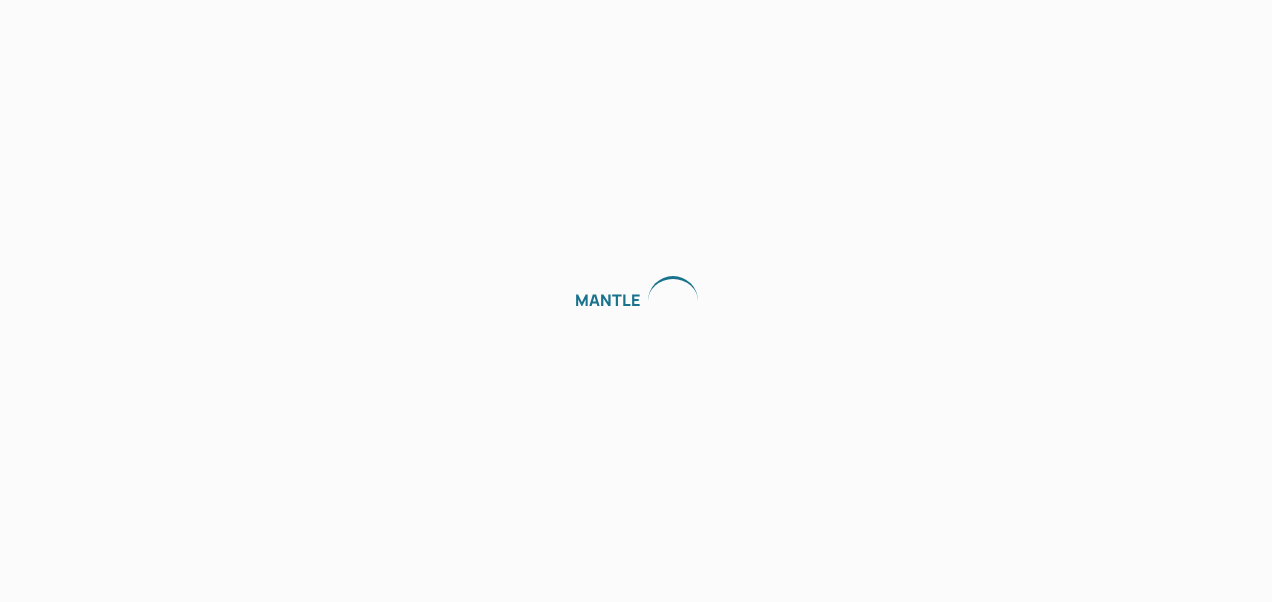 scroll, scrollTop: 0, scrollLeft: 0, axis: both 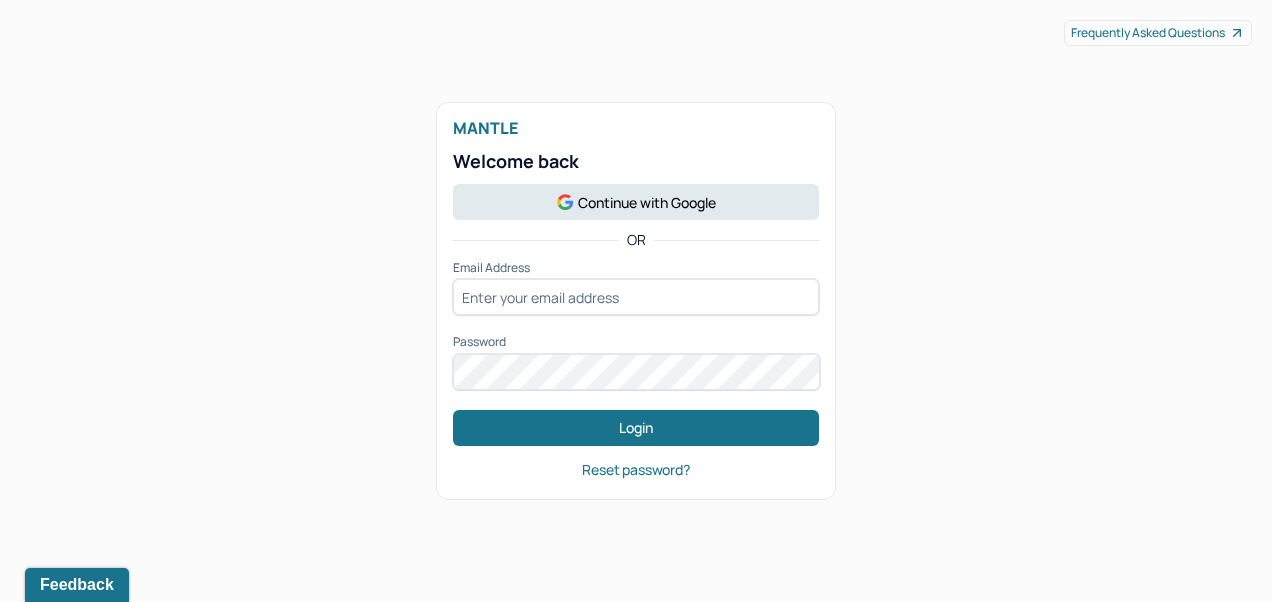 type on "[EMAIL]@[DOMAIN]" 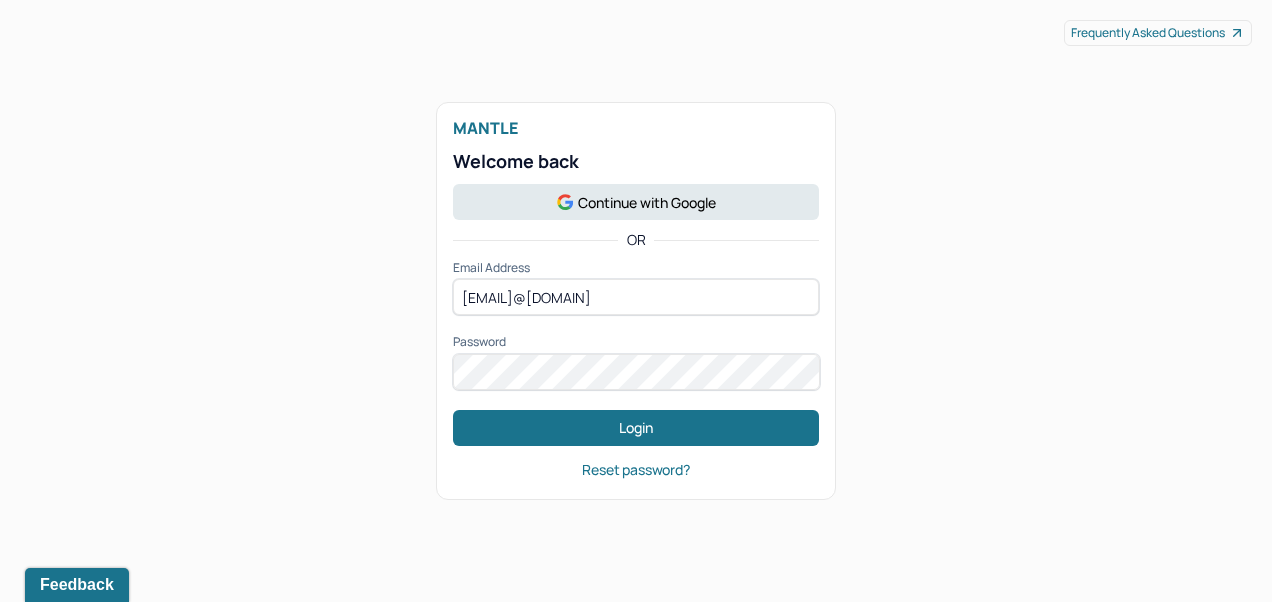 click on "Login" at bounding box center (636, 428) 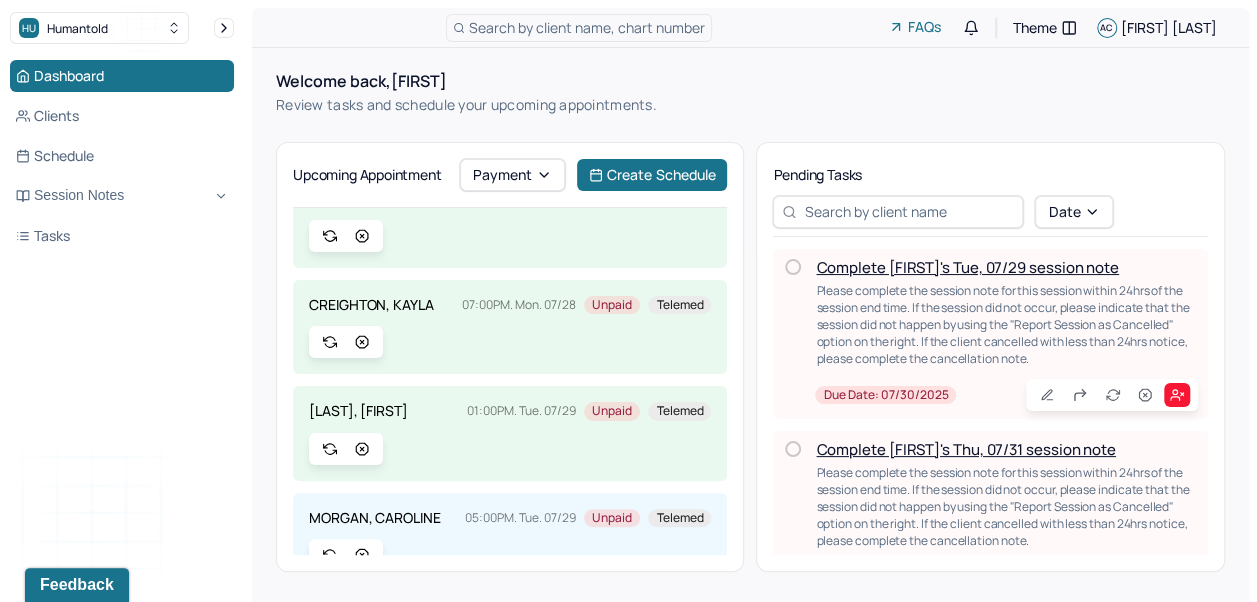 scroll, scrollTop: 0, scrollLeft: 0, axis: both 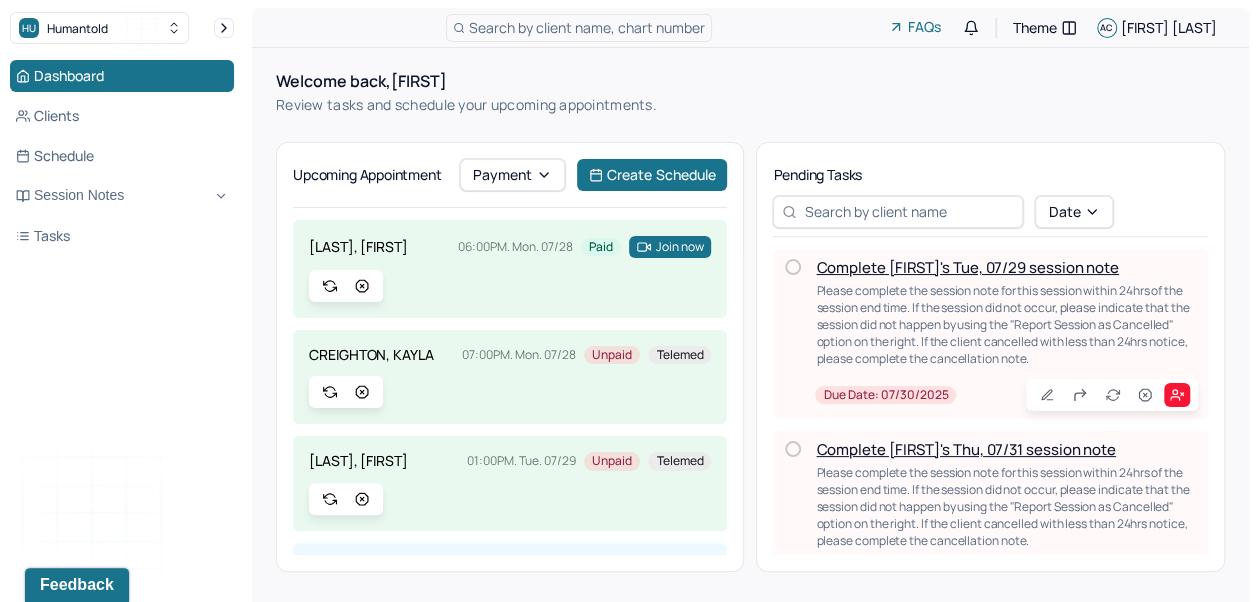 drag, startPoint x: 1022, startPoint y: 65, endPoint x: 1035, endPoint y: 52, distance: 18.384777 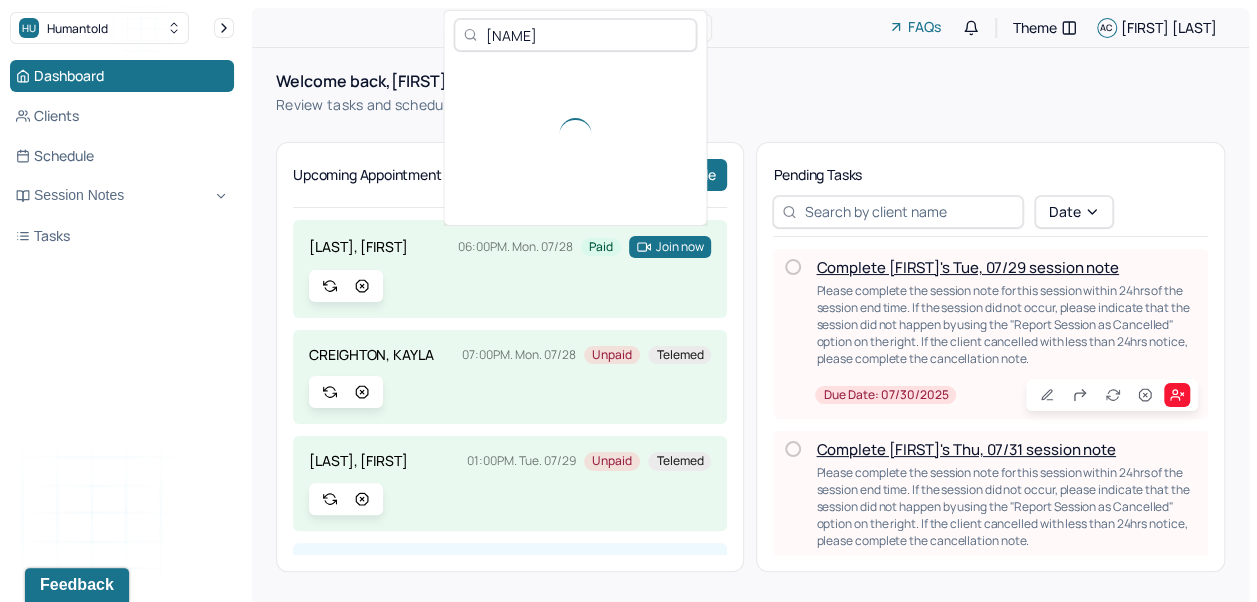 type on "amanda" 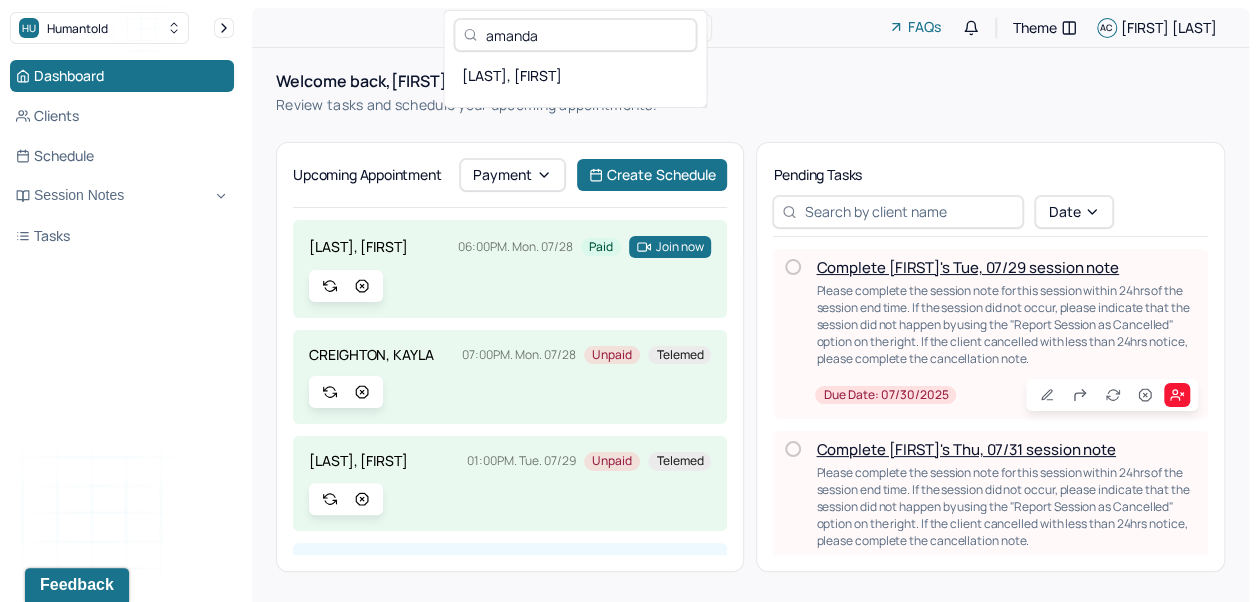 click on "[LAST], [FIRST]" at bounding box center [575, 75] 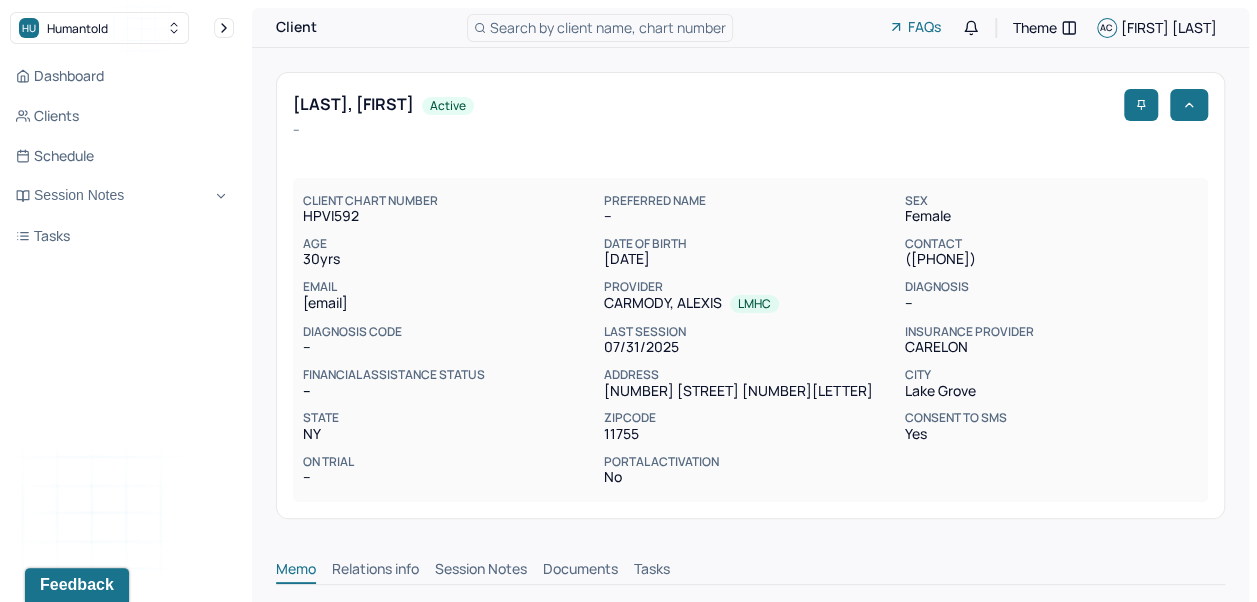 scroll, scrollTop: 0, scrollLeft: 0, axis: both 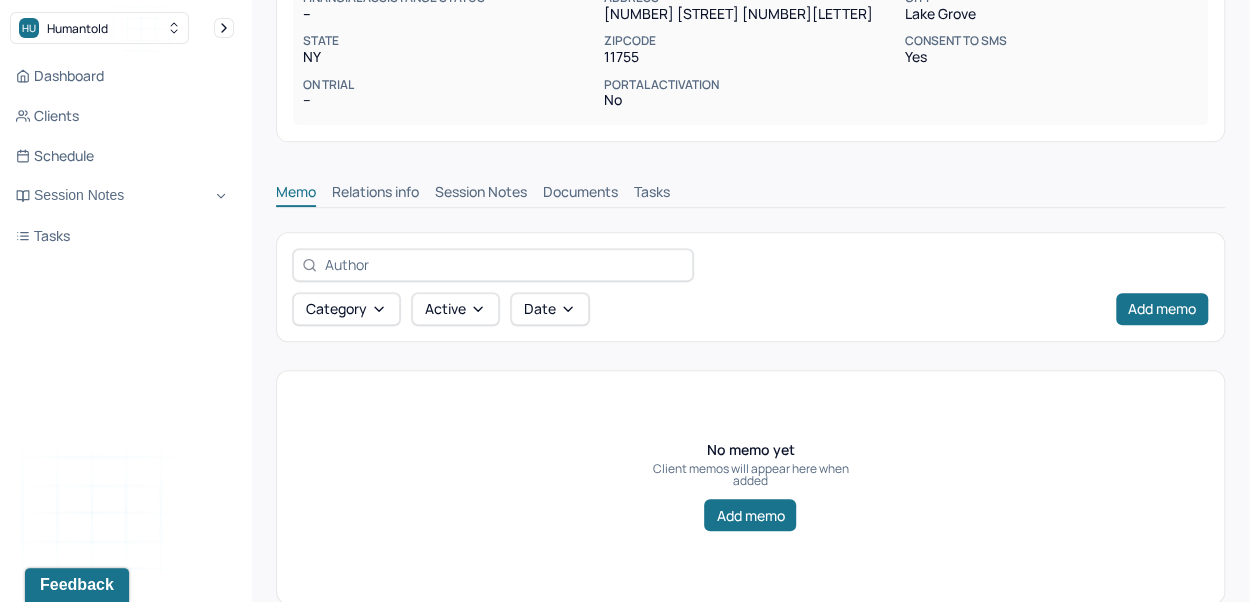 click on "Session Notes" at bounding box center [481, 194] 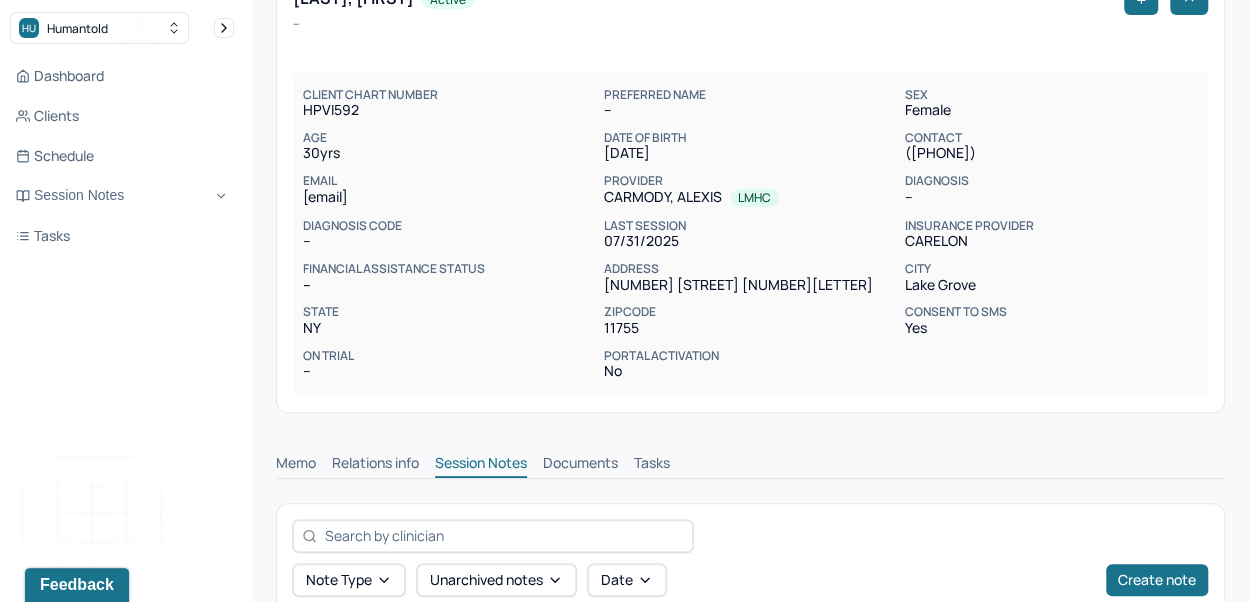 scroll, scrollTop: 0, scrollLeft: 0, axis: both 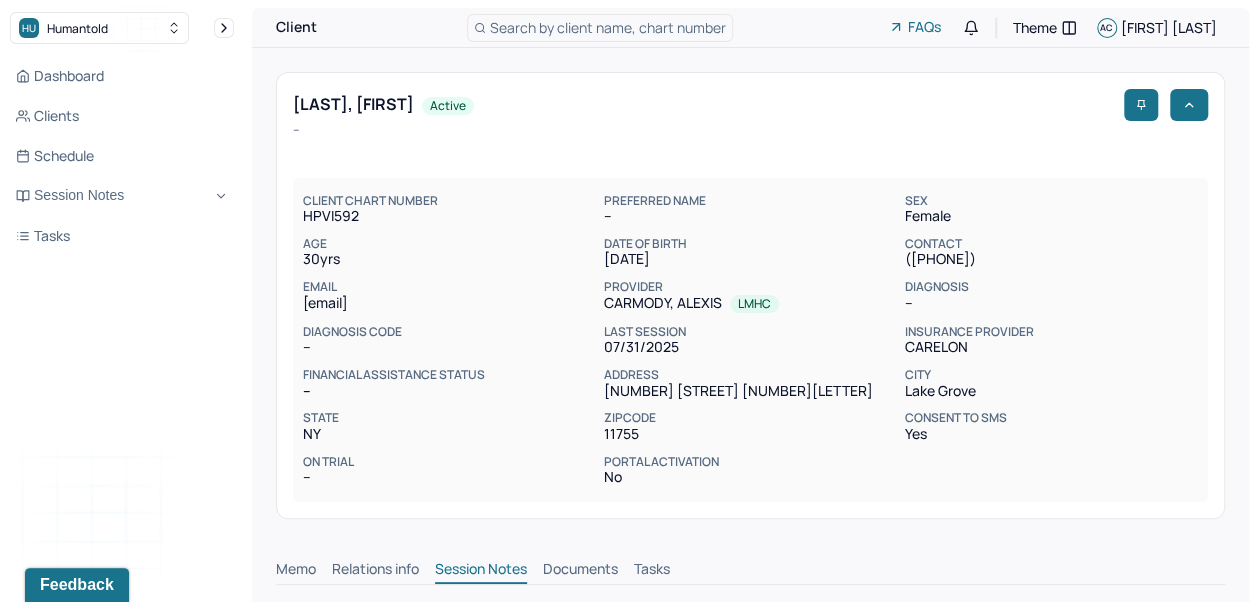 click on "Search by client name, chart number" at bounding box center (600, 28) 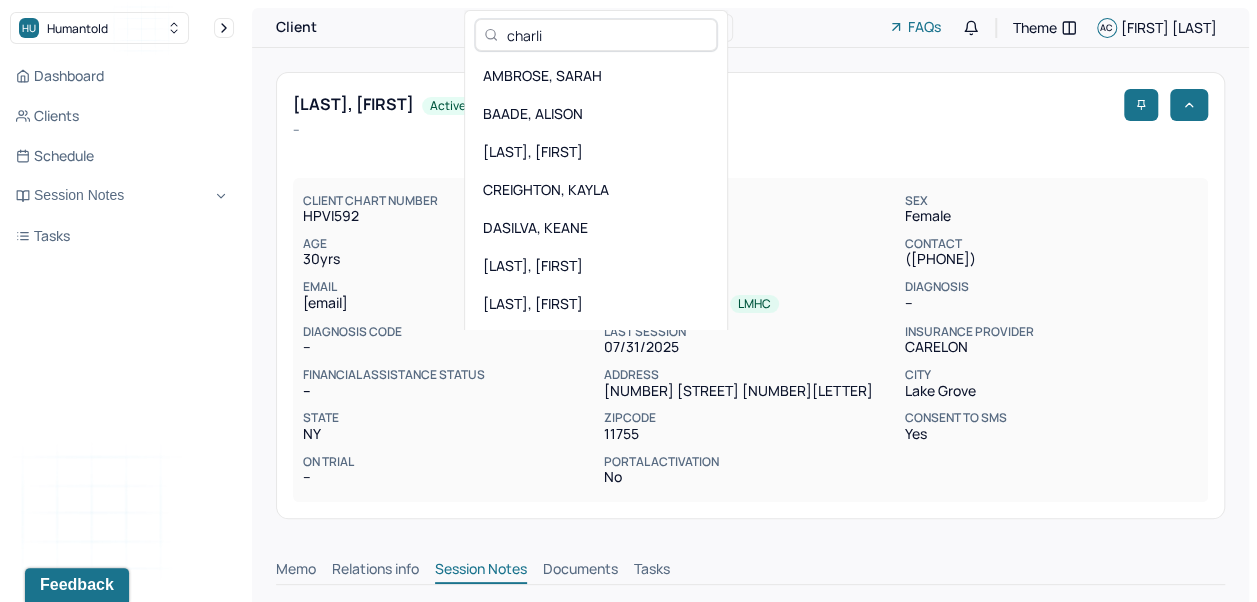 type on "[FIRST]" 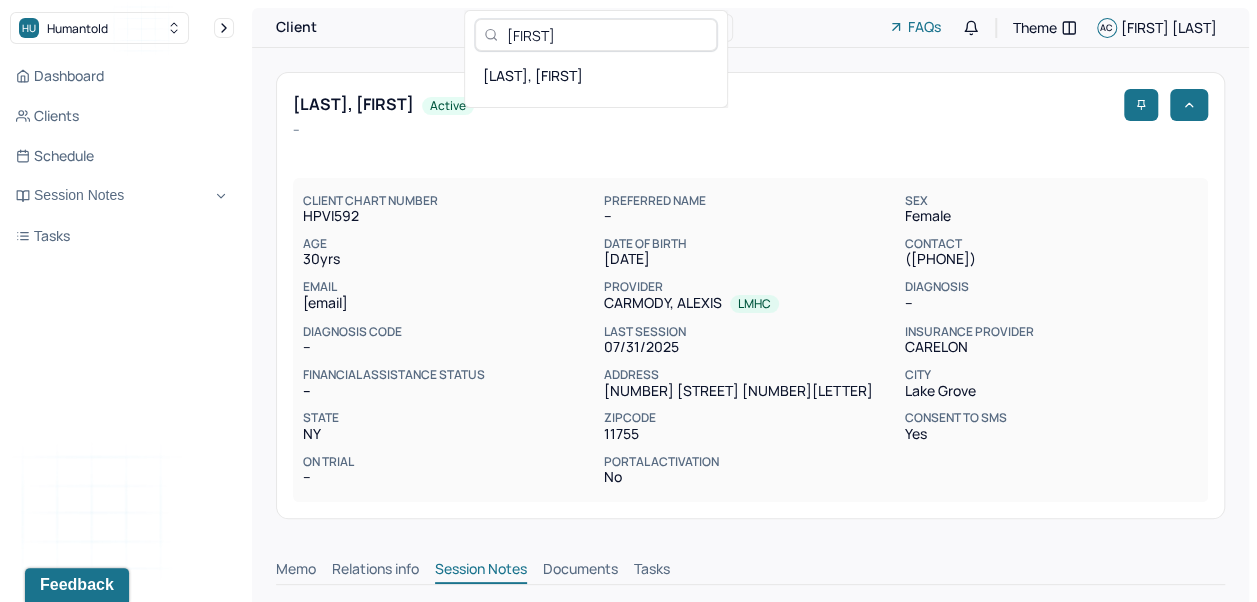 click on "[LAST], [FIRST]" at bounding box center (596, 75) 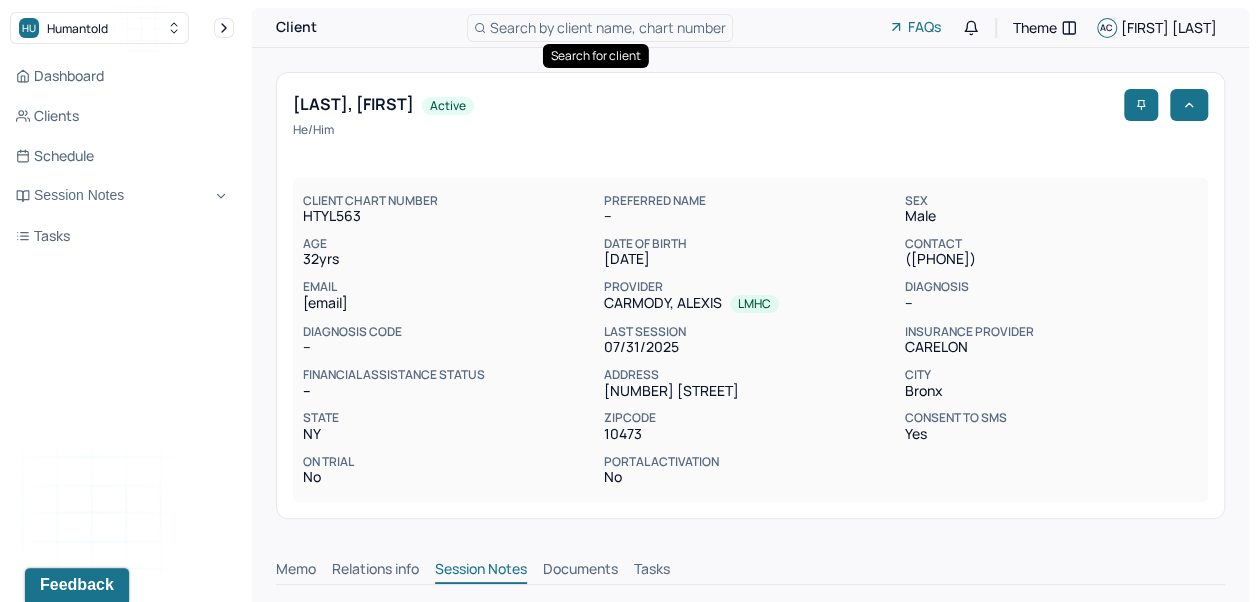scroll, scrollTop: 0, scrollLeft: 0, axis: both 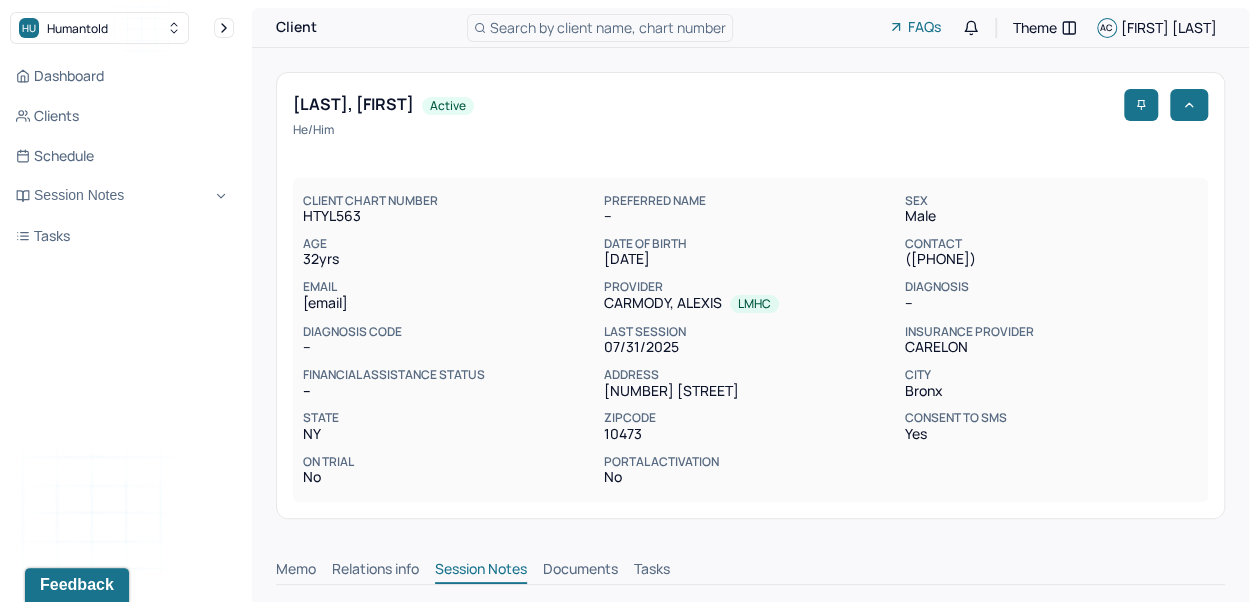 click on "Search by client name, chart number" at bounding box center [608, 27] 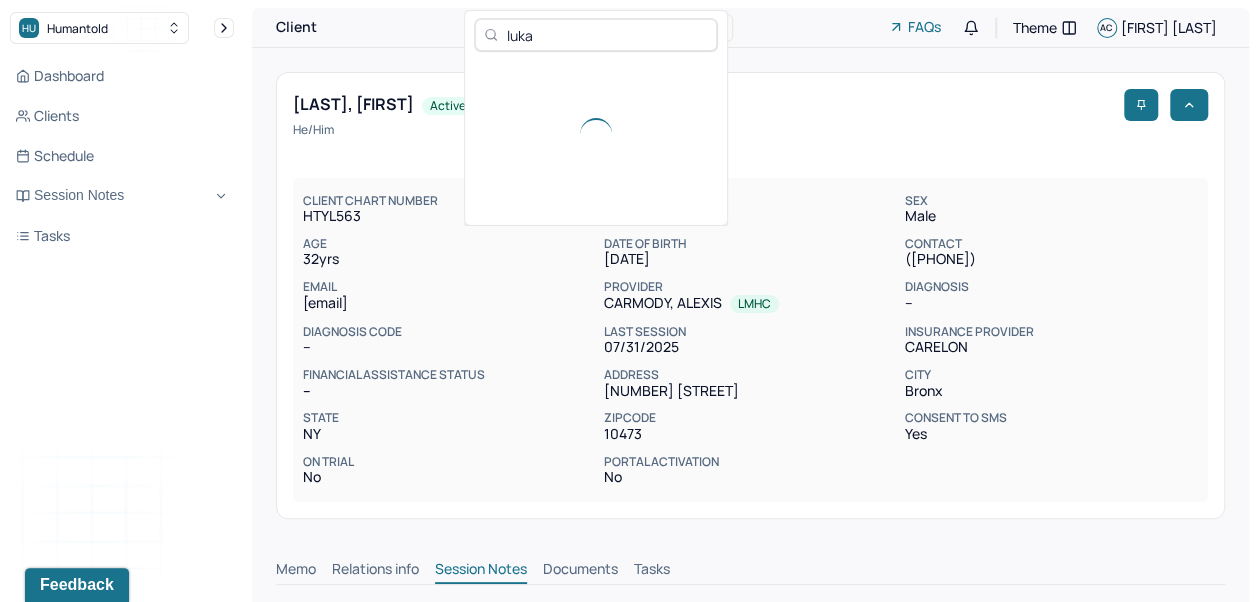 type on "luka" 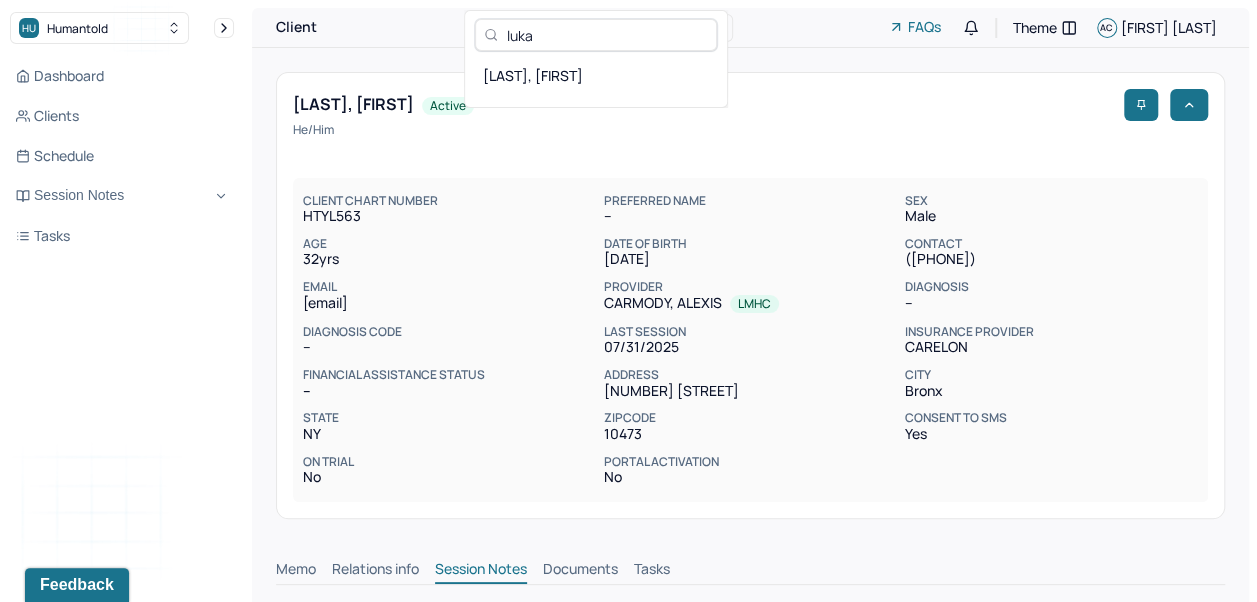 click on "[LAST], [FIRST]" at bounding box center (596, 75) 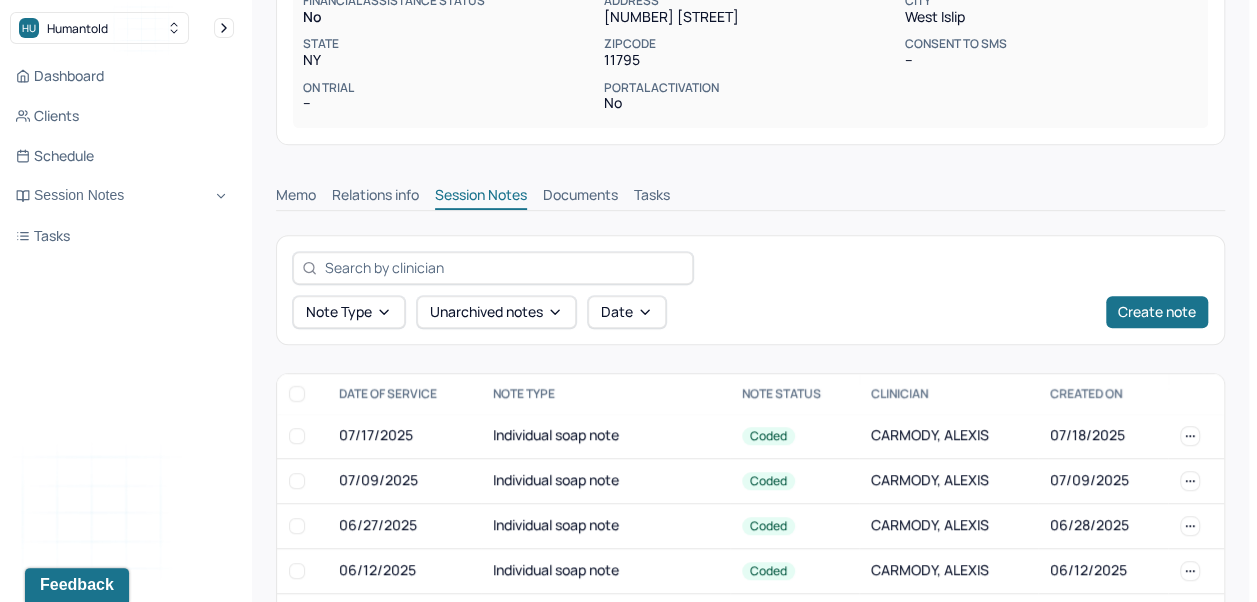 scroll, scrollTop: 385, scrollLeft: 0, axis: vertical 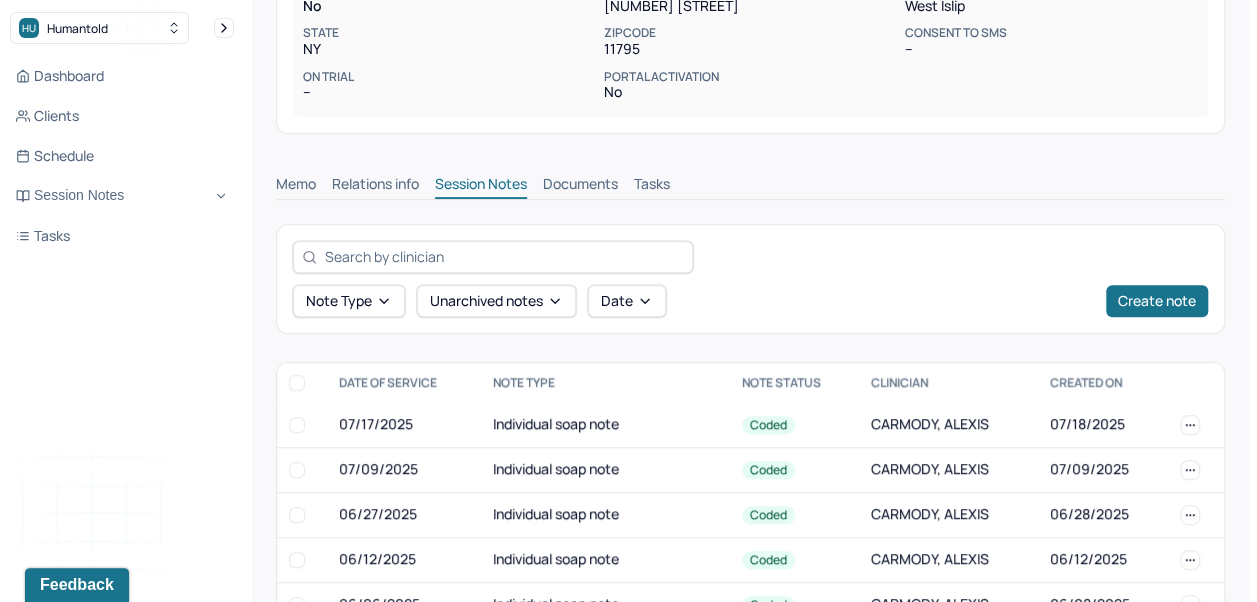 click on "Create note" at bounding box center (1157, 301) 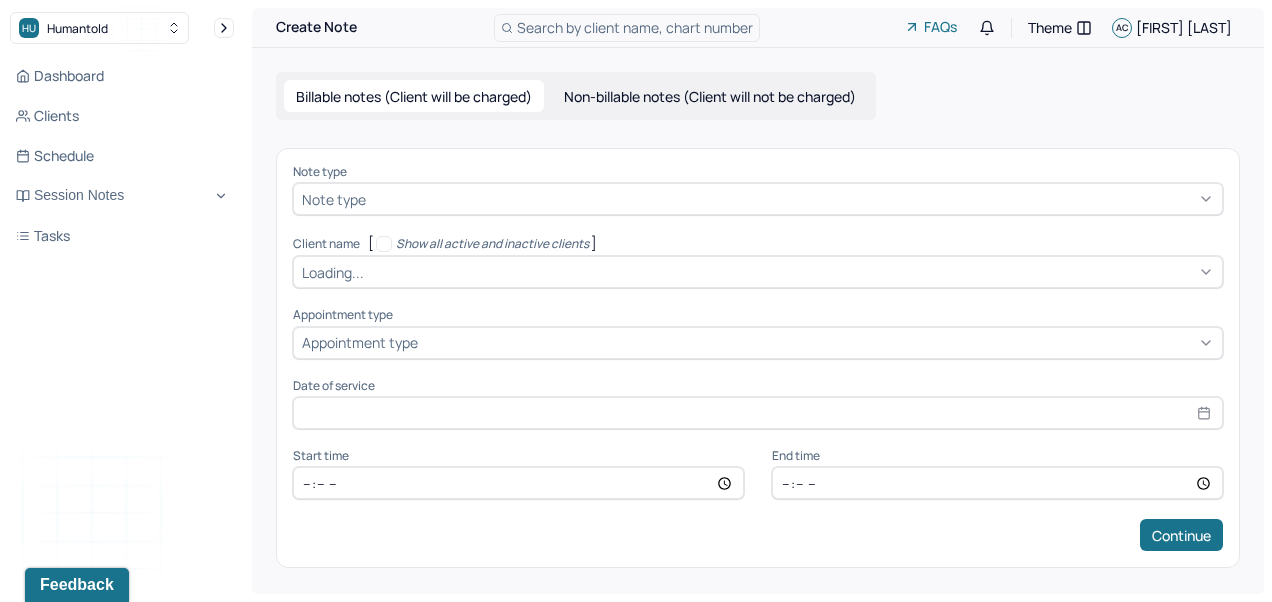 click at bounding box center (373, 199) 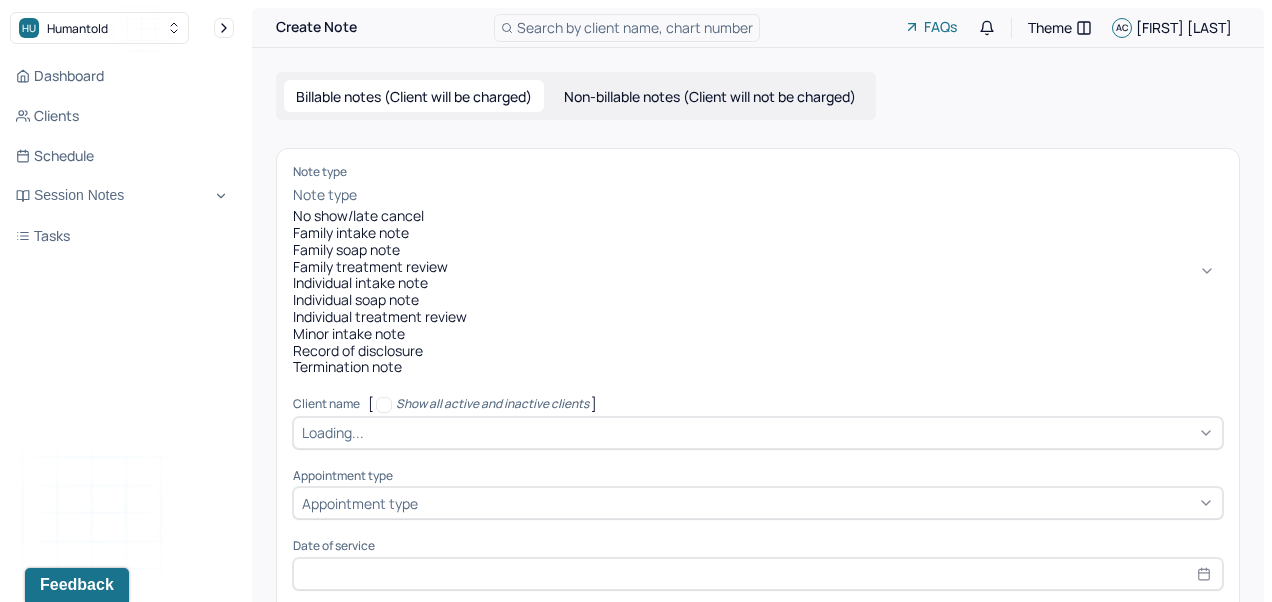 click on "Individual soap note" at bounding box center [758, 300] 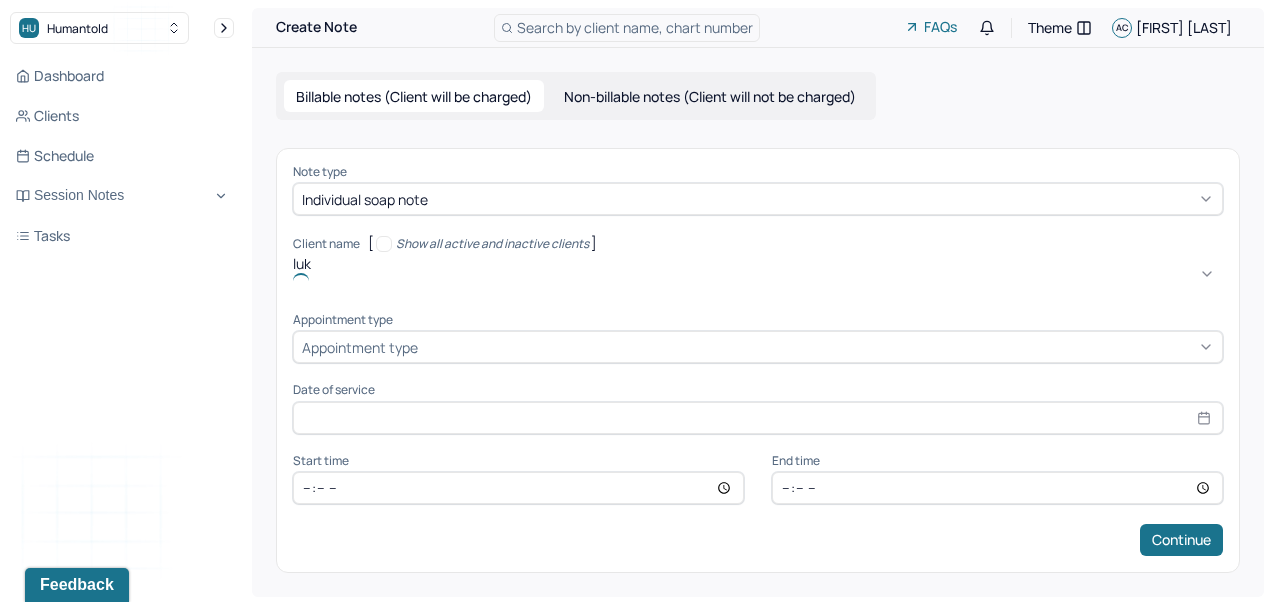 type on "luka" 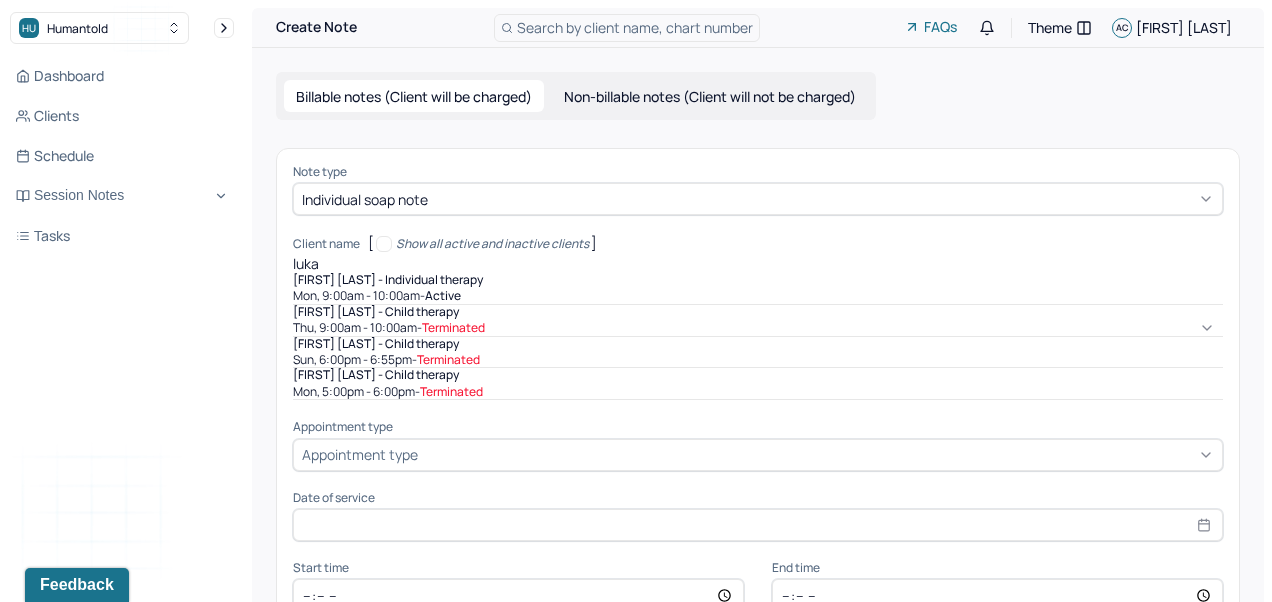 click on "Mon, 9:00am - 10:00am  -  active" at bounding box center (758, 296) 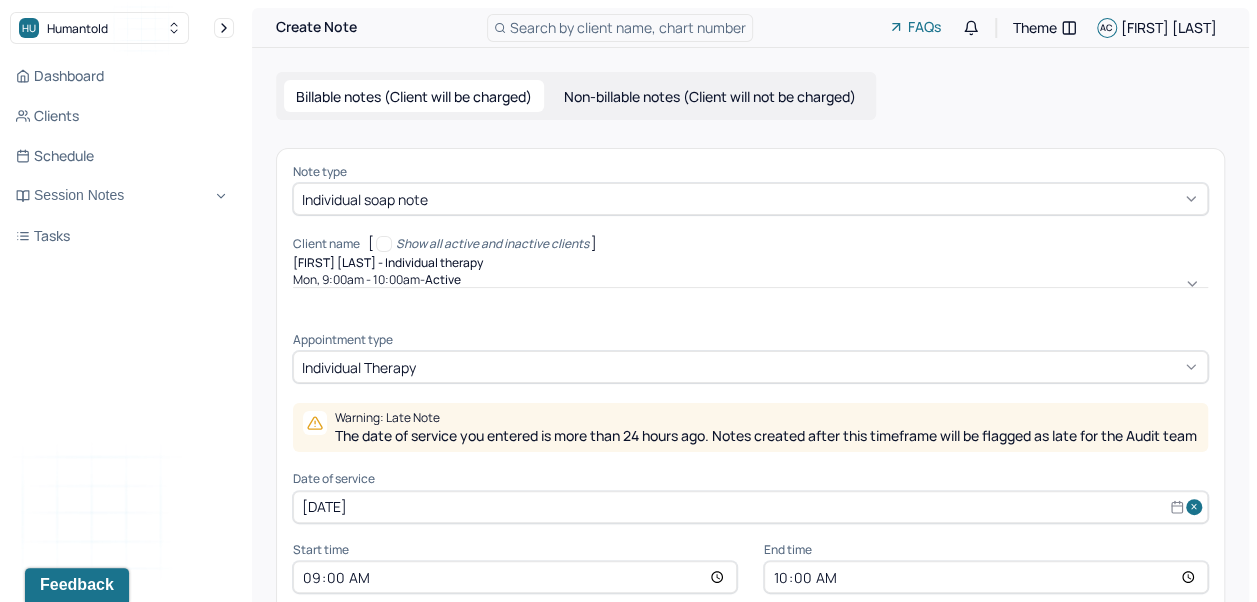 scroll, scrollTop: 96, scrollLeft: 0, axis: vertical 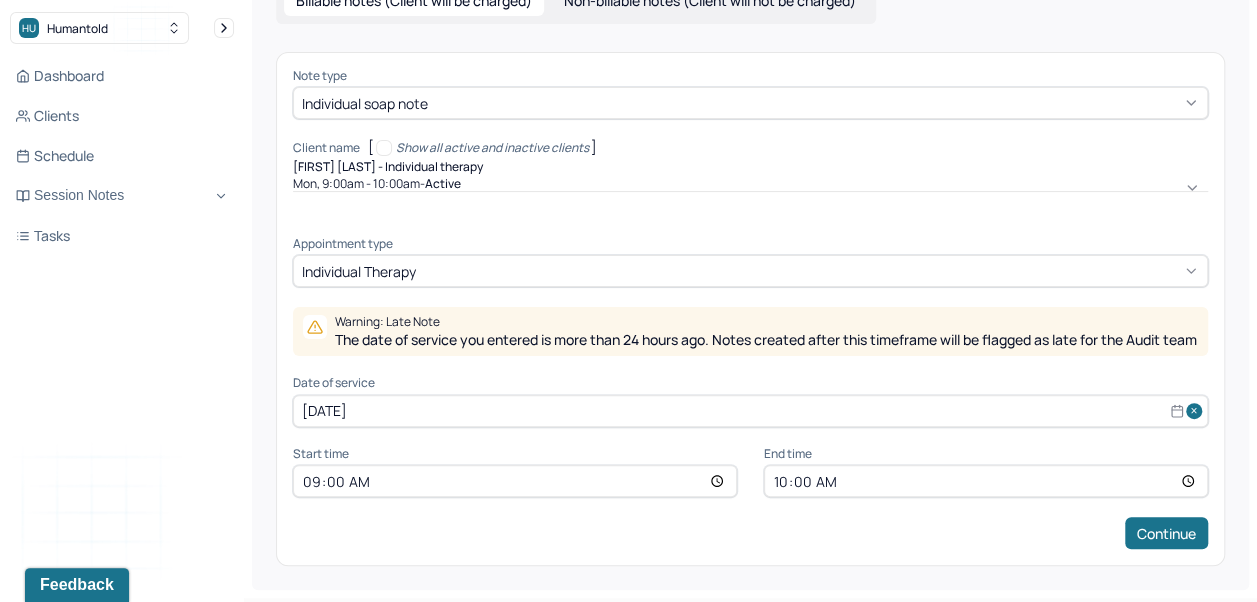 click on "[DATE]" at bounding box center [750, 411] 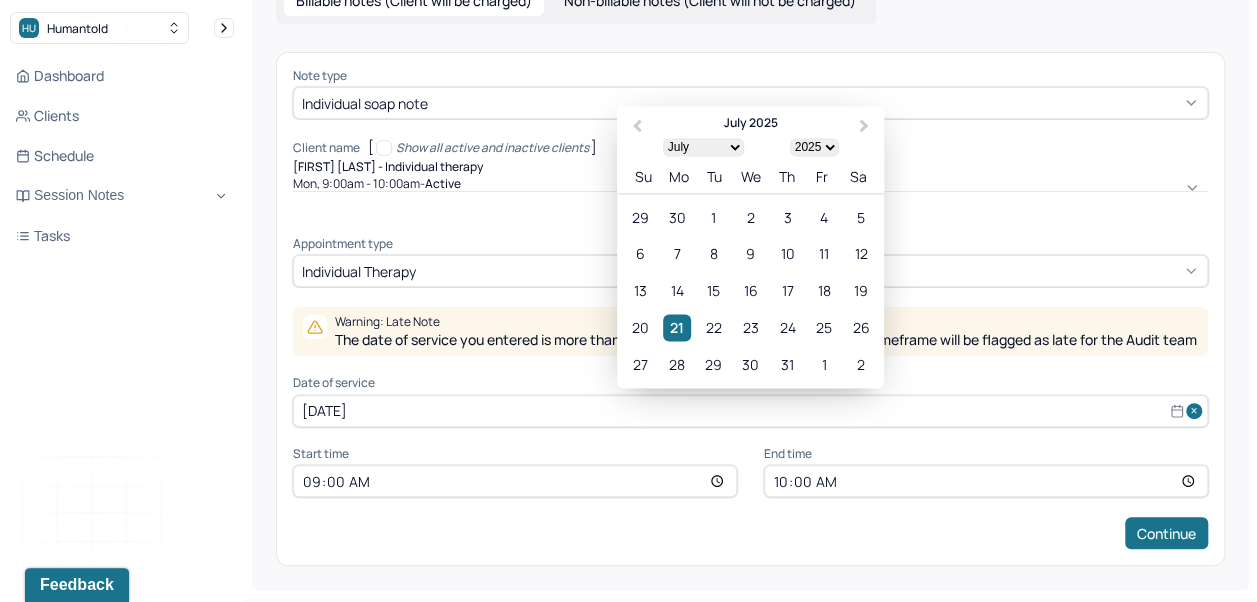 click on "31" at bounding box center [787, 364] 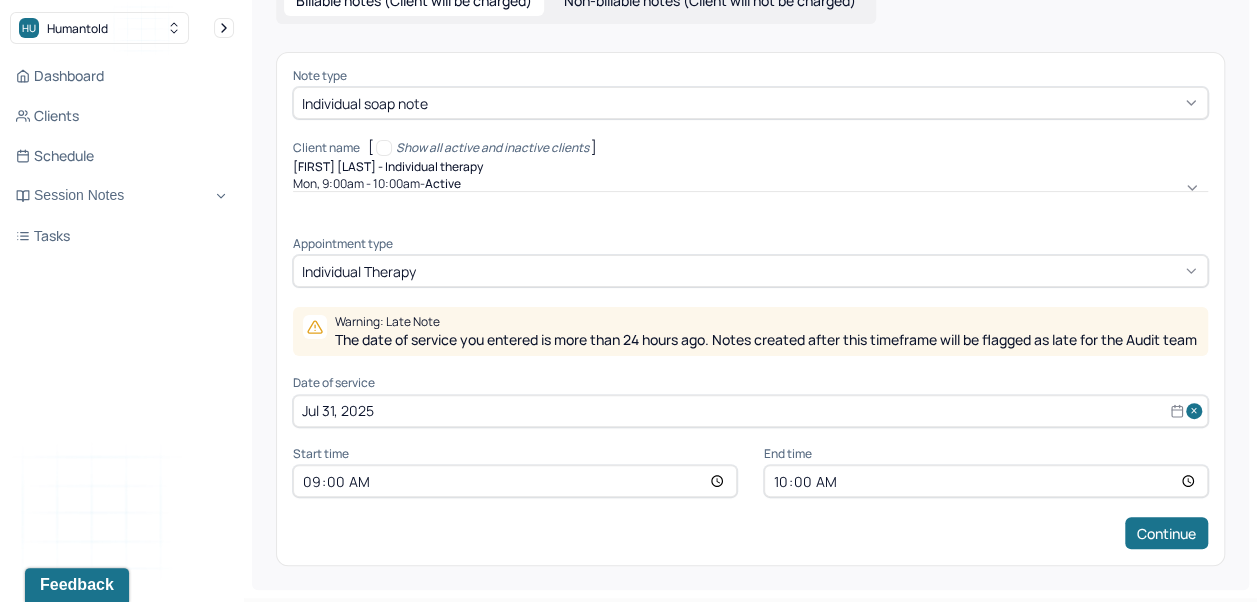 click on "09:00" at bounding box center [515, 481] 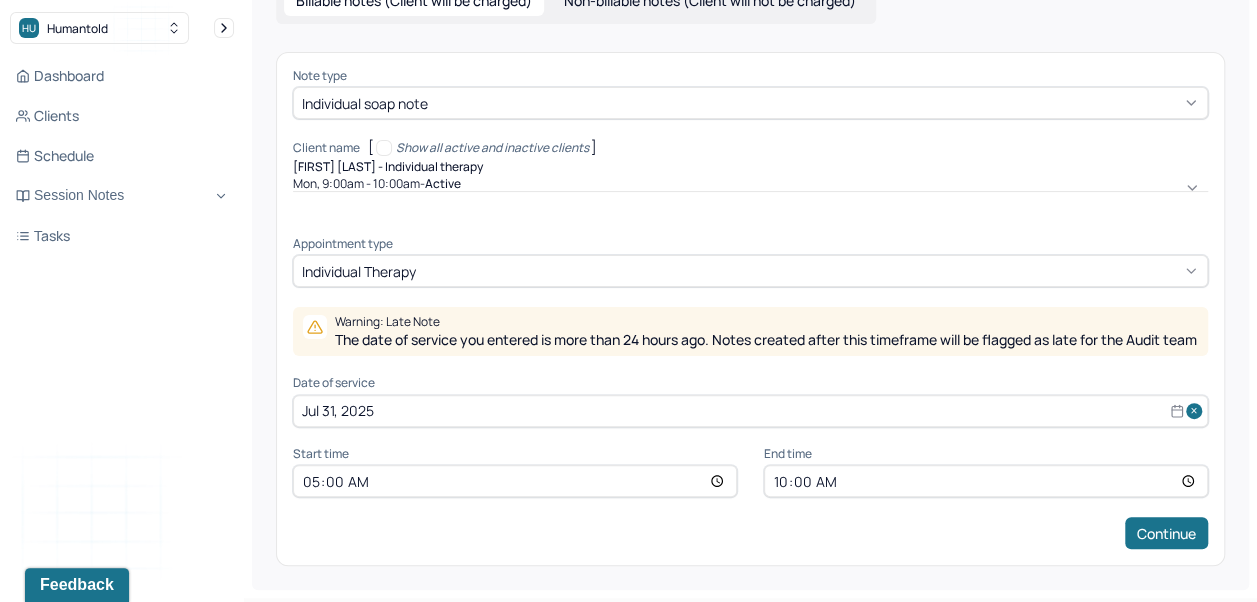 type on "17:00" 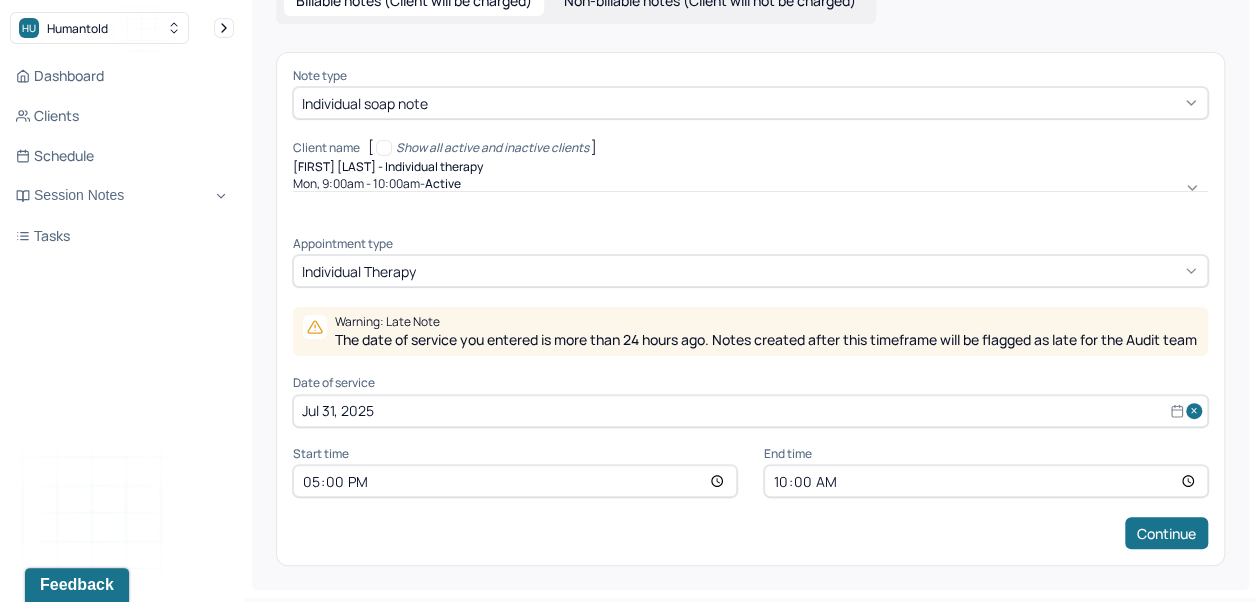 click on "10:00" at bounding box center (986, 481) 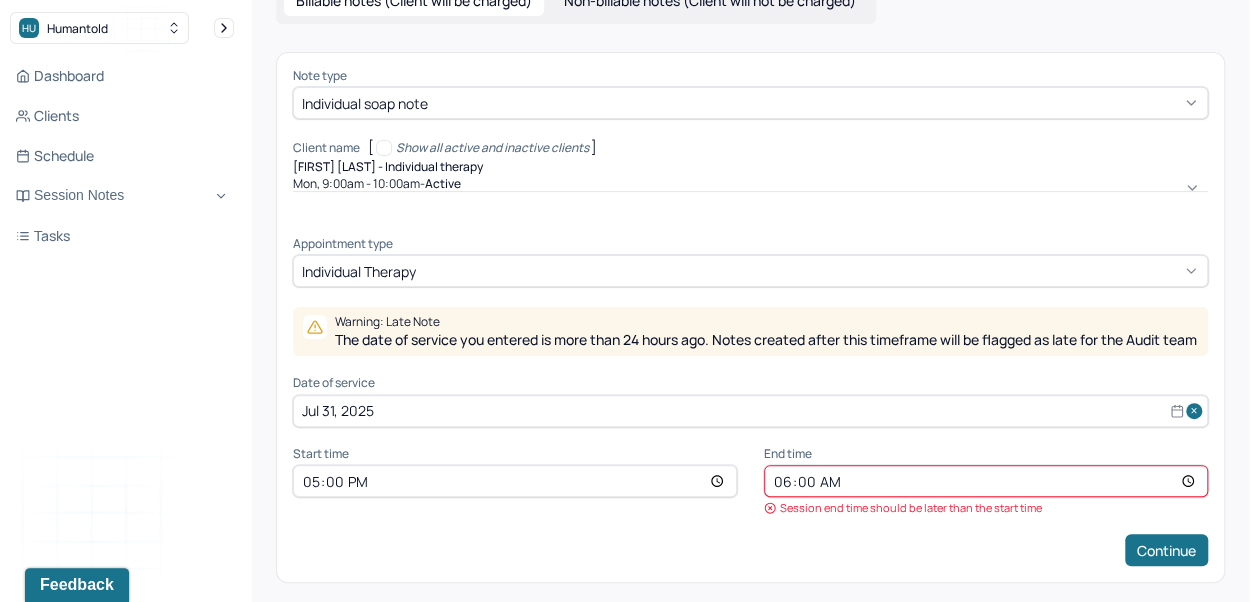 type on "18:00" 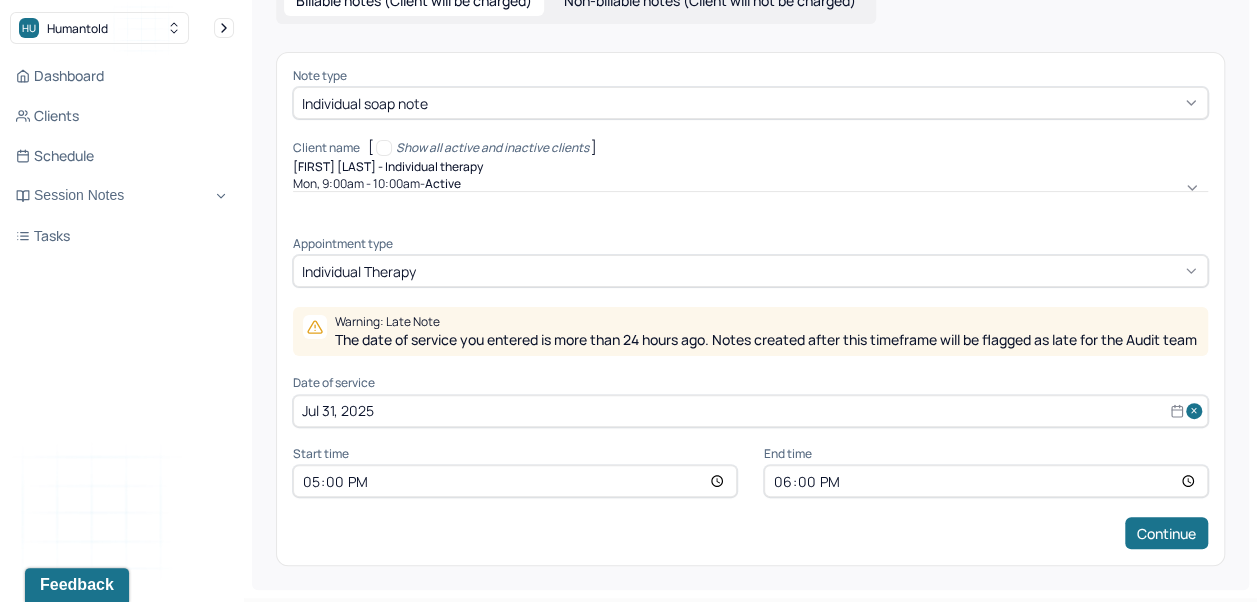 click on "Continue" at bounding box center (1166, 533) 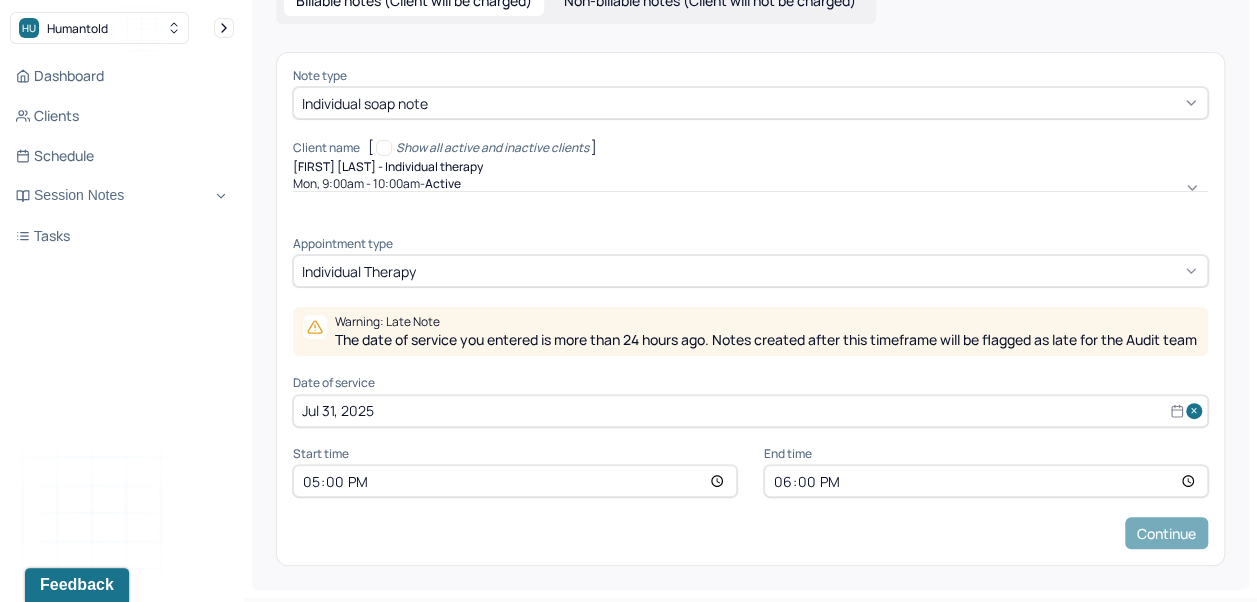 scroll, scrollTop: 0, scrollLeft: 0, axis: both 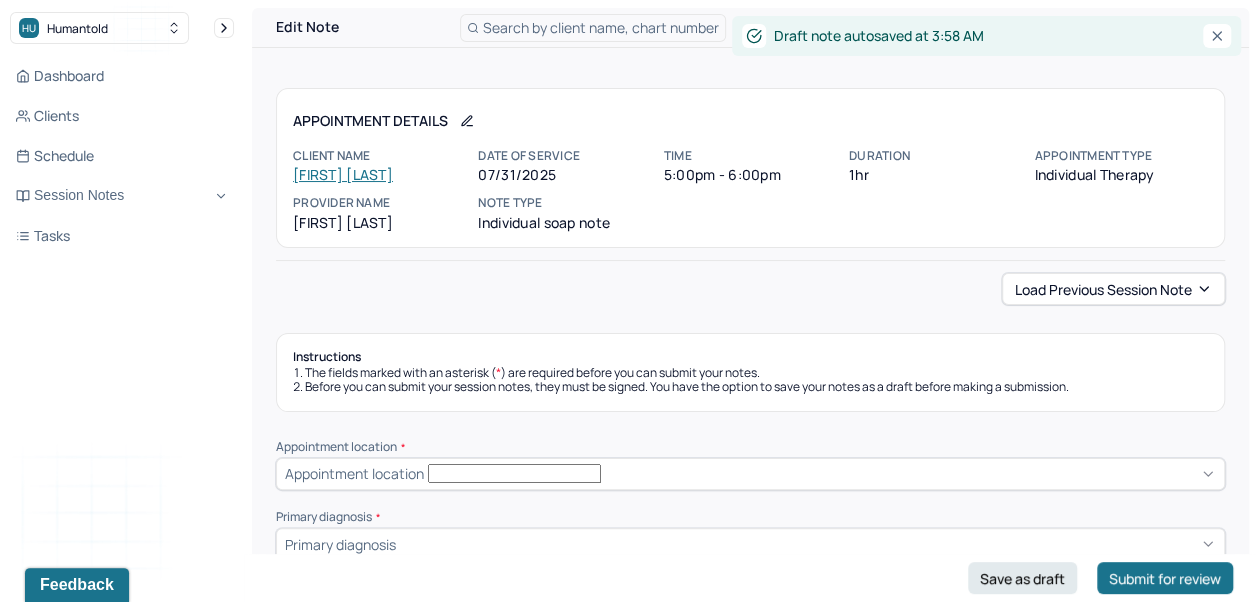 click on "Load previous session note" at bounding box center [1113, 289] 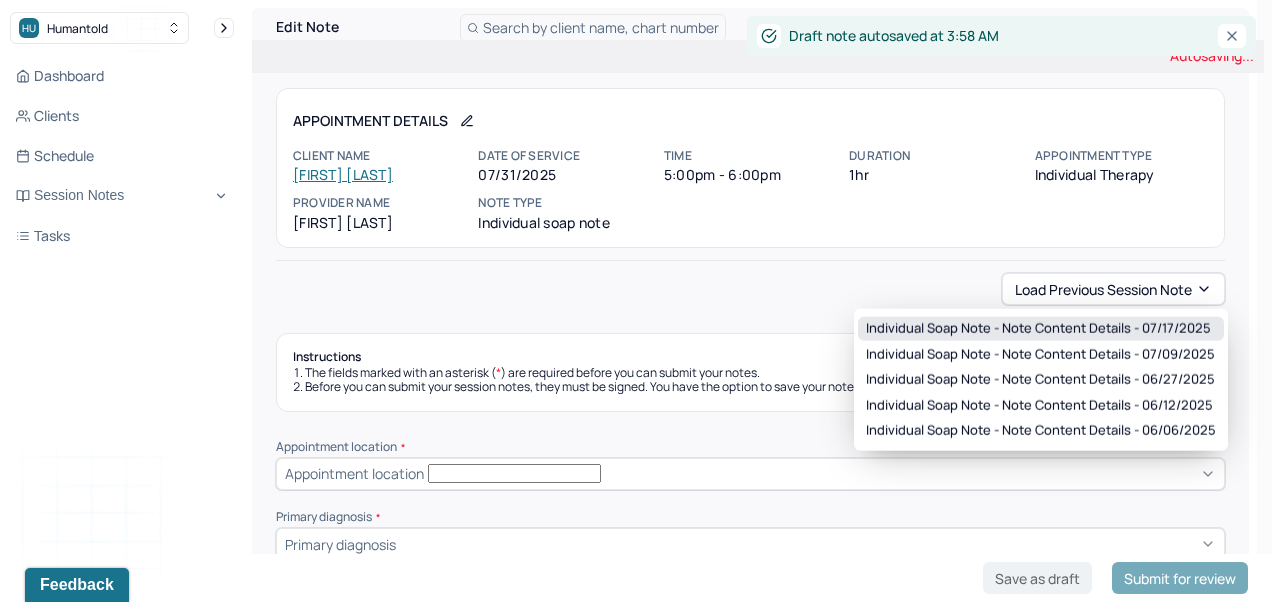 click on "Individual soap note   - Note content Details -   07/17/2025" at bounding box center (1038, 329) 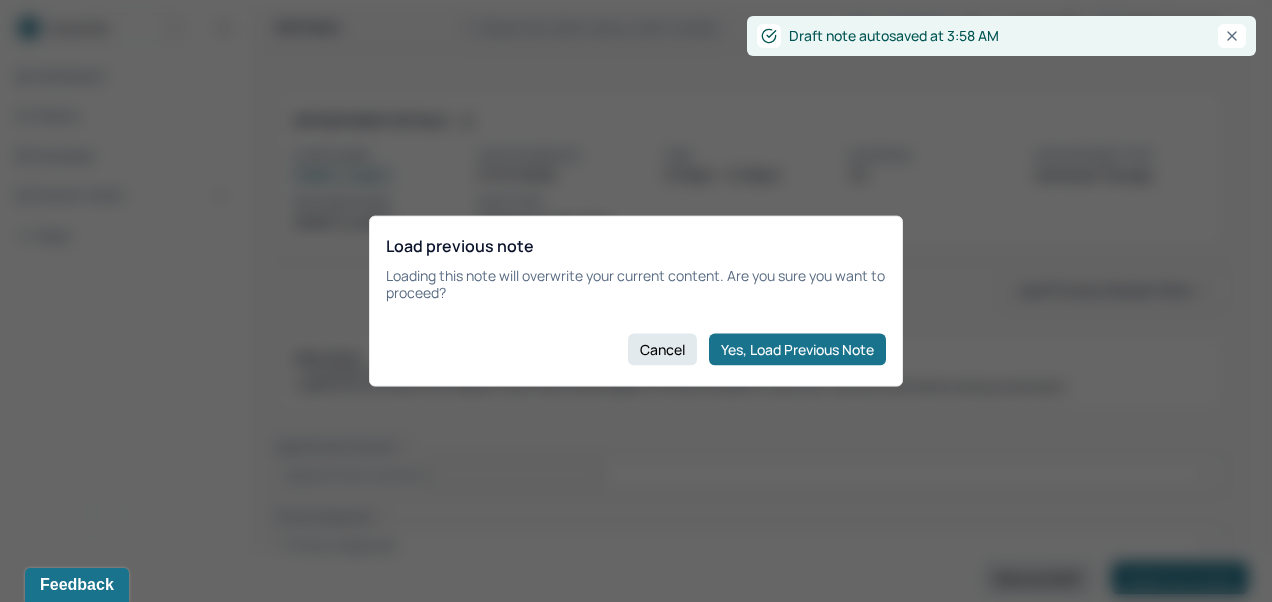 click on "Yes, Load Previous Note" at bounding box center (797, 349) 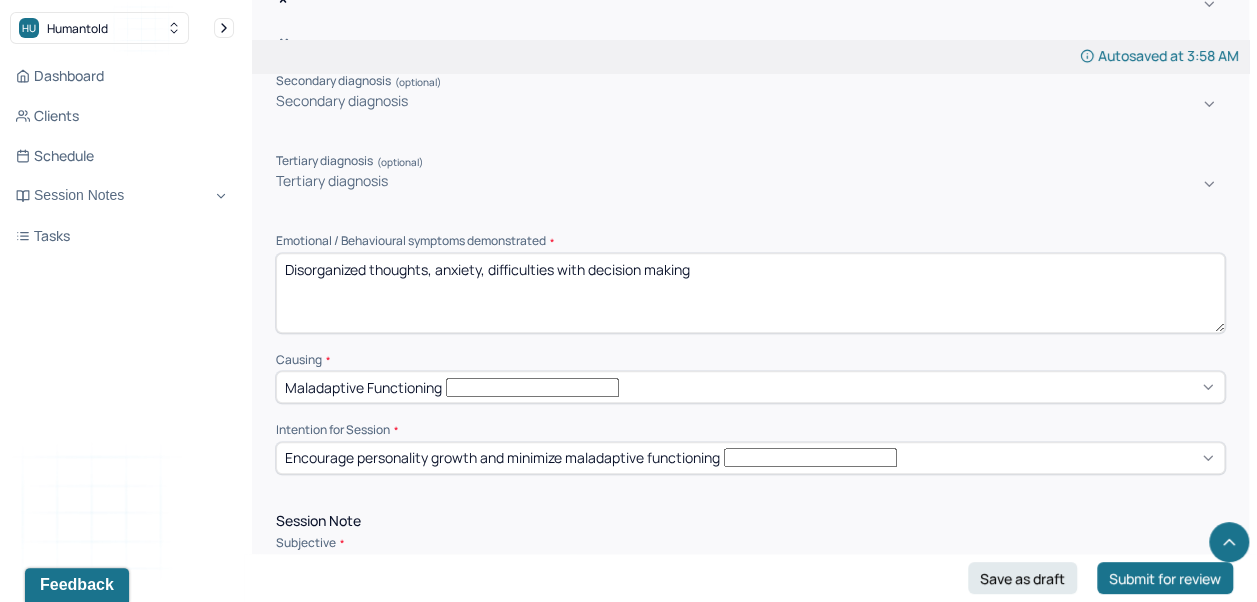 scroll, scrollTop: 771, scrollLeft: 0, axis: vertical 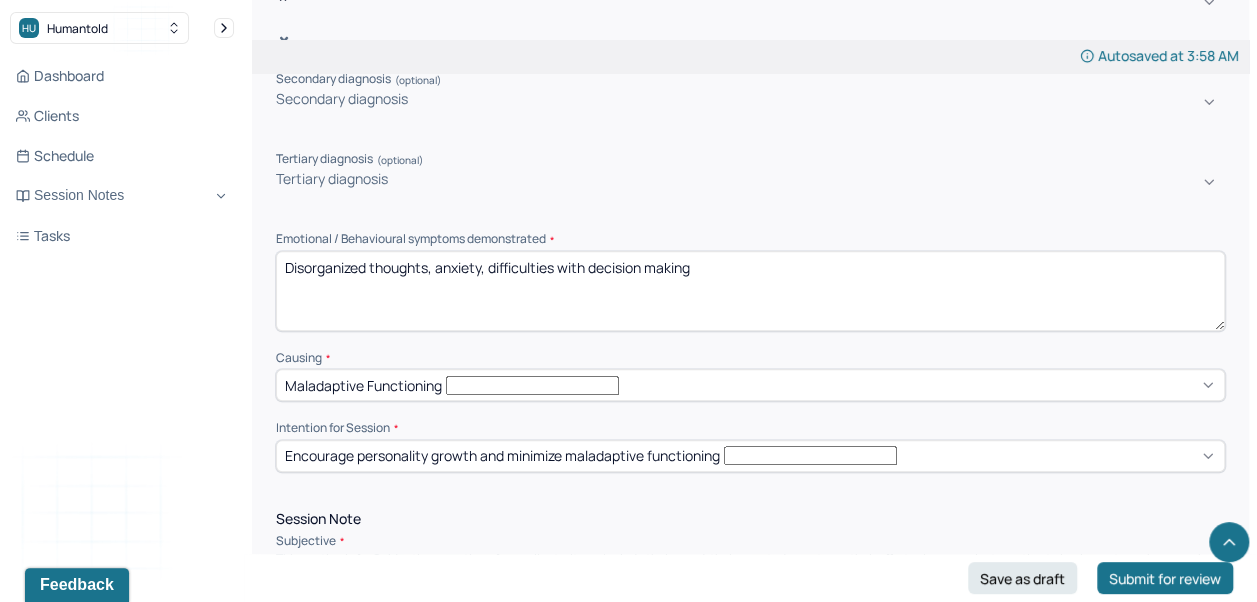 click on "Disorganized thoughts, anxiety, difficulties with decision making" at bounding box center (750, 291) 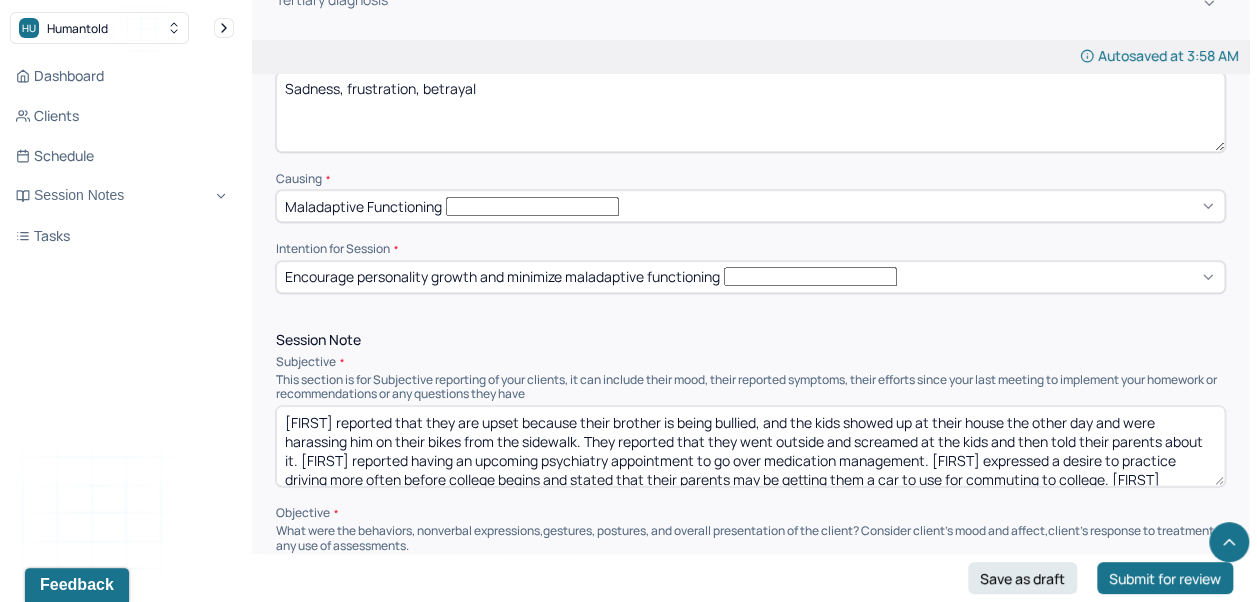 scroll, scrollTop: 884, scrollLeft: 0, axis: vertical 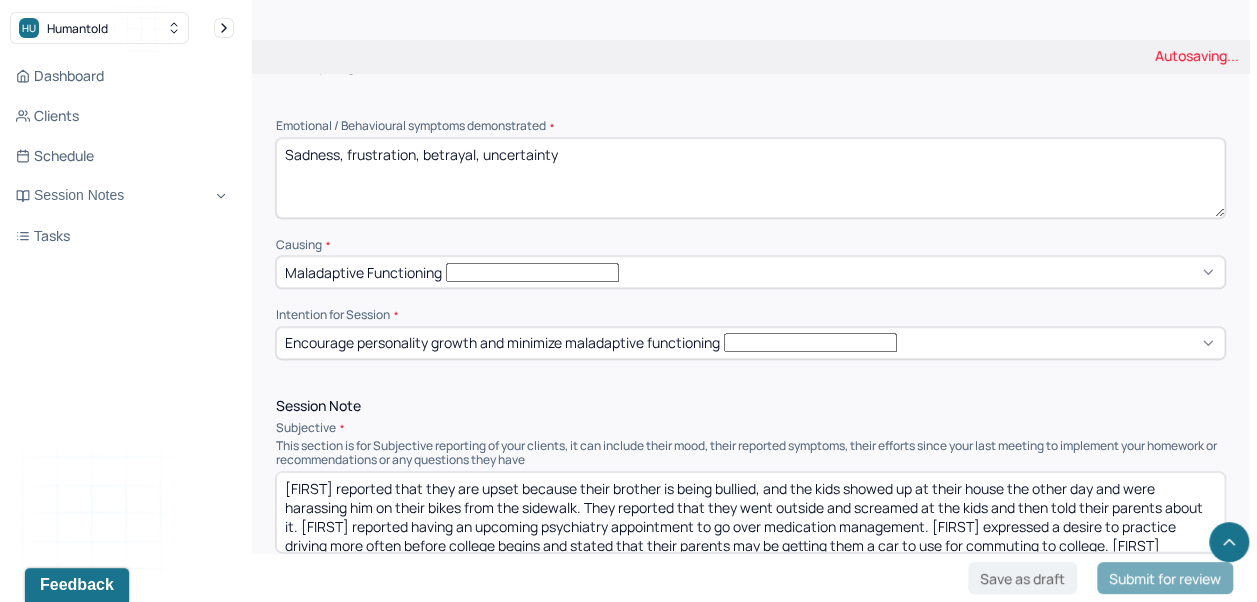 click on "Sadness, frustration, betrayal" at bounding box center (750, 178) 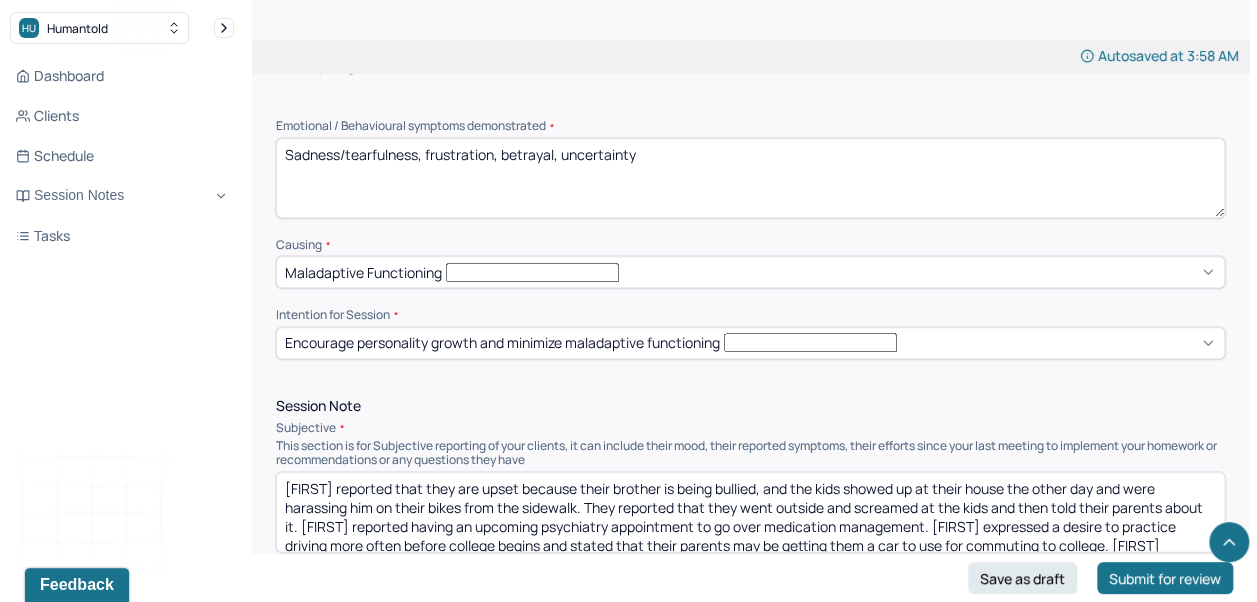 scroll, scrollTop: 26, scrollLeft: 0, axis: vertical 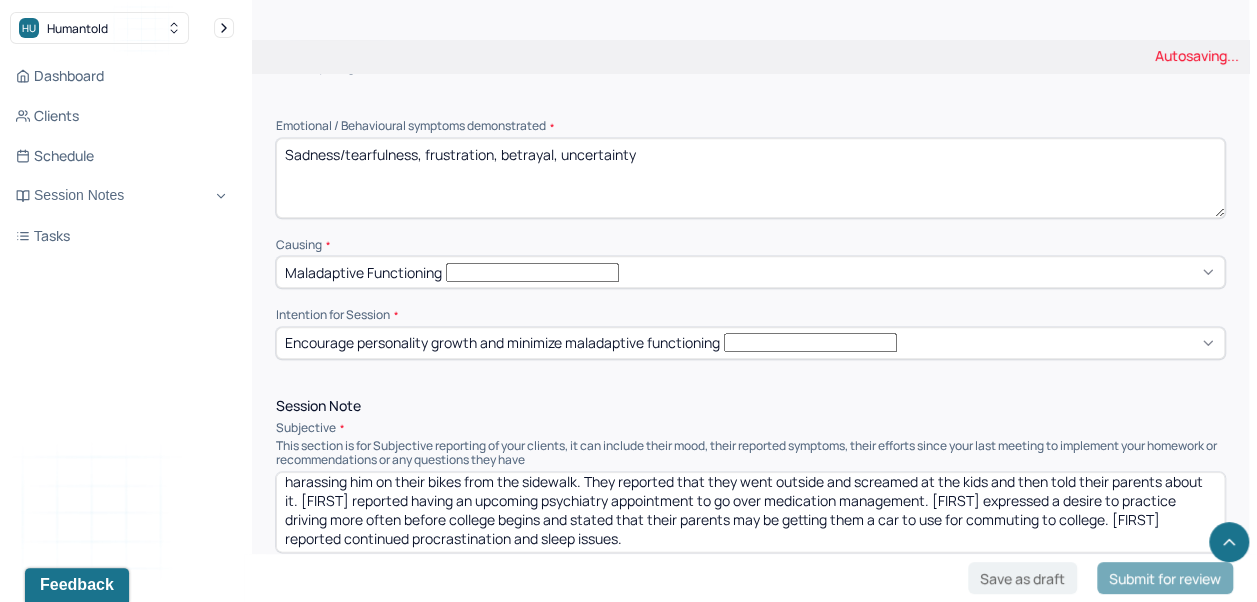type on "Sadness/tearfulness, frustration, betrayal, uncertainty" 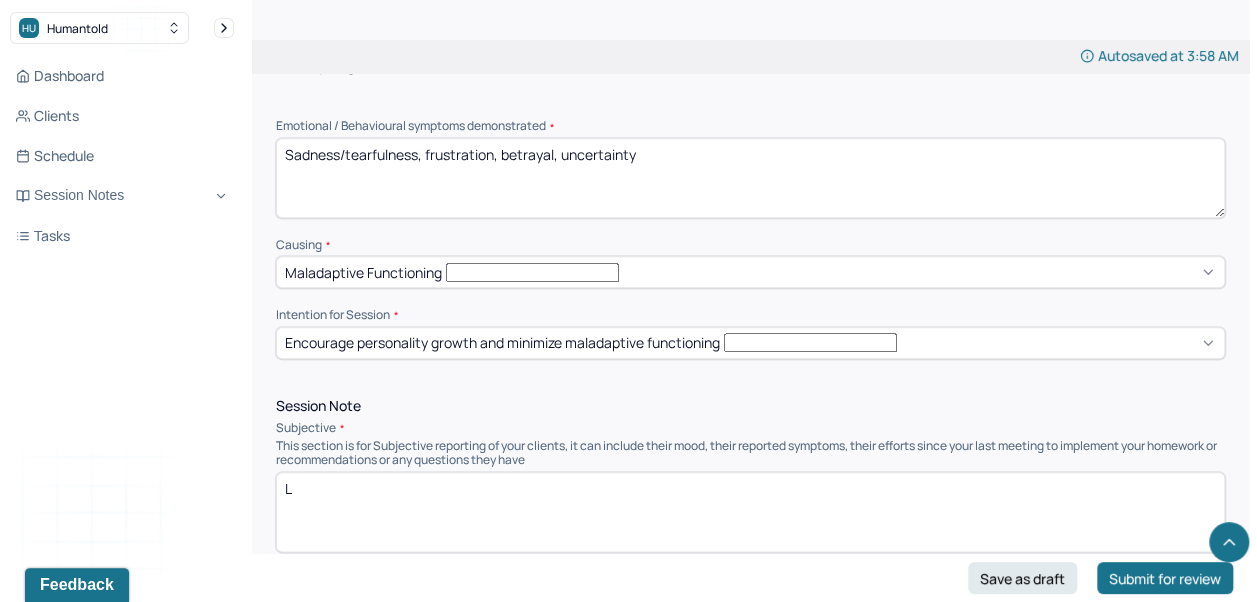 scroll, scrollTop: 0, scrollLeft: 0, axis: both 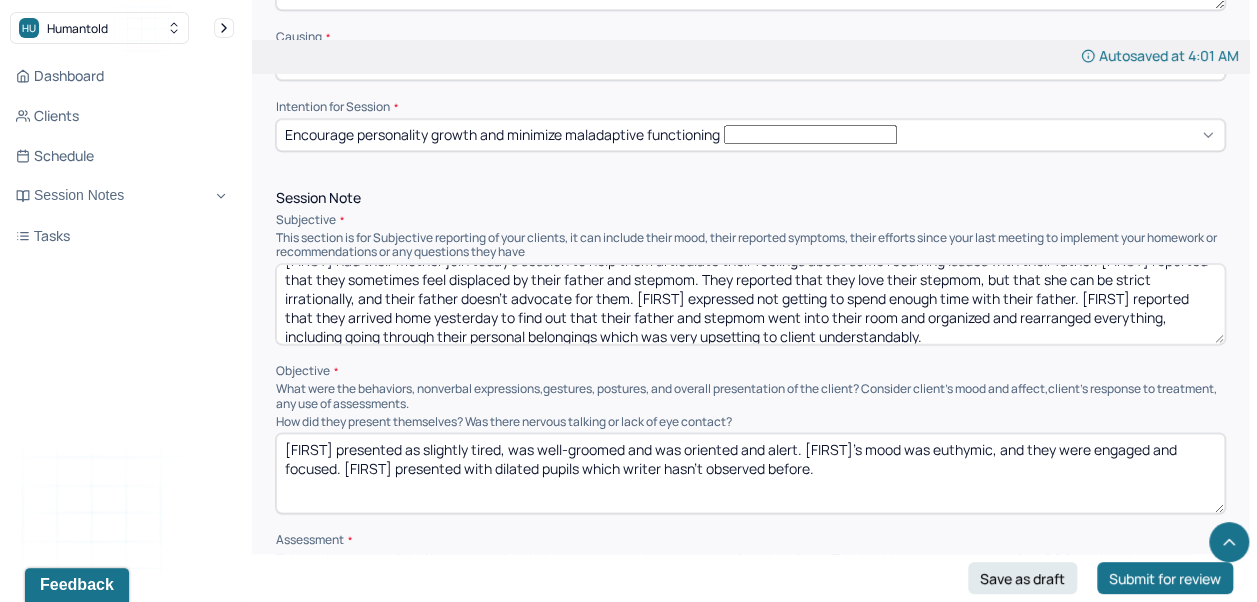 type on "[FIRST] had their mother join today's session to help them articulate their feelings about some recurring issues with their father. [FIRST] reported that they sometimes feel displaced by their father and stepmom. They reported that they love their stepmom, but that she can be strict irrationally, and their father doesn't advocate for them. [FIRST] expressed not getting to spend enough time with their father. [FIRST] reported that they arrived home yesterday to find out that their father and stepmom went into their room and organized and rearranged everything, including going through their personal belongings which was very upsetting to client understandably." 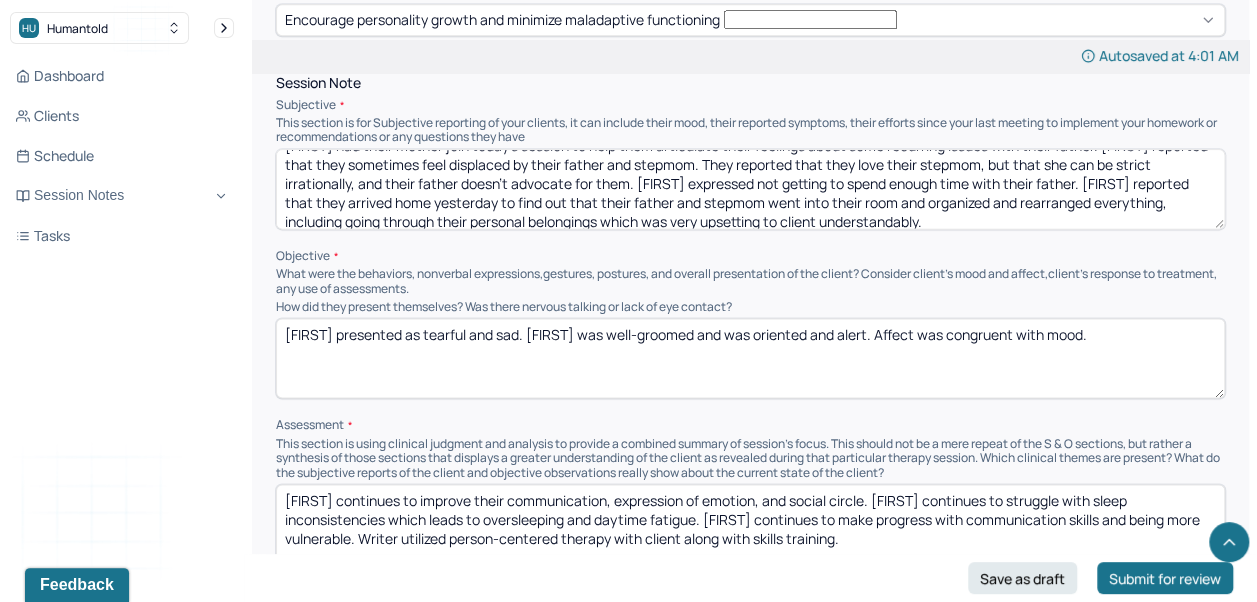 scroll, scrollTop: 1308, scrollLeft: 0, axis: vertical 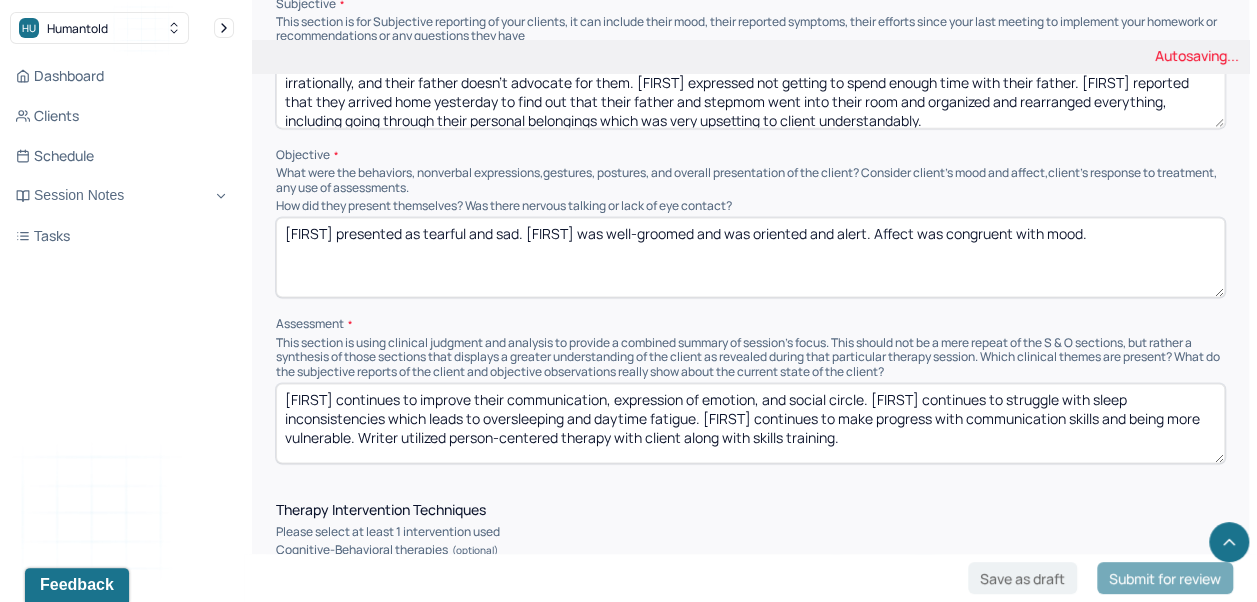 type on "[FIRST] presented as tearful and sad. [FIRST] was well-groomed and was oriented and alert. Affect was congruent with mood." 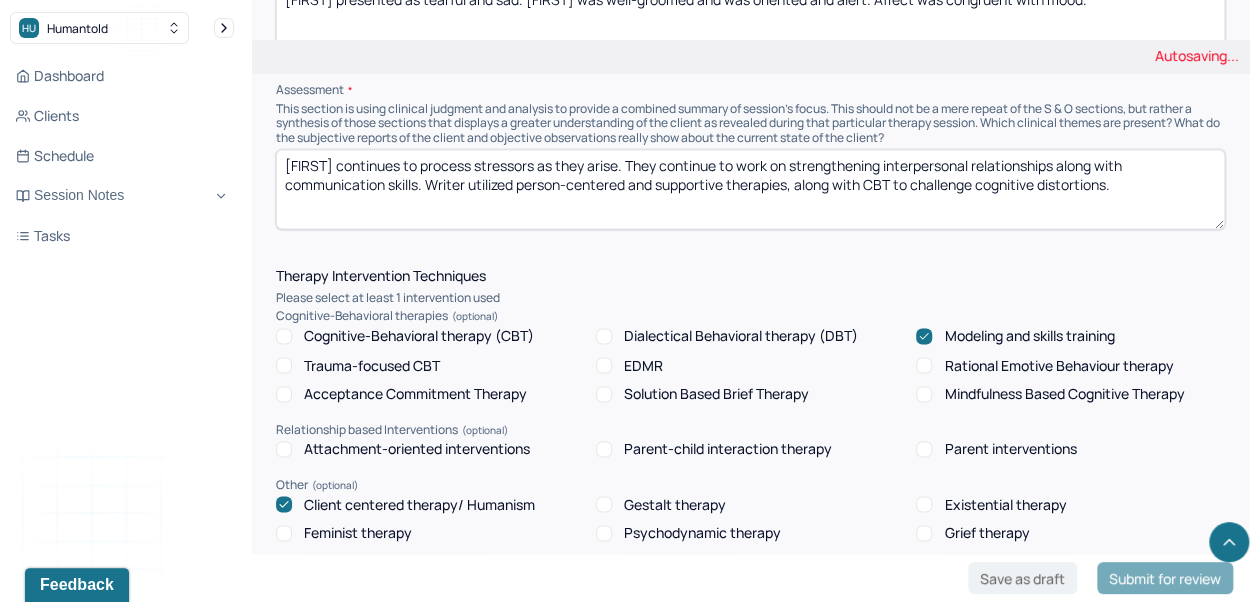 type on "[FIRST] continues to process stressors as they arise. They continue to work on strengthening interpersonal relationships along with communication skills. Writer utilized person-centered and supportive therapies, along with CBT to challenge cognitive distortions." 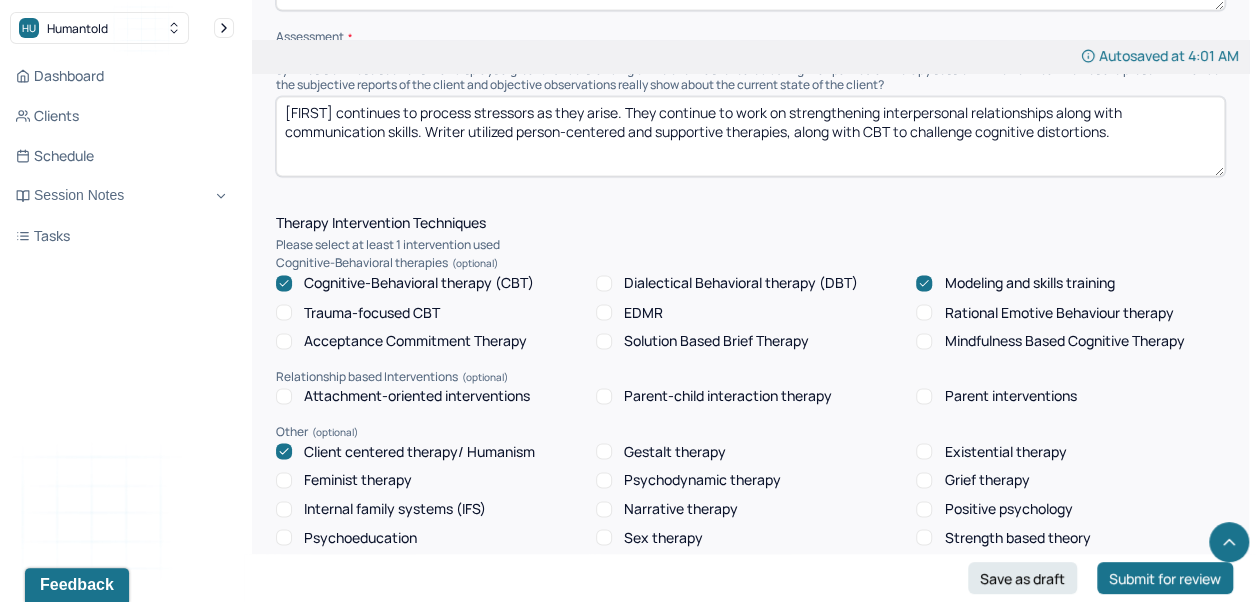 scroll, scrollTop: 1600, scrollLeft: 0, axis: vertical 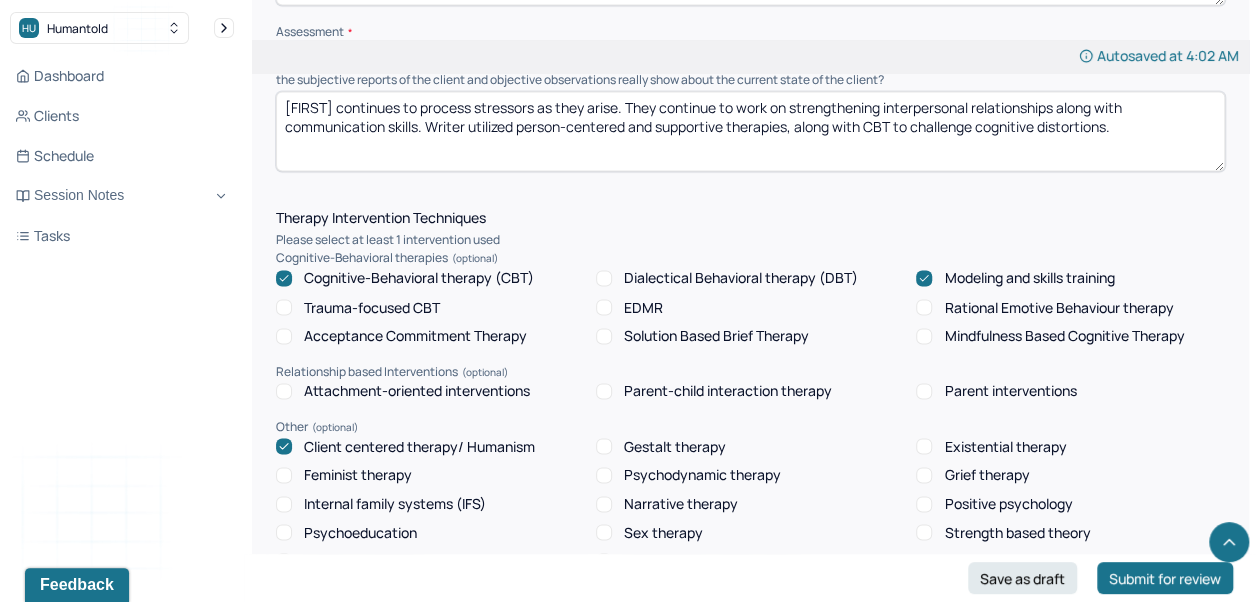 click 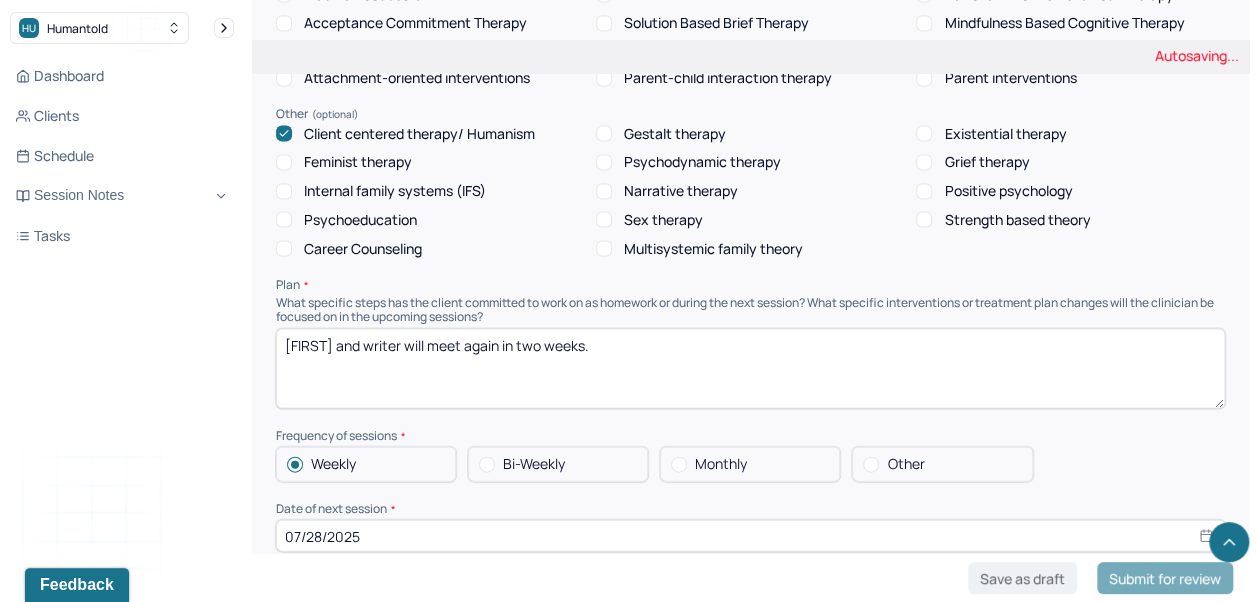 scroll, scrollTop: 1912, scrollLeft: 0, axis: vertical 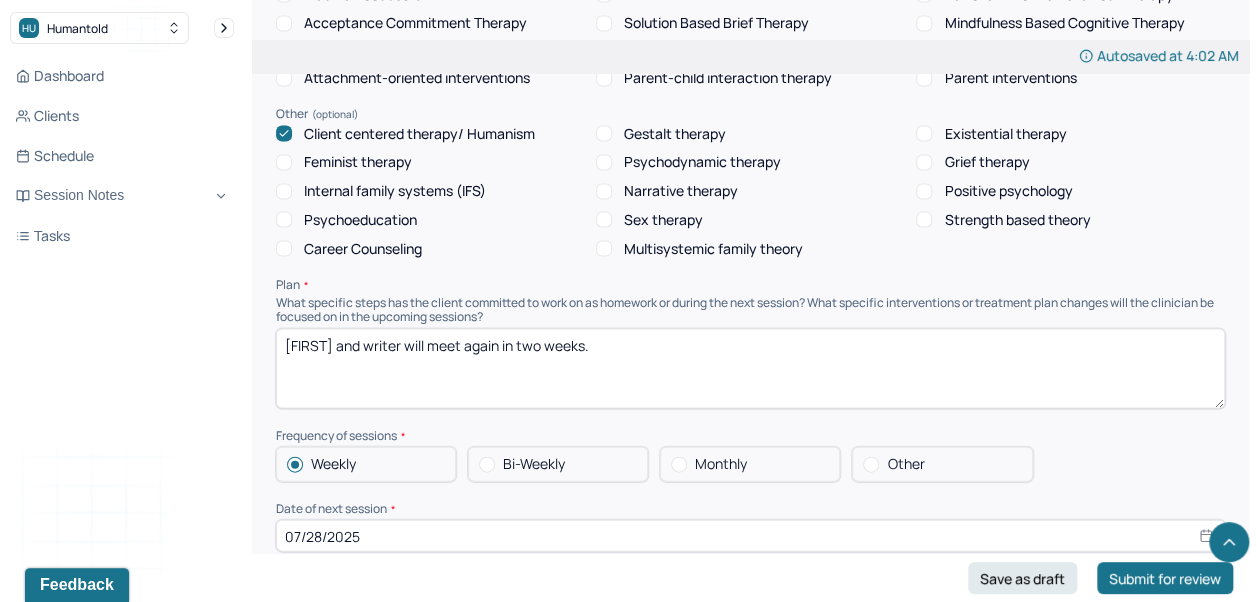 click on "[FIRST] and writer will meet again in two weeks." at bounding box center (750, 369) 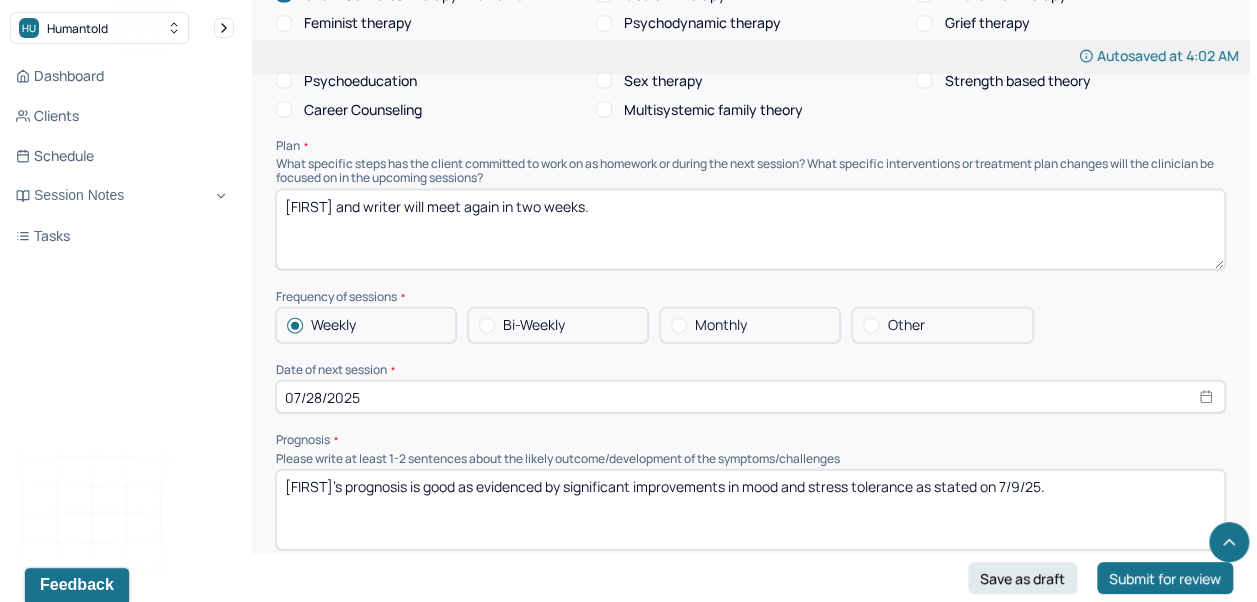 scroll, scrollTop: 2050, scrollLeft: 0, axis: vertical 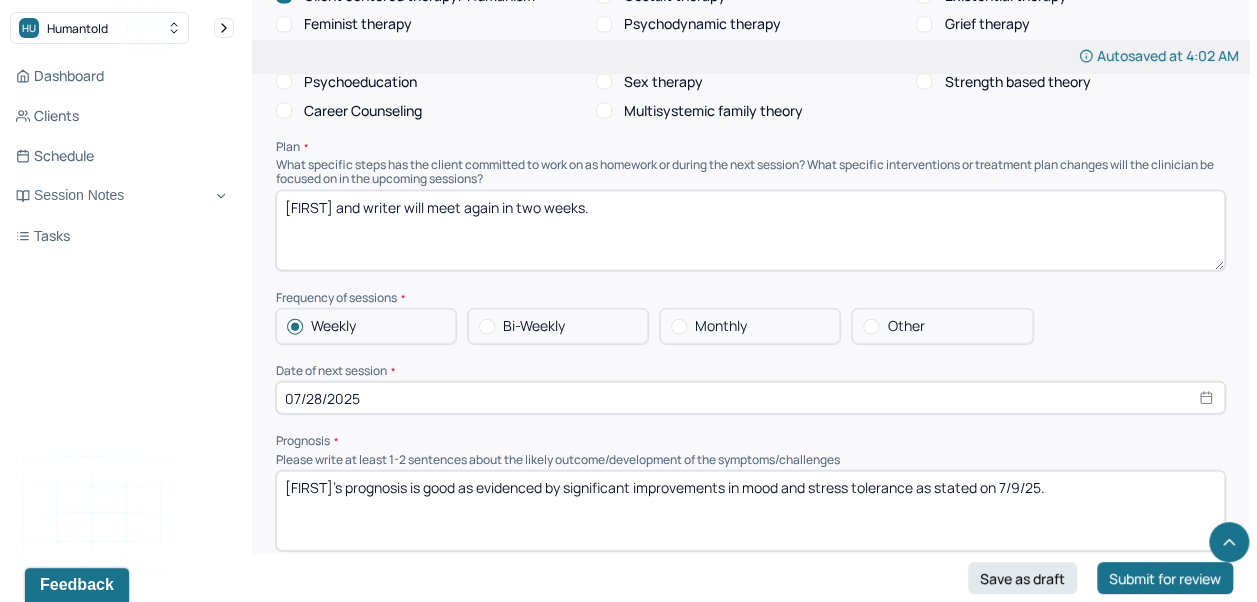 click on "07/28/2025" at bounding box center [750, 398] 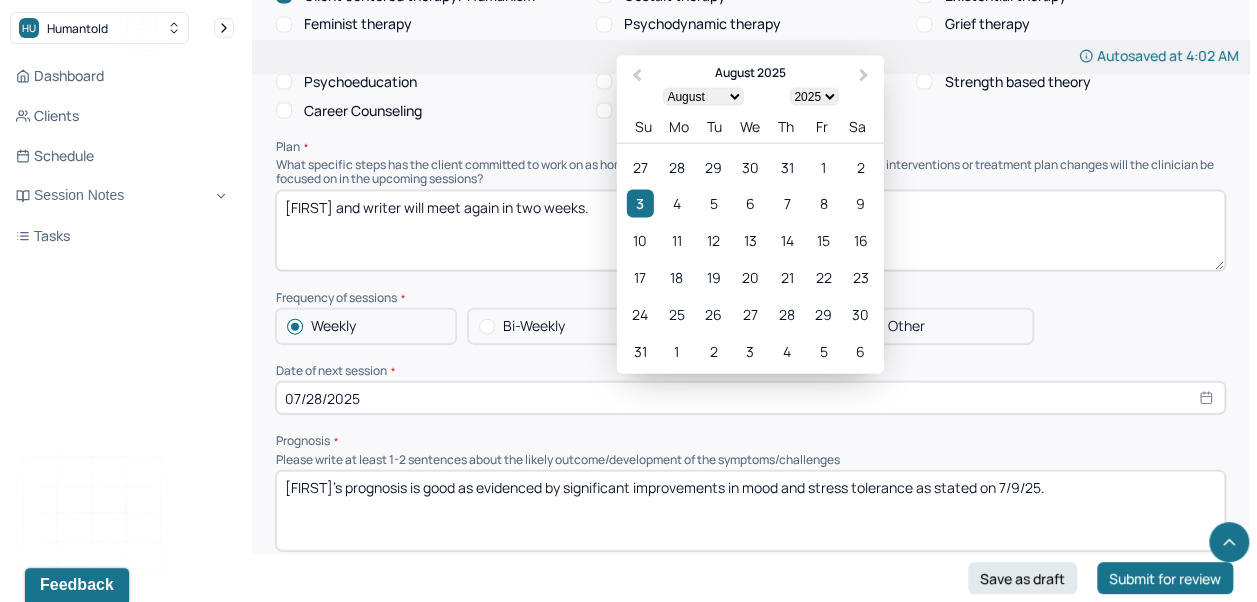 click on "[FIRST] and writer will meet again in two weeks." at bounding box center [750, 231] 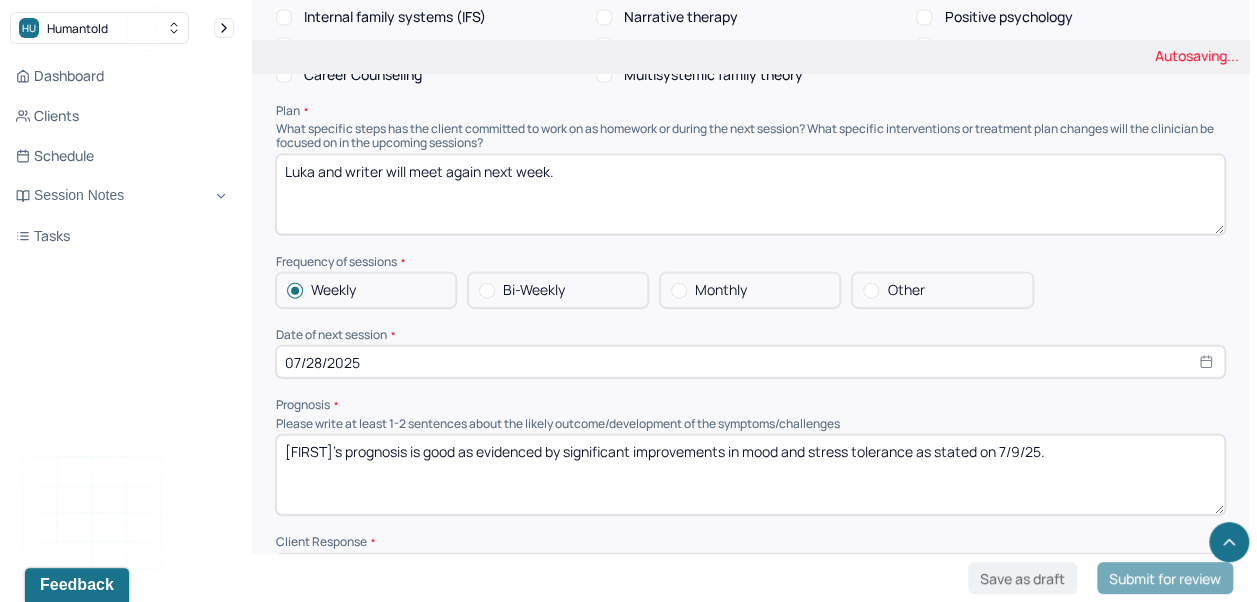 scroll, scrollTop: 2098, scrollLeft: 0, axis: vertical 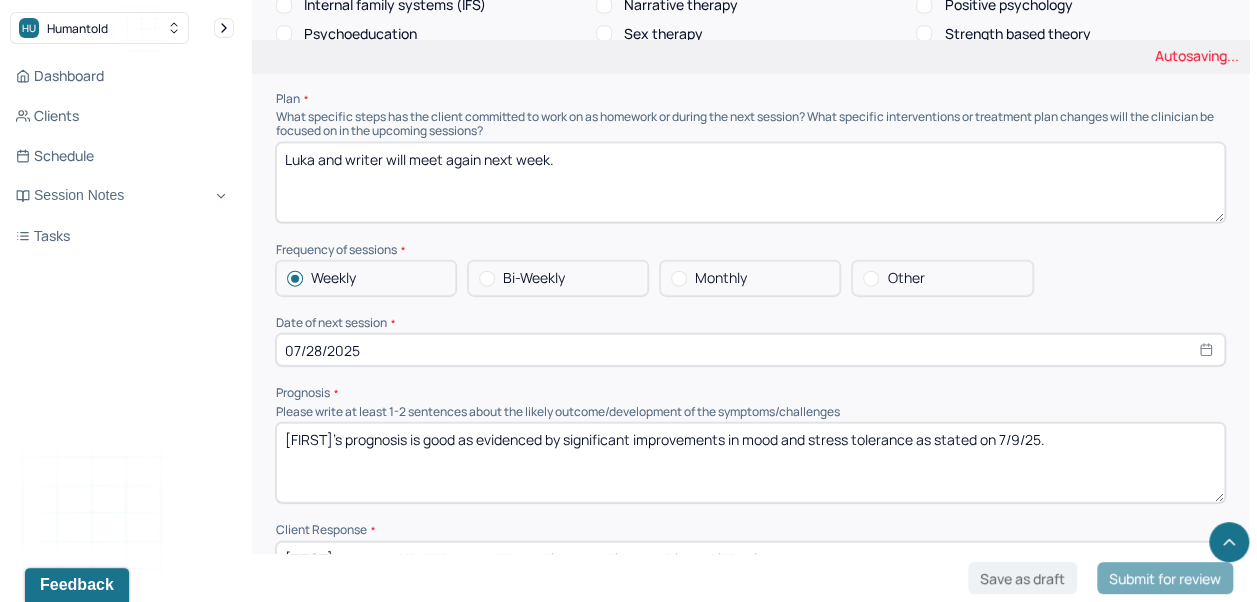 type on "Luka and writer will meet again next week." 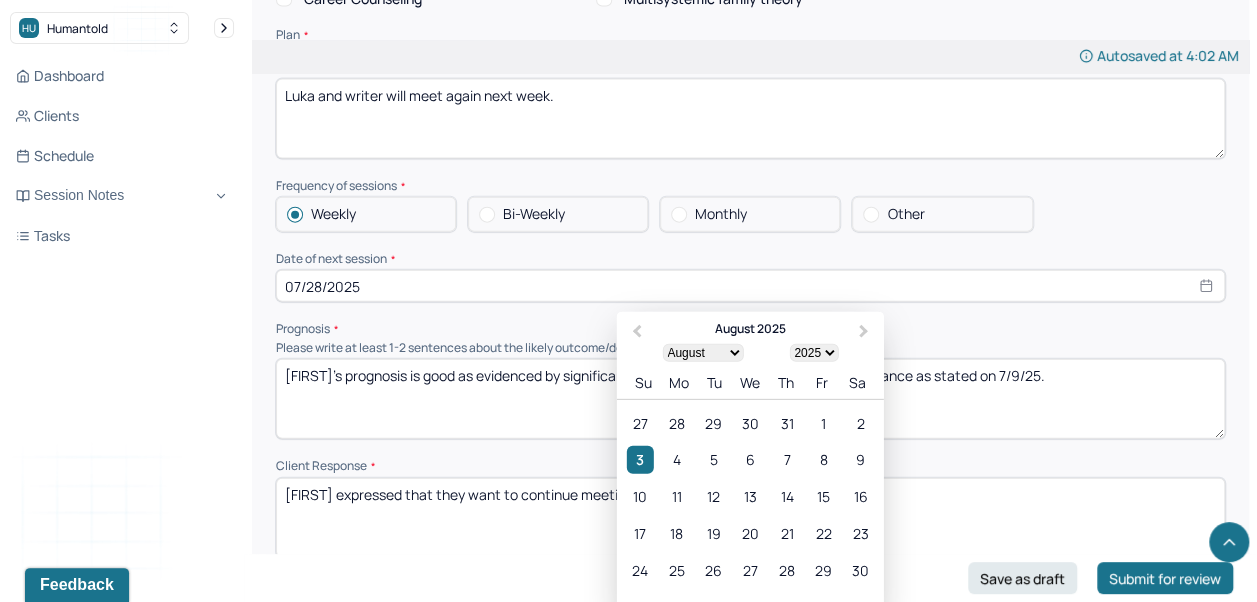 scroll, scrollTop: 2168, scrollLeft: 0, axis: vertical 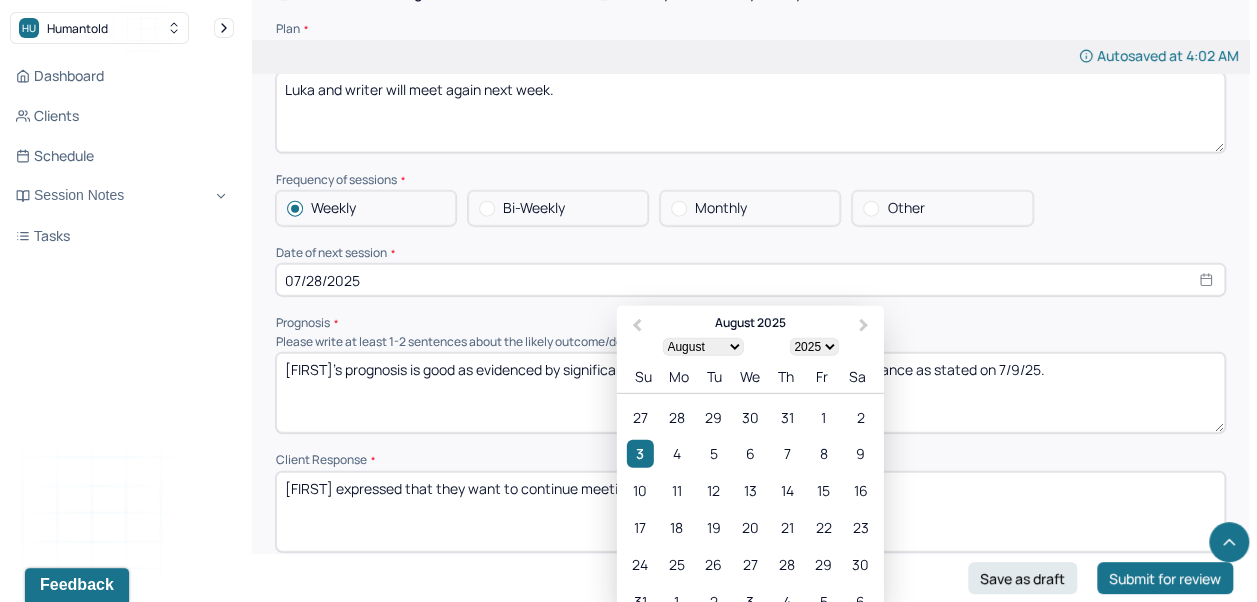 click on "11" at bounding box center (676, 491) 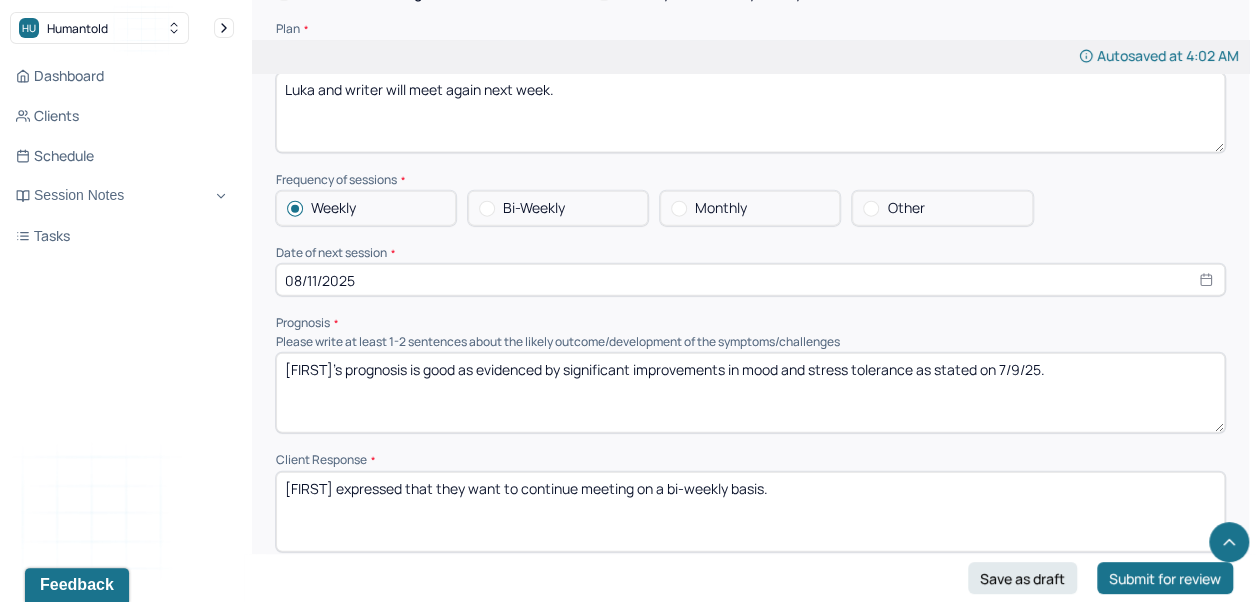 click on "08/11/2025" at bounding box center (750, 280) 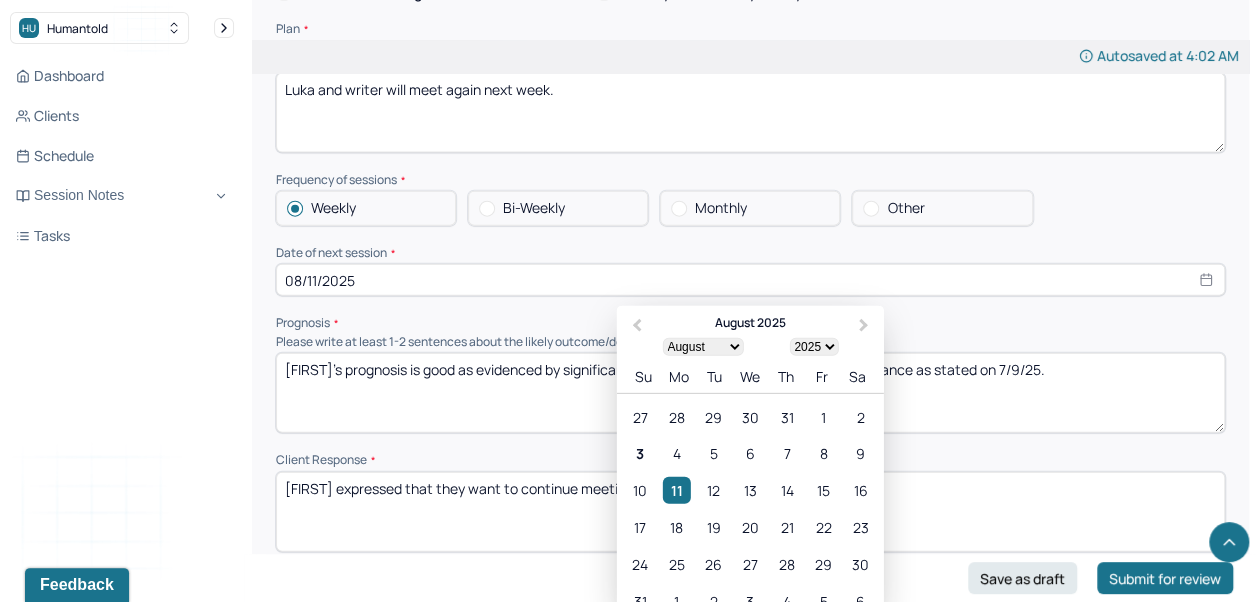 click on "4" at bounding box center [676, 454] 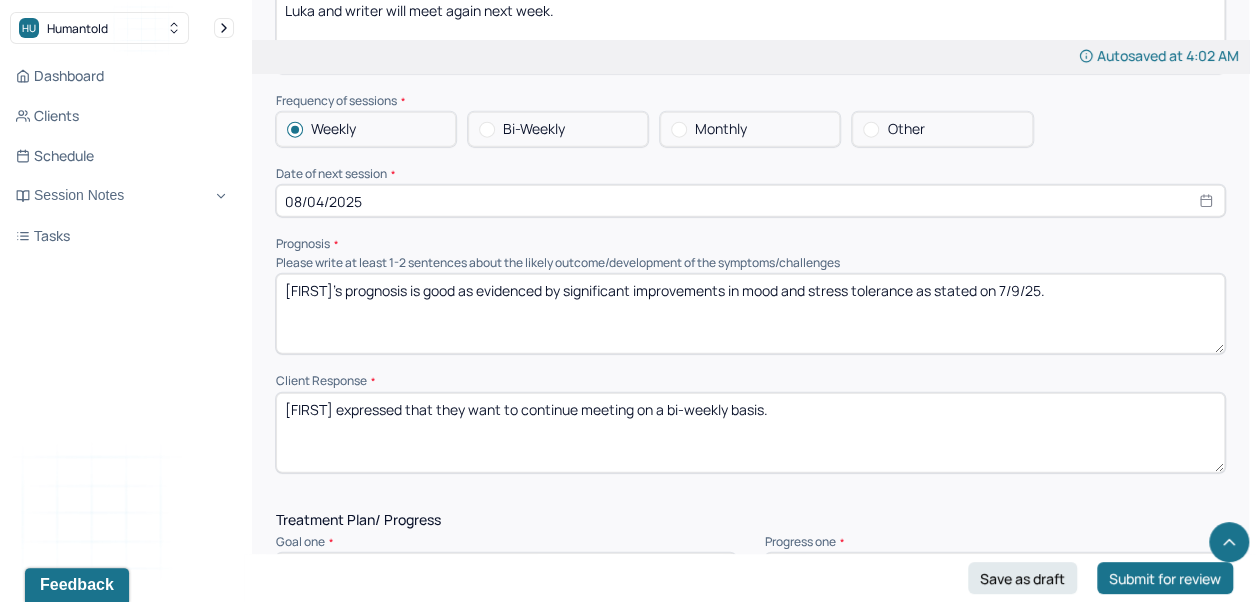 scroll, scrollTop: 2250, scrollLeft: 0, axis: vertical 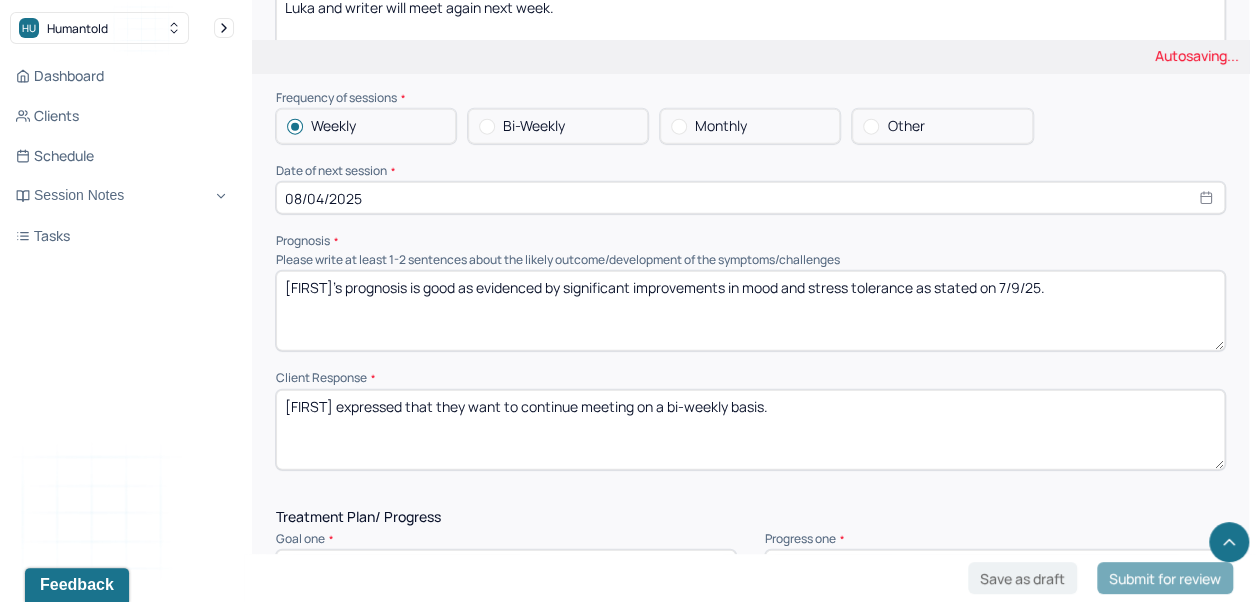 click on "[FIRST]'s prognosis is good as evidenced by significant improvements in mood and stress tolerance as stated on 7/9/25." at bounding box center (750, 311) 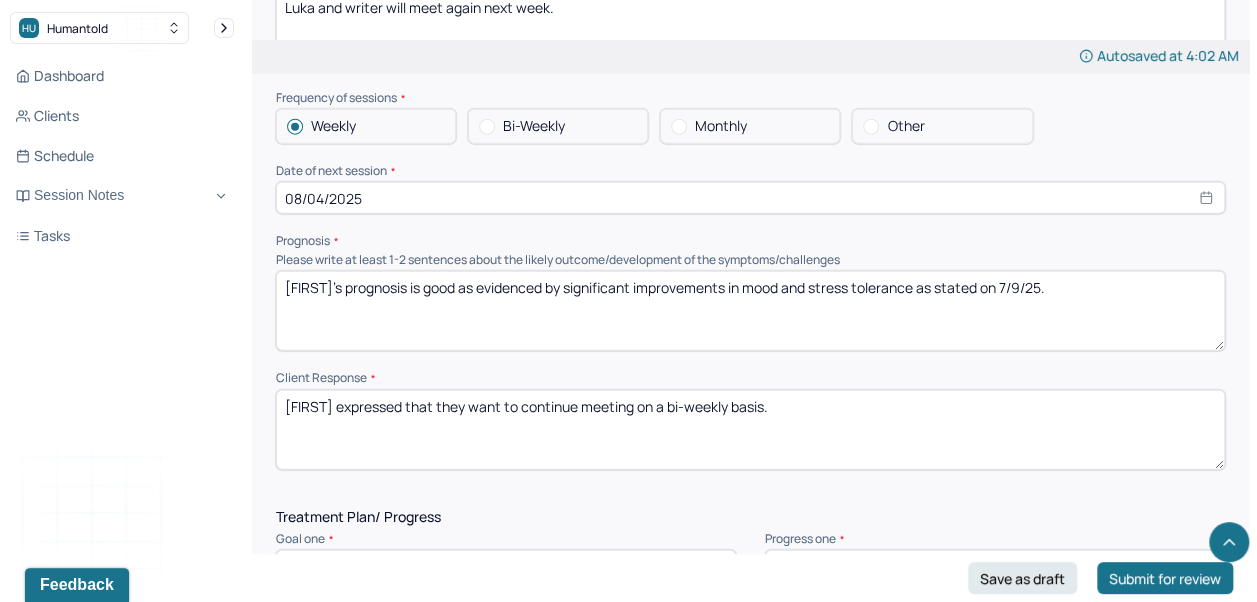 click on "[FIRST]'s prognosis is good as evidenced by significant improvements in mood and stress tolerance as stated on 7/9/25." at bounding box center (750, 311) 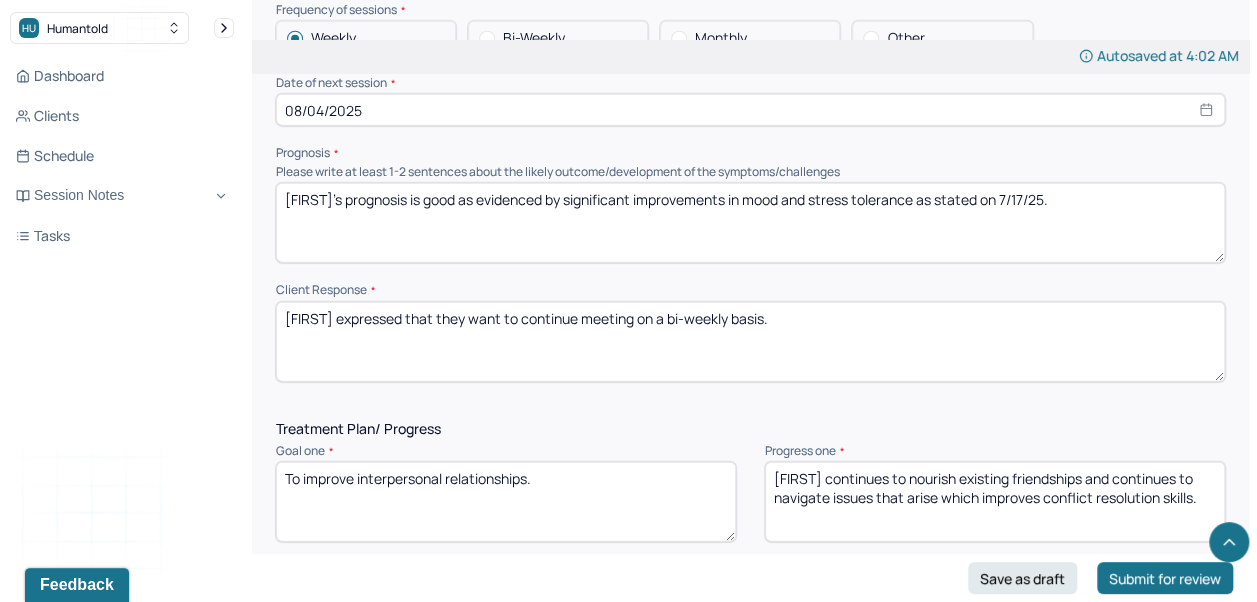 scroll, scrollTop: 2340, scrollLeft: 0, axis: vertical 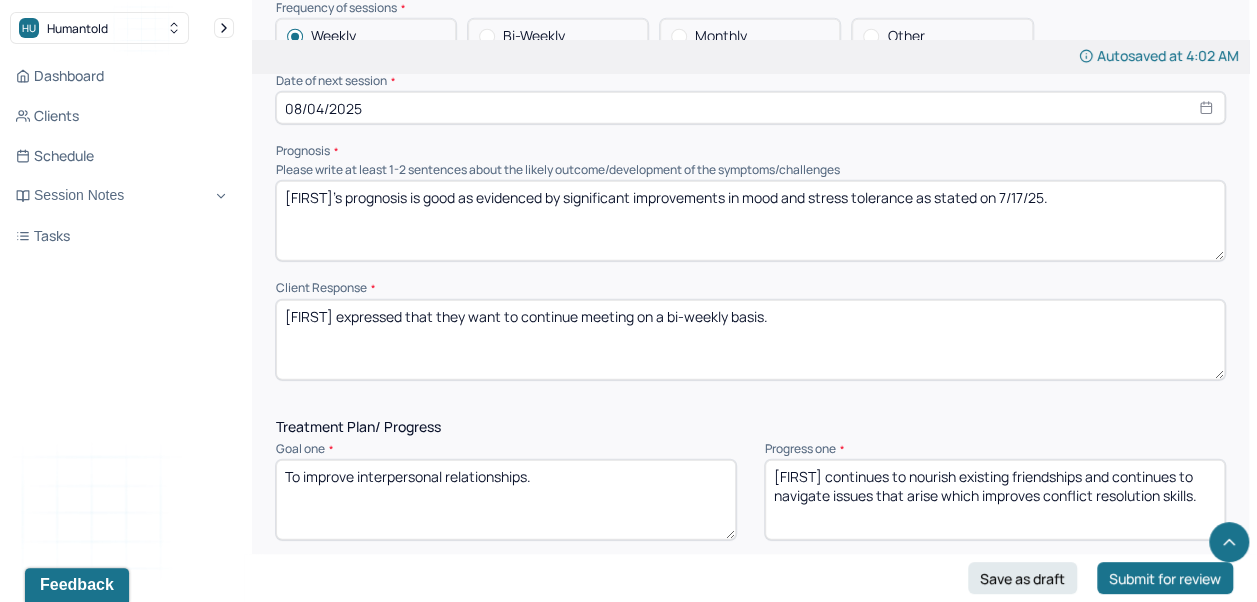 type on "[FIRST]'s prognosis is good as evidenced by significant improvements in mood and stress tolerance as stated on 7/17/25." 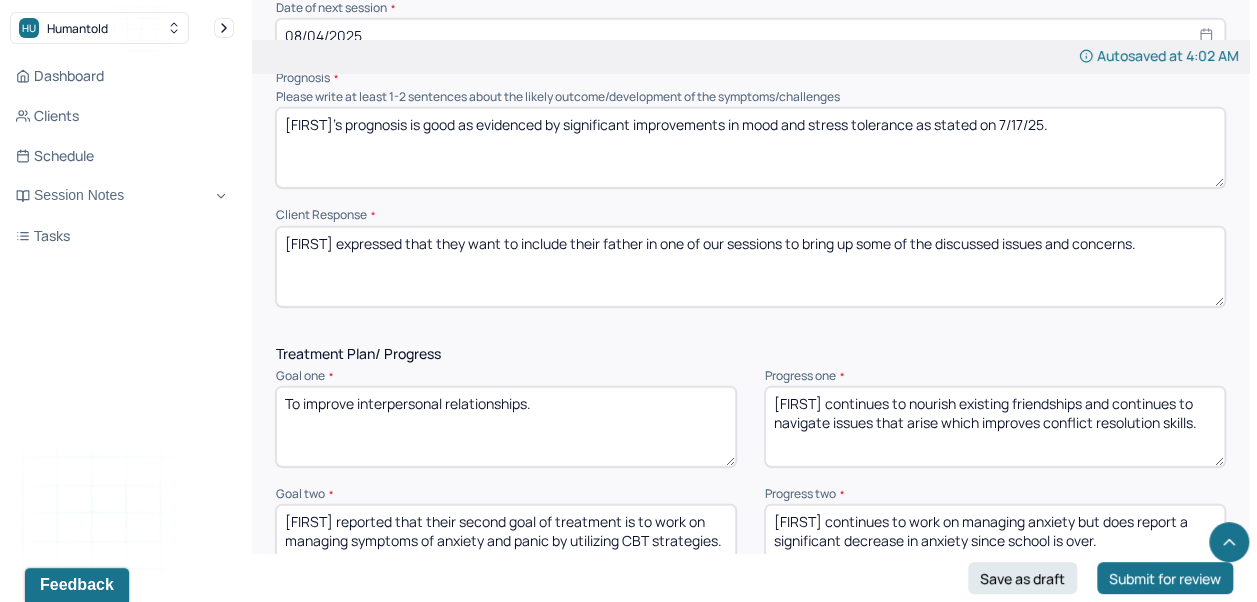 scroll, scrollTop: 2486, scrollLeft: 0, axis: vertical 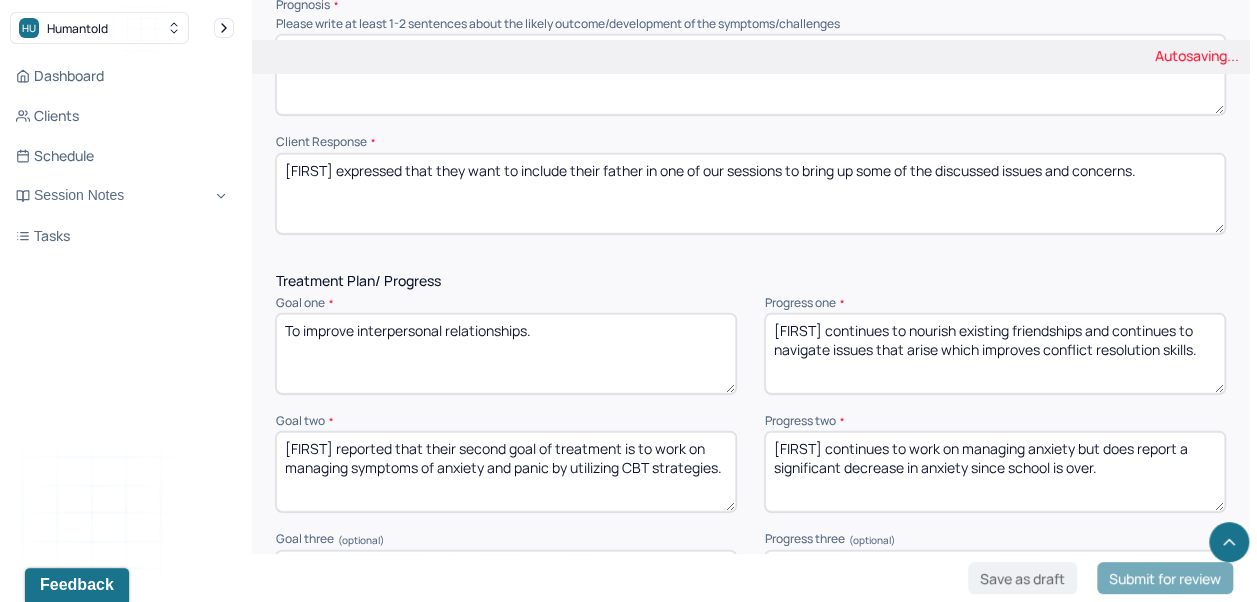 type on "[FIRST] expressed that they want to include their father in one of our sessions to bring up some of the discussed issues and concerns." 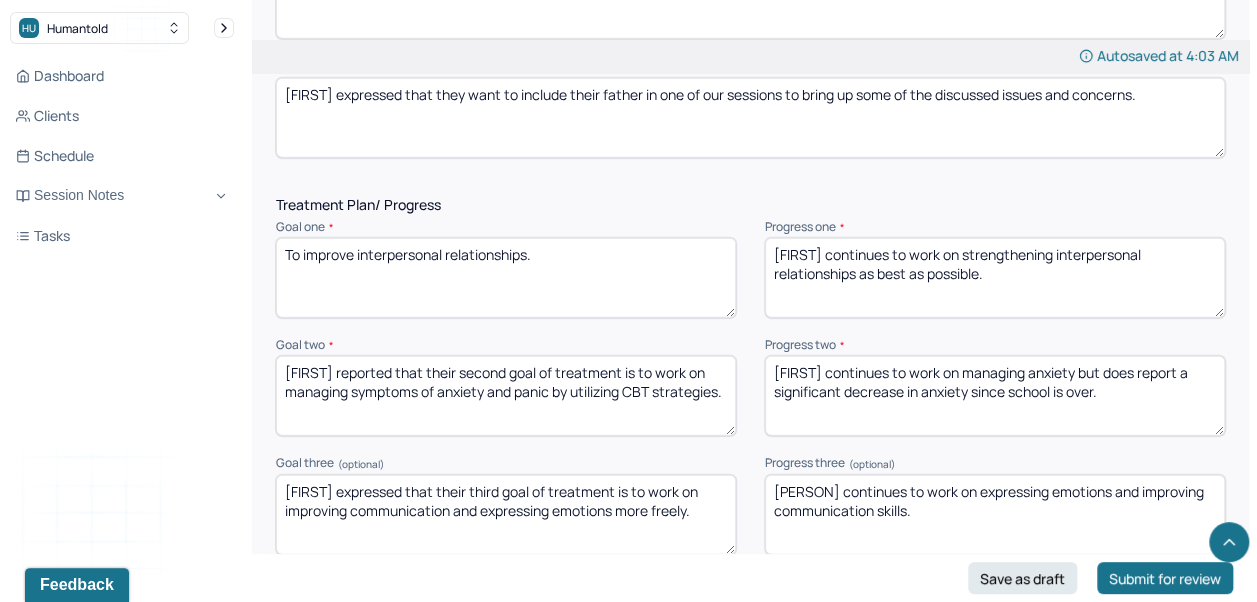 scroll, scrollTop: 2611, scrollLeft: 0, axis: vertical 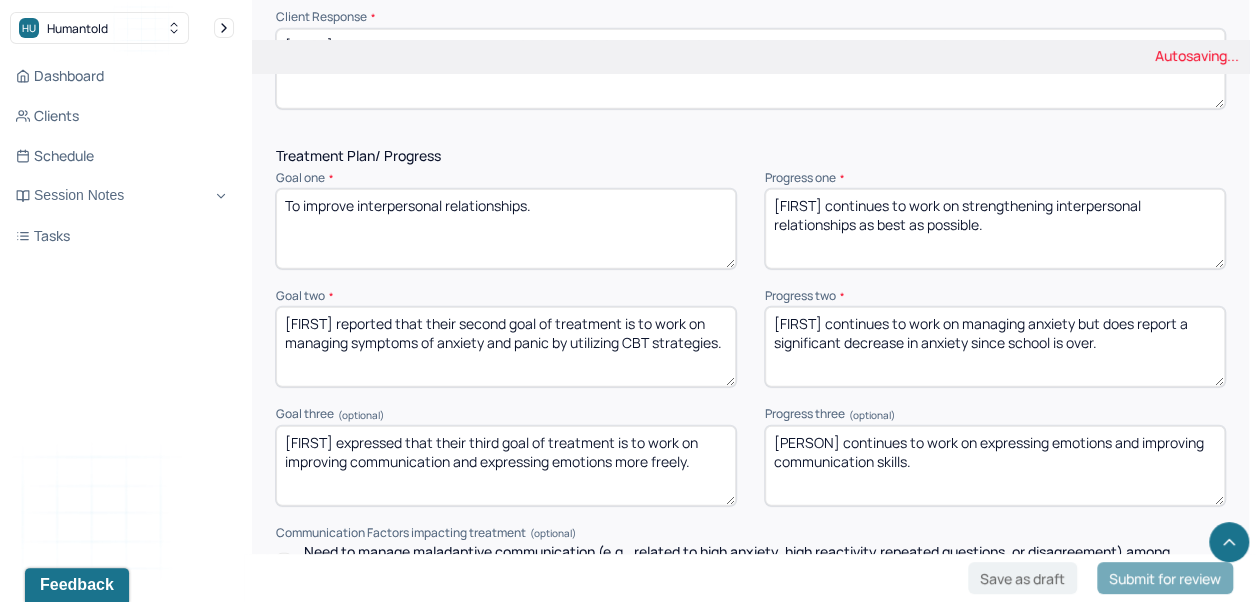 type on "[FIRST] continues to work on strengthening interpersonal relationships as best as possible." 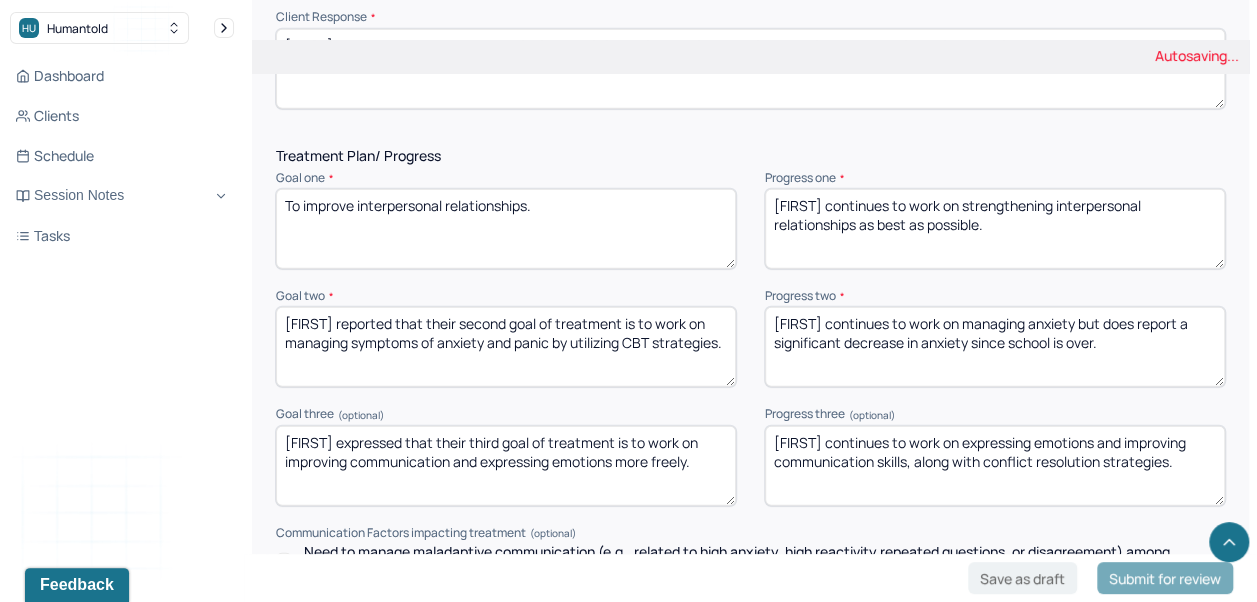 type on "[FIRST] continues to work on expressing emotions and improving communication skills, along with conflict resolution strategies." 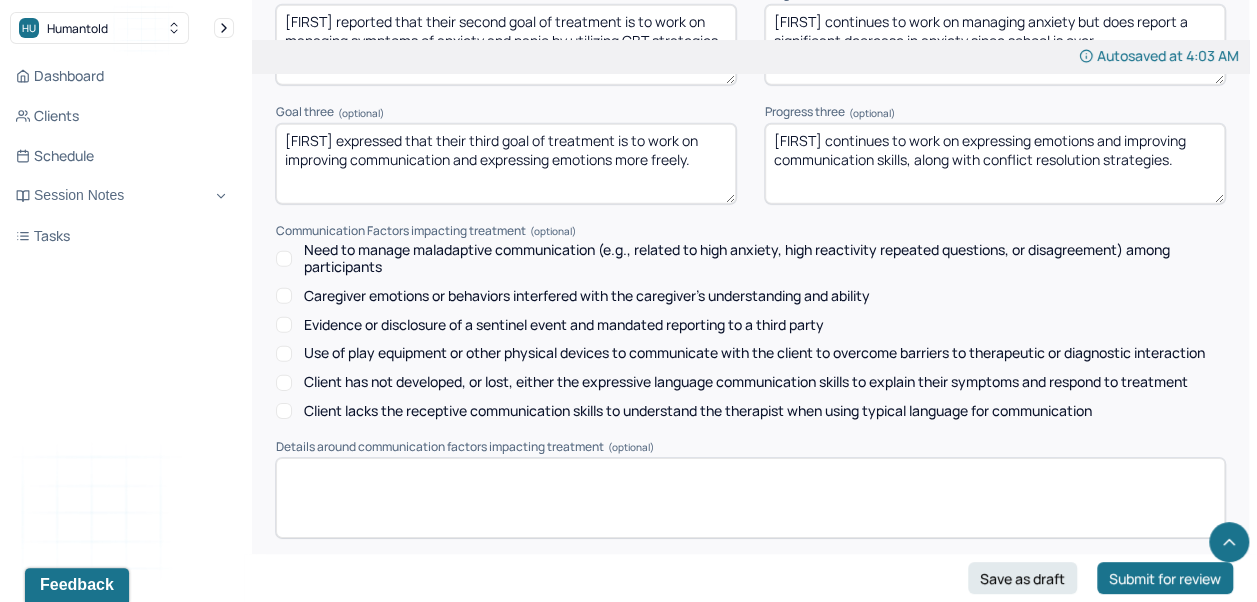 scroll, scrollTop: 3003, scrollLeft: 0, axis: vertical 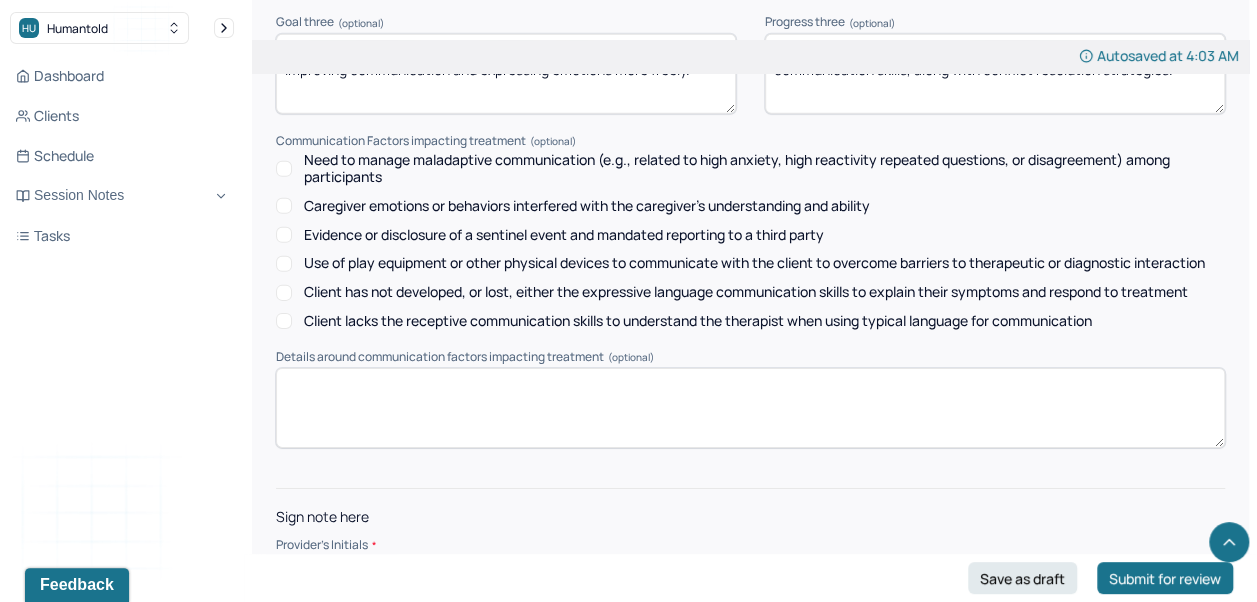 click at bounding box center [750, 572] 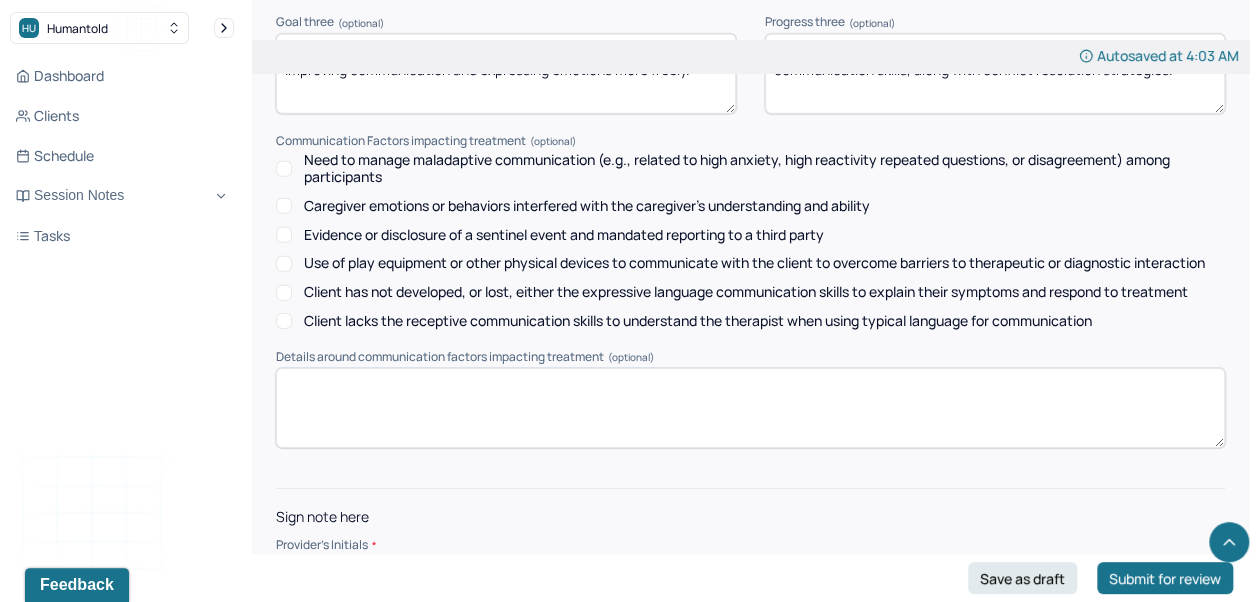 type on "AC" 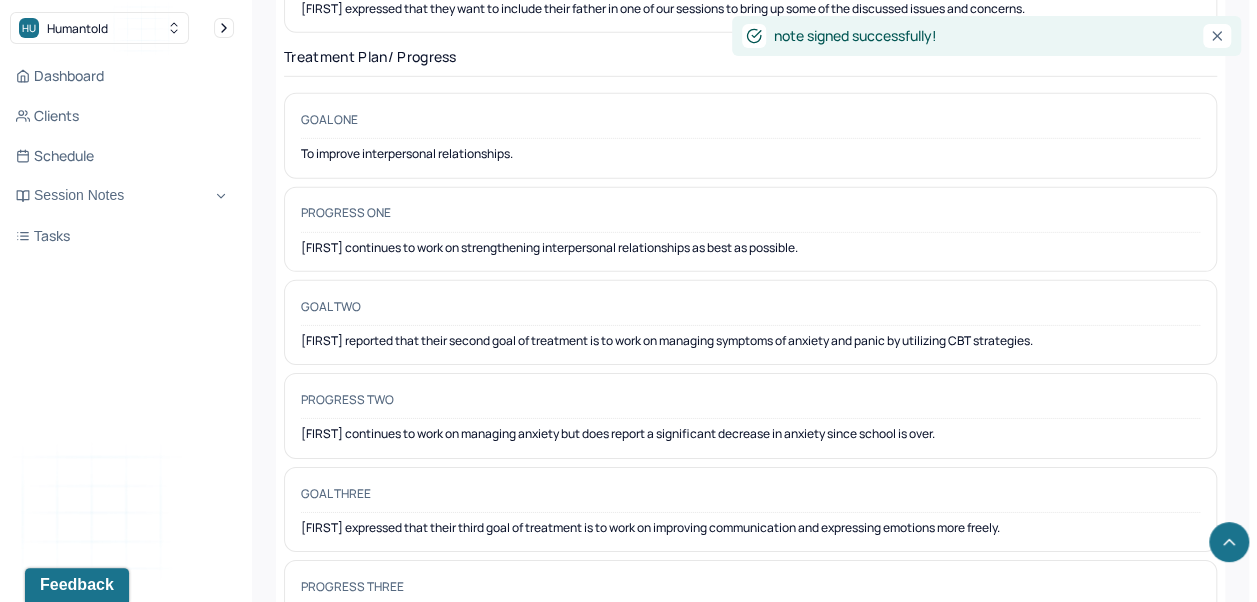 click on "Dashboard" at bounding box center (122, 76) 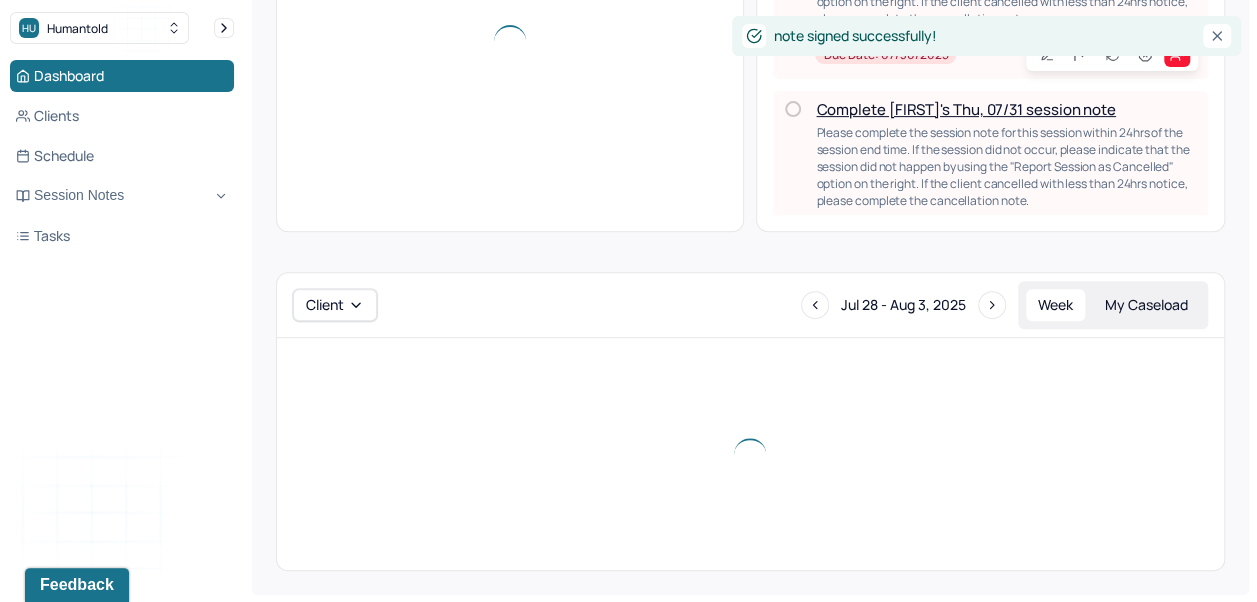 scroll, scrollTop: 1291, scrollLeft: 0, axis: vertical 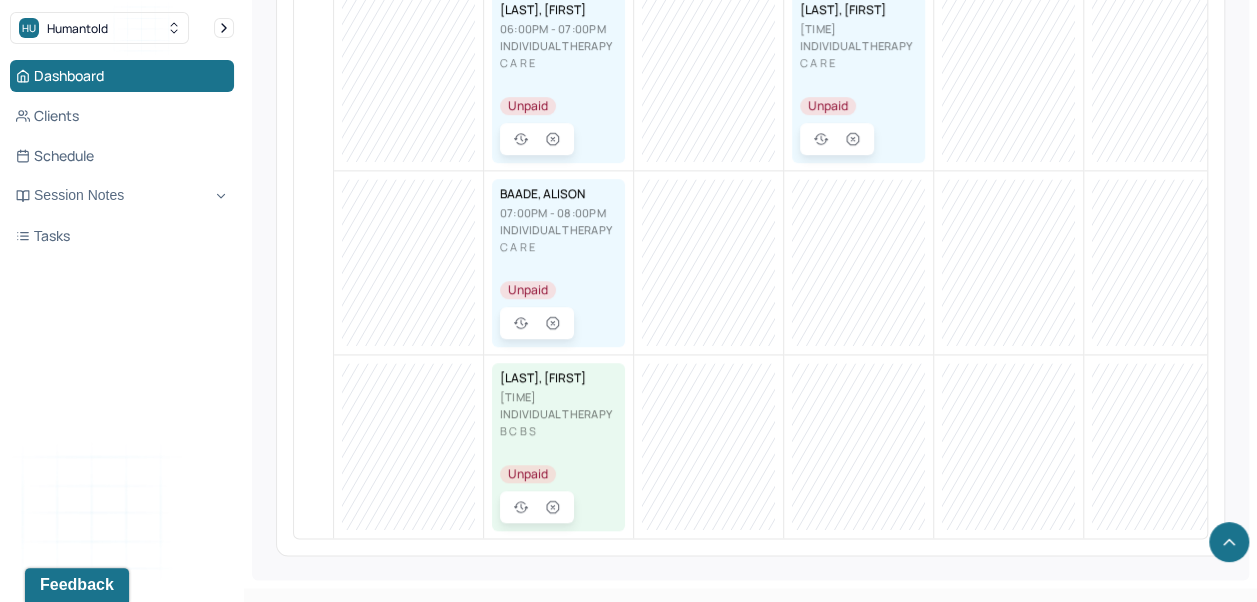 click on "Dashboard" at bounding box center (122, 76) 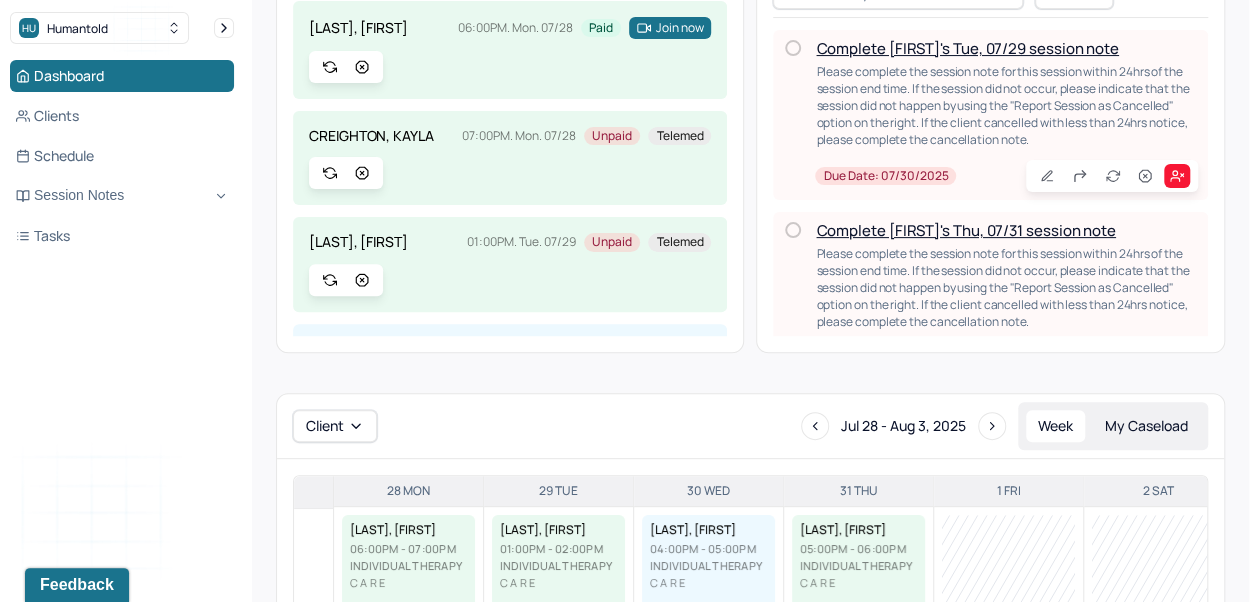 scroll, scrollTop: 0, scrollLeft: 0, axis: both 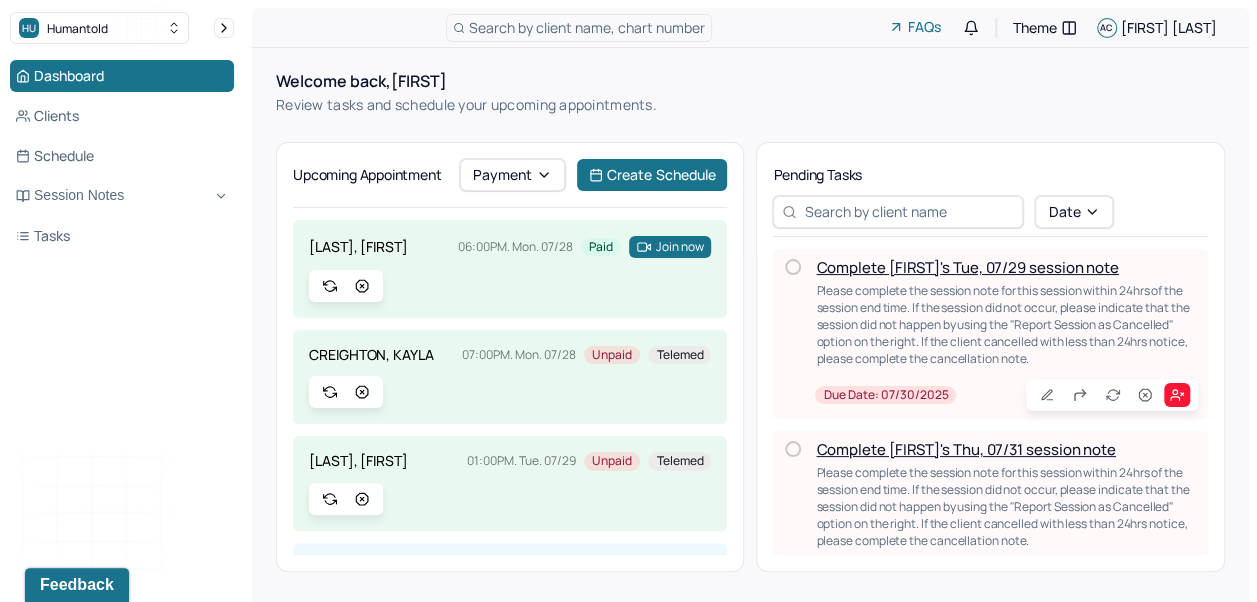 click on "Session Notes" at bounding box center [122, 196] 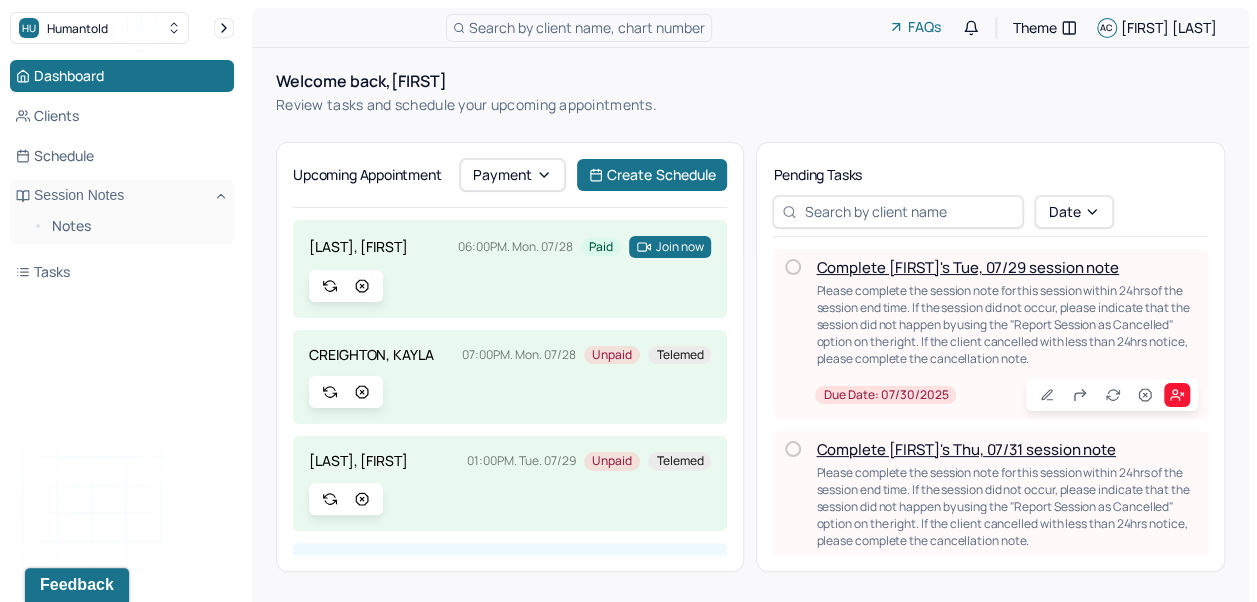 click on "Notes" at bounding box center (135, 226) 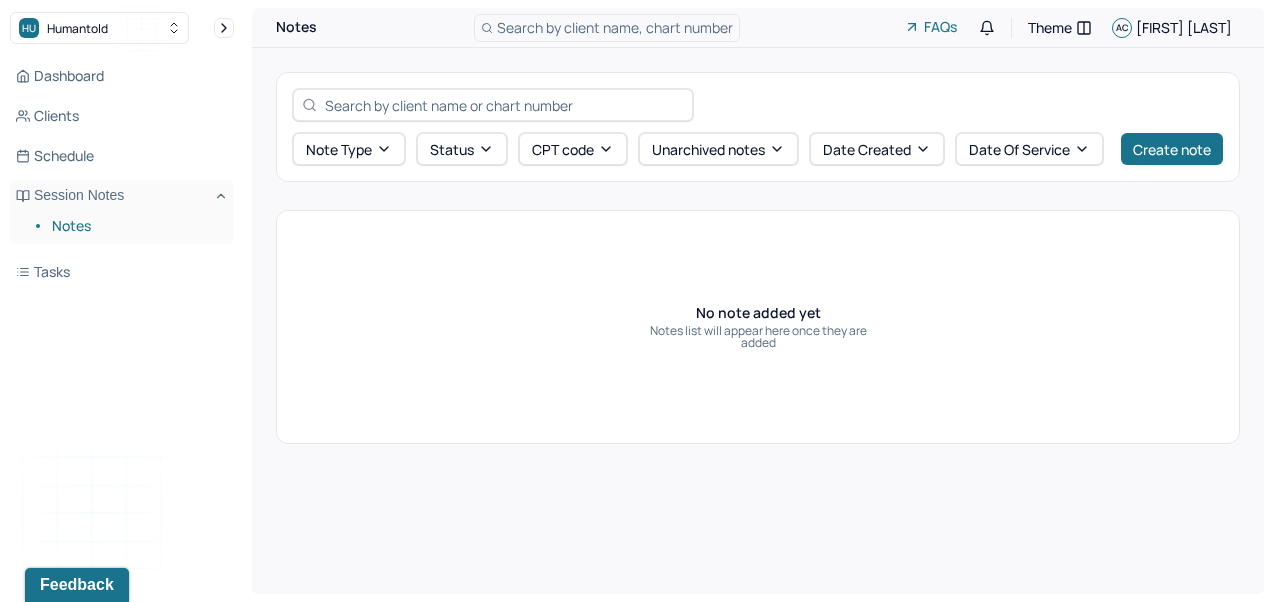click on "Create note" at bounding box center [1172, 149] 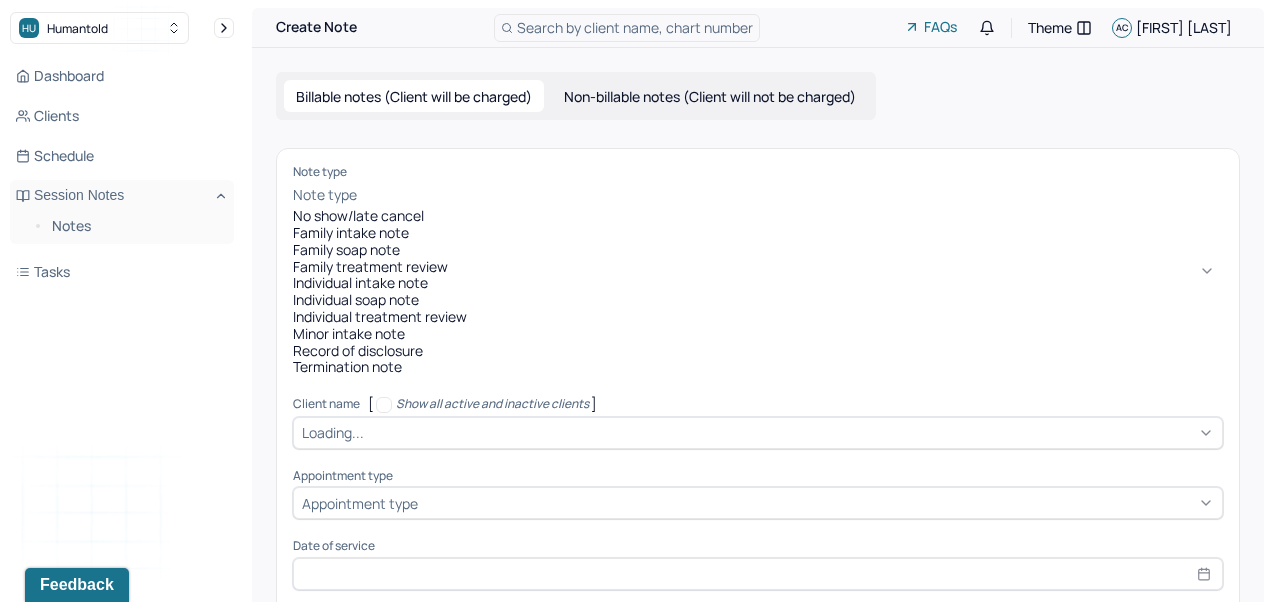 click on "Individual soap note" at bounding box center (758, 300) 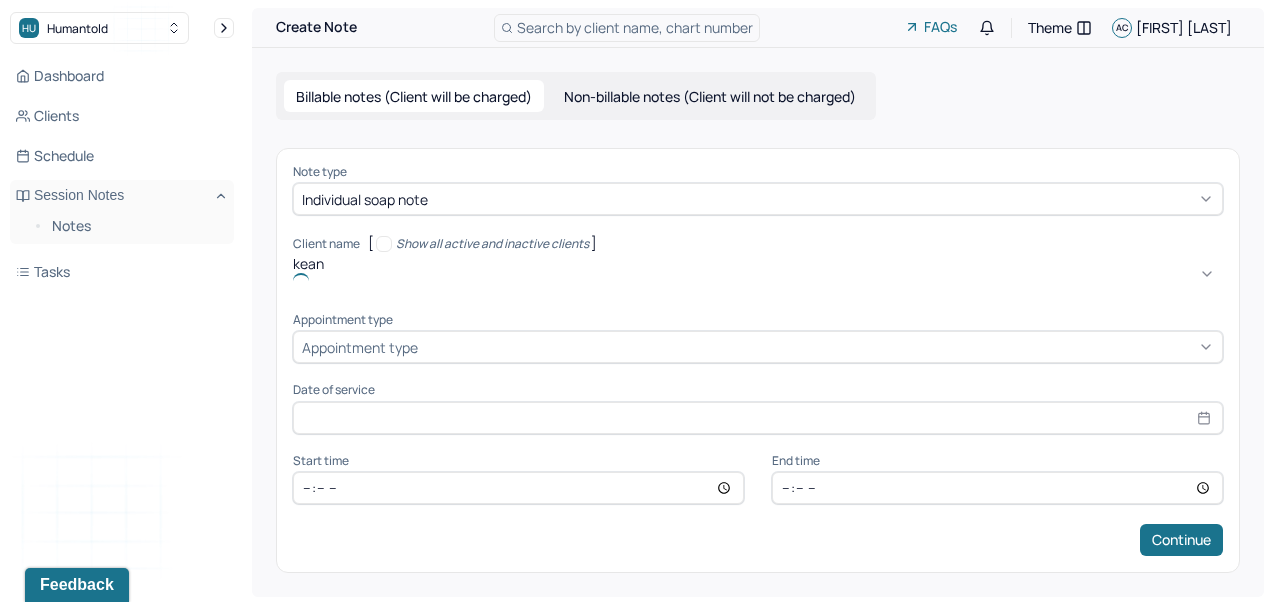 type on "[FIRST]" 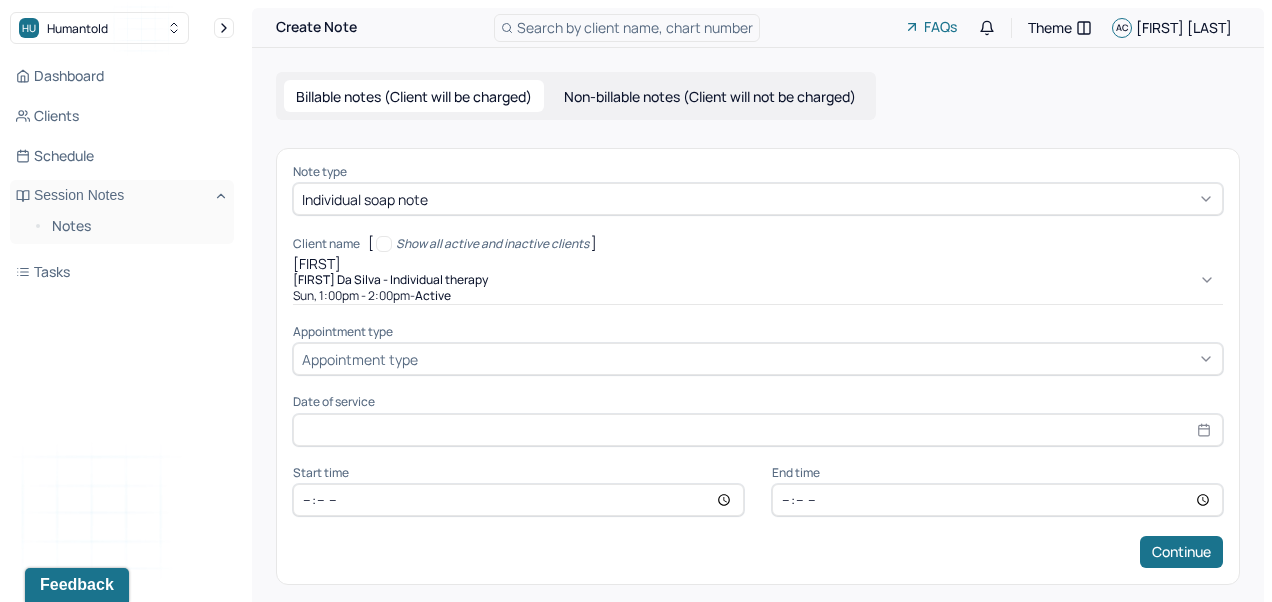 click on "[FIRST] Da Silva - Individual therapy" at bounding box center [390, 280] 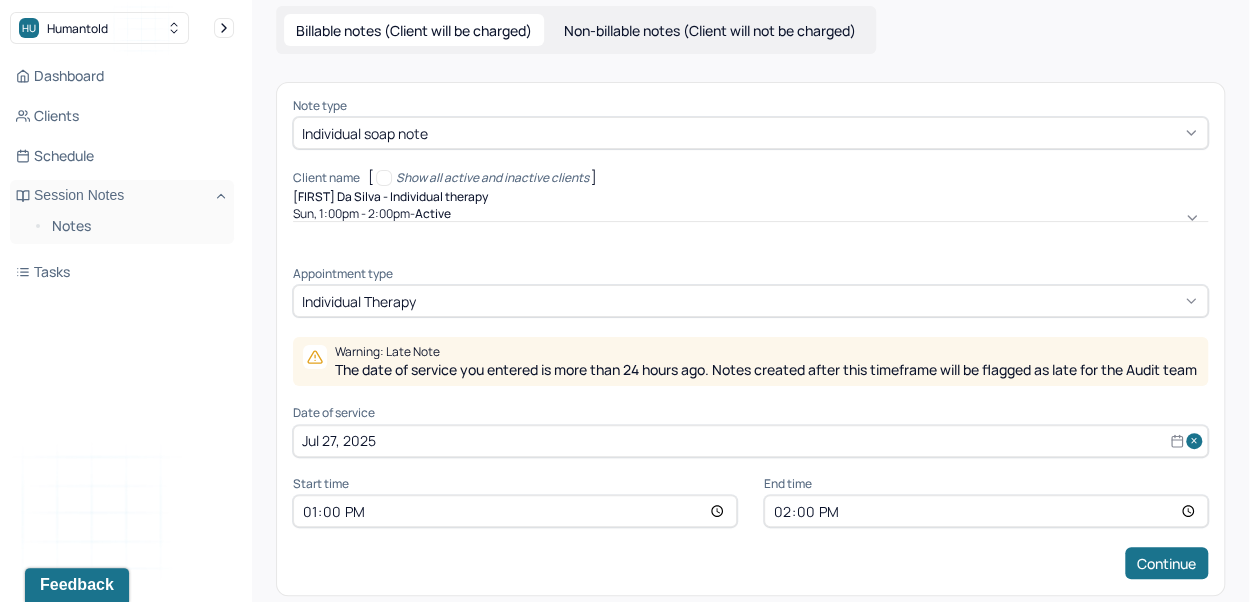 scroll, scrollTop: 96, scrollLeft: 0, axis: vertical 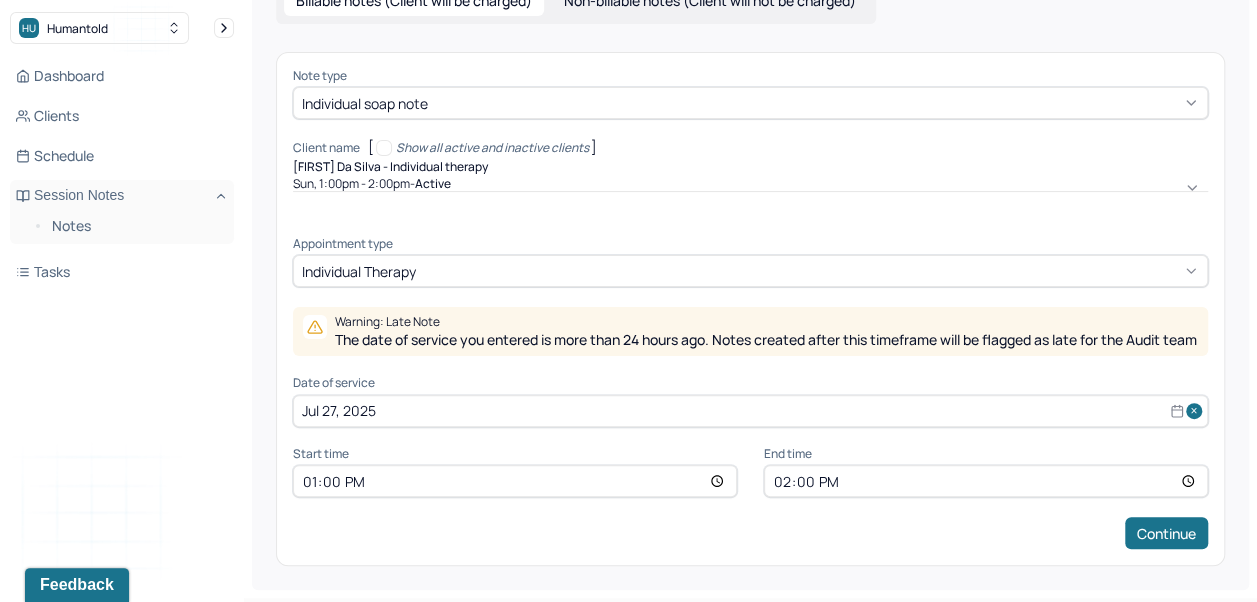 click on "Jul 27, 2025" at bounding box center (750, 411) 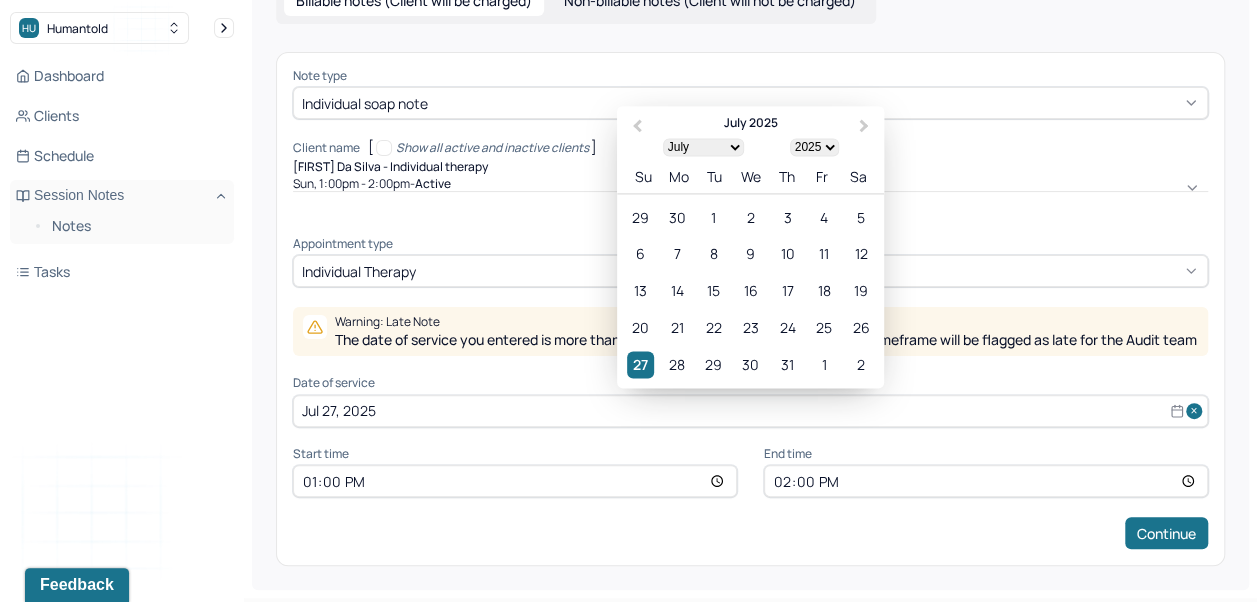 click on "1" at bounding box center [824, 364] 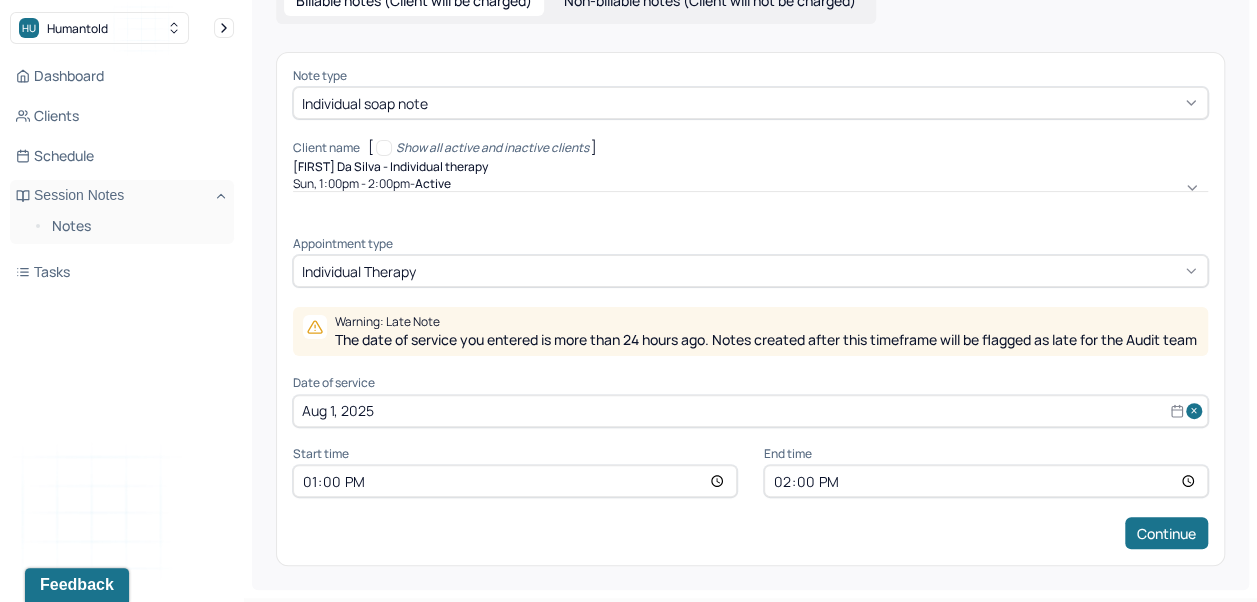 click on "13:00" at bounding box center [515, 481] 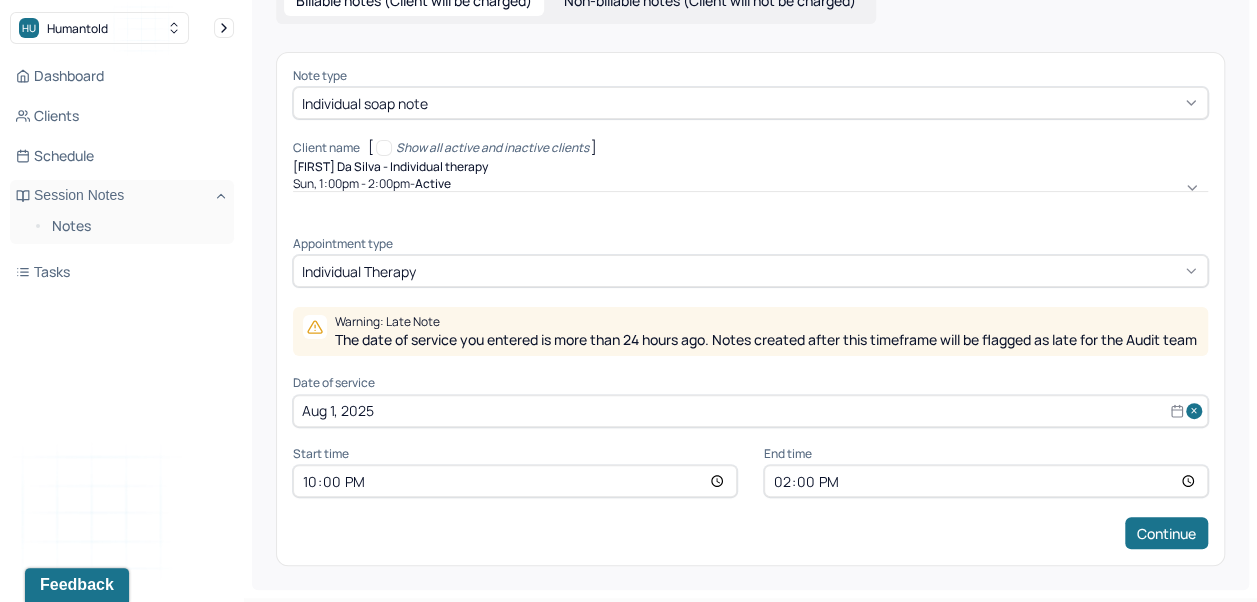 type on "10:00" 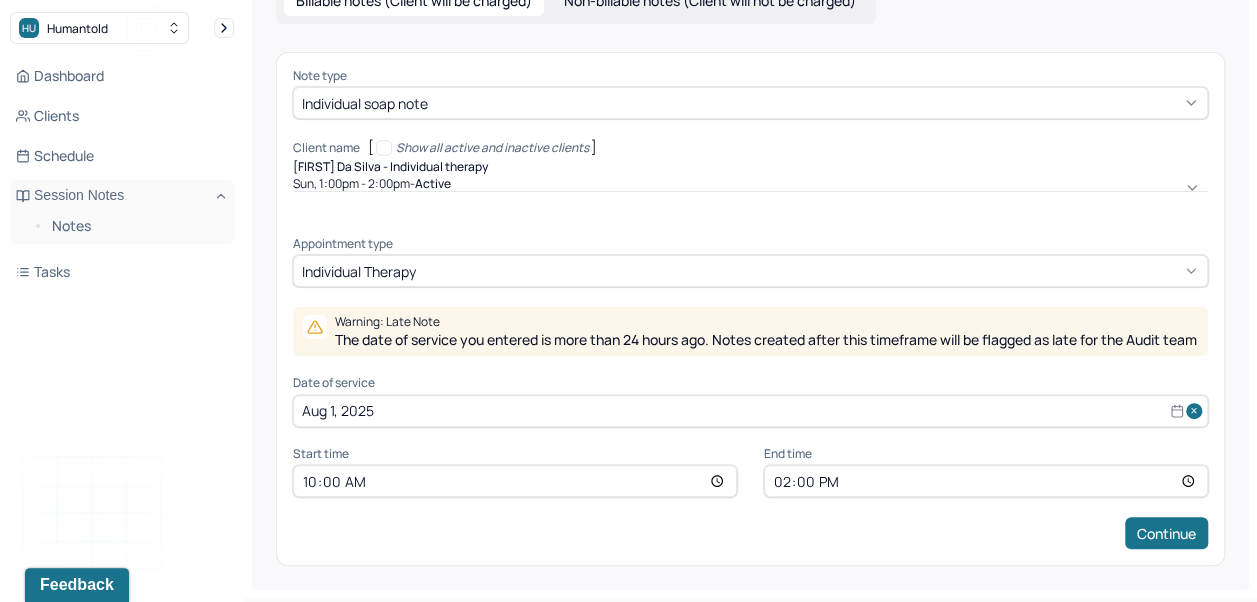 click on "14:00" at bounding box center [986, 481] 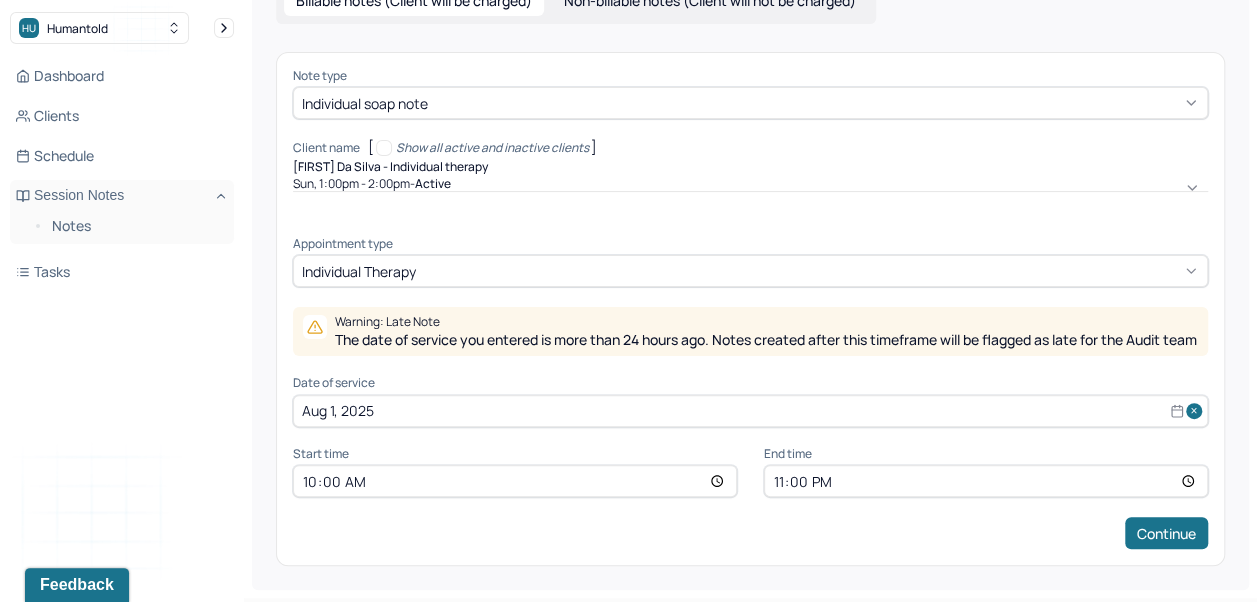 type on "11:00" 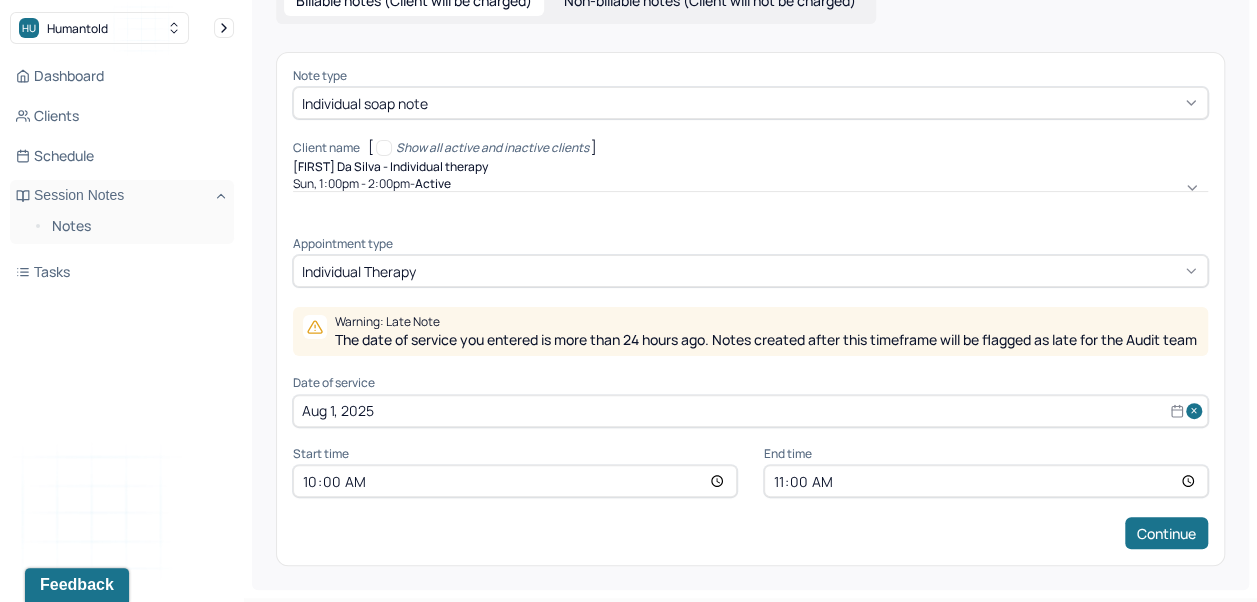 click on "10:00" at bounding box center [515, 481] 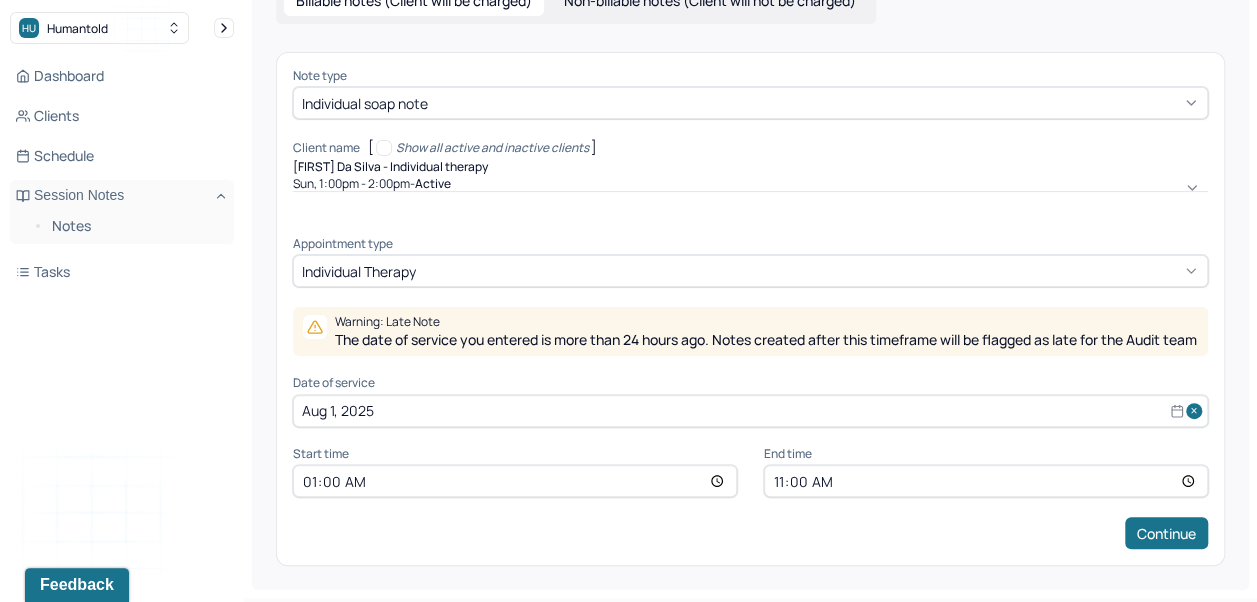 type on "13:00" 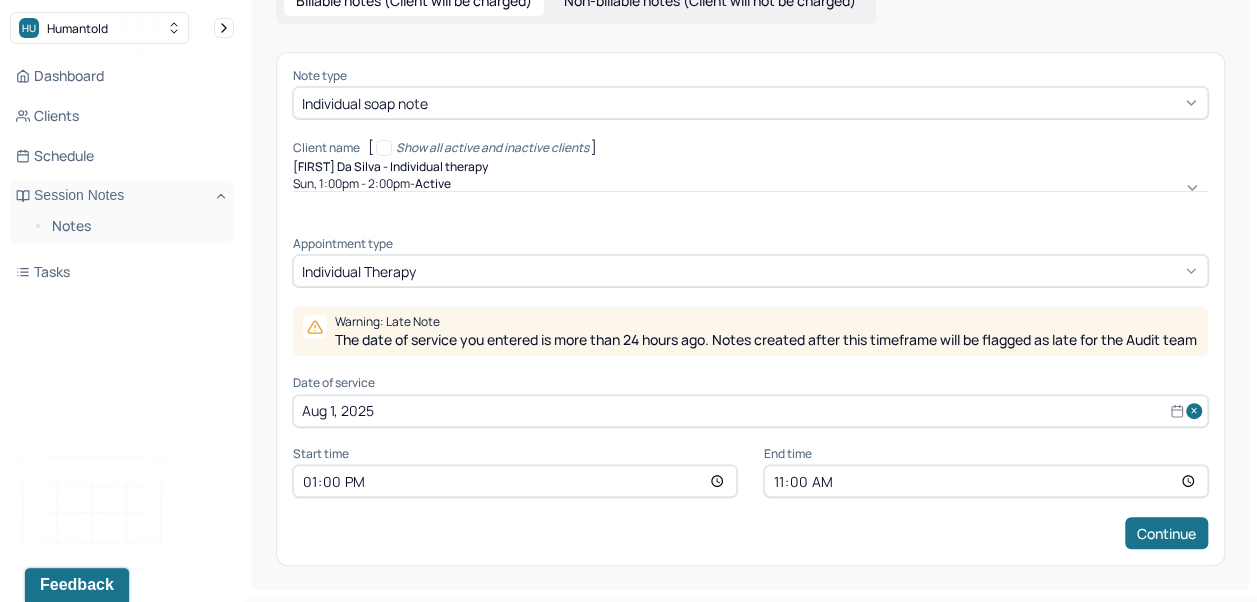click on "11:00" at bounding box center (986, 481) 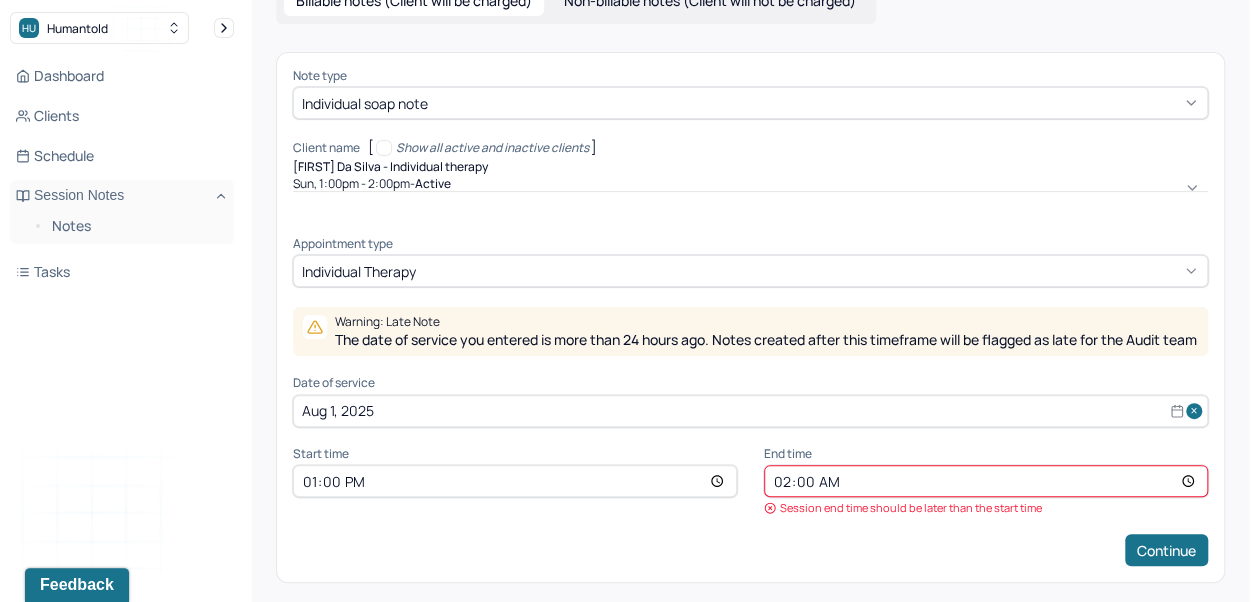 type on "14:00" 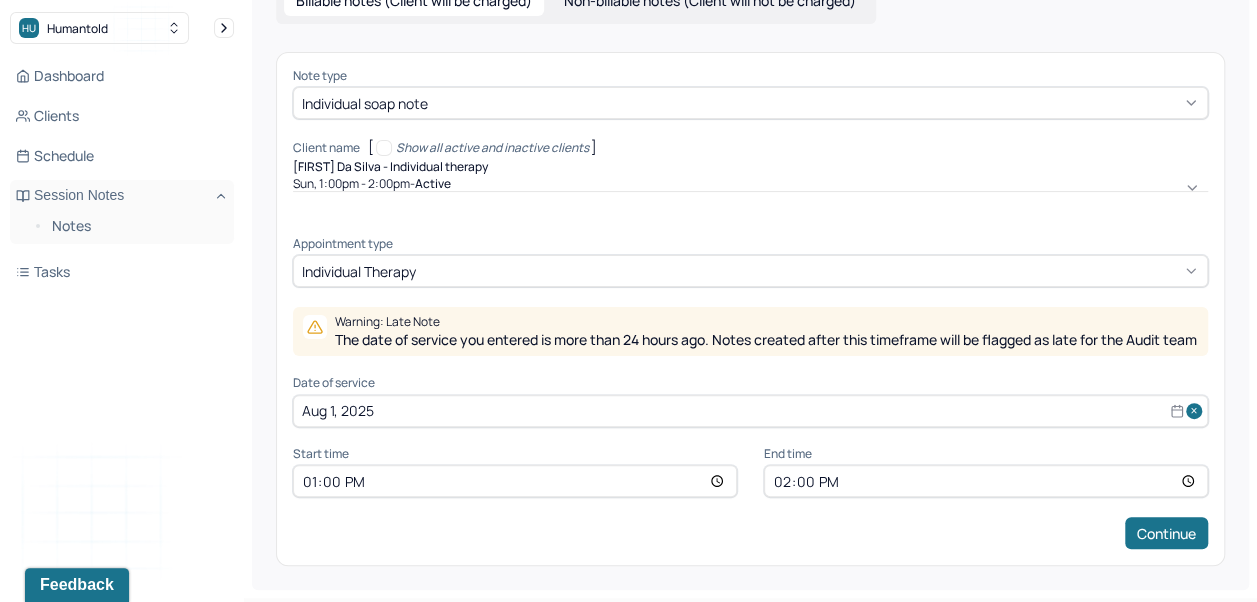 click on "Continue" at bounding box center (1166, 533) 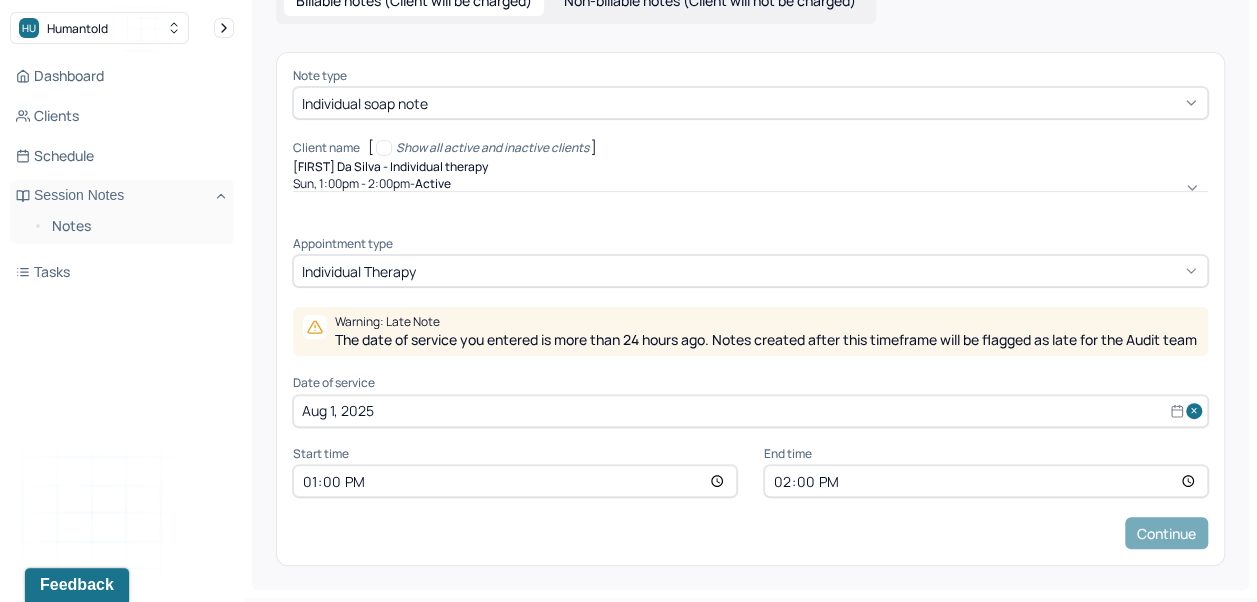 scroll, scrollTop: 0, scrollLeft: 0, axis: both 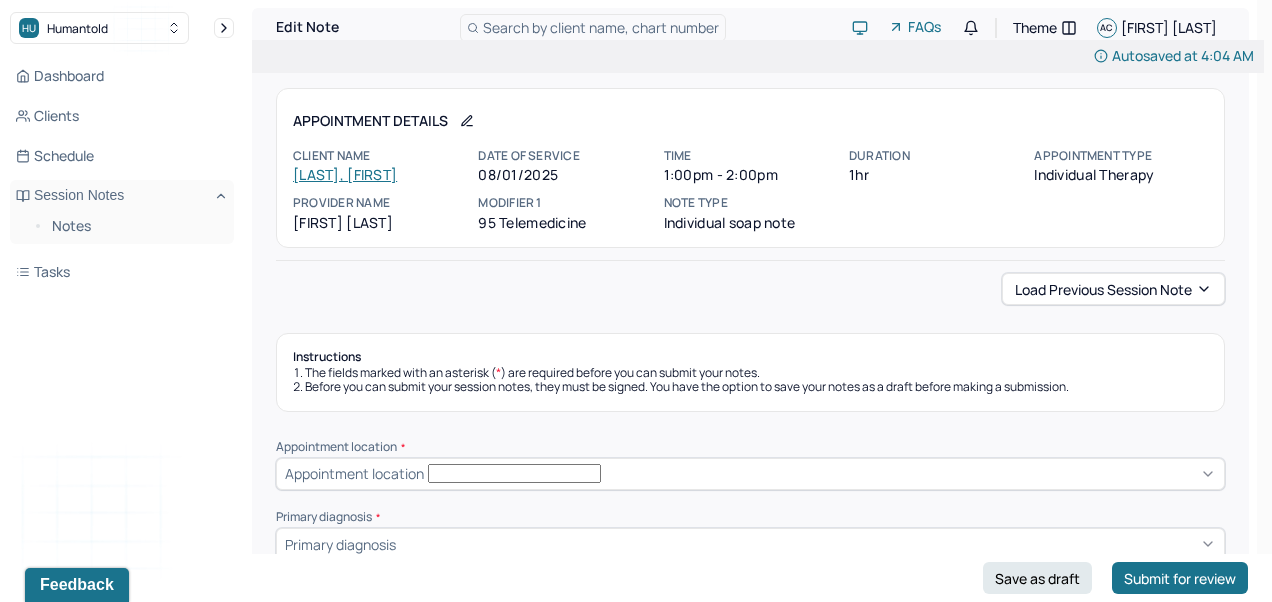 click on "Load previous session note" at bounding box center (1113, 289) 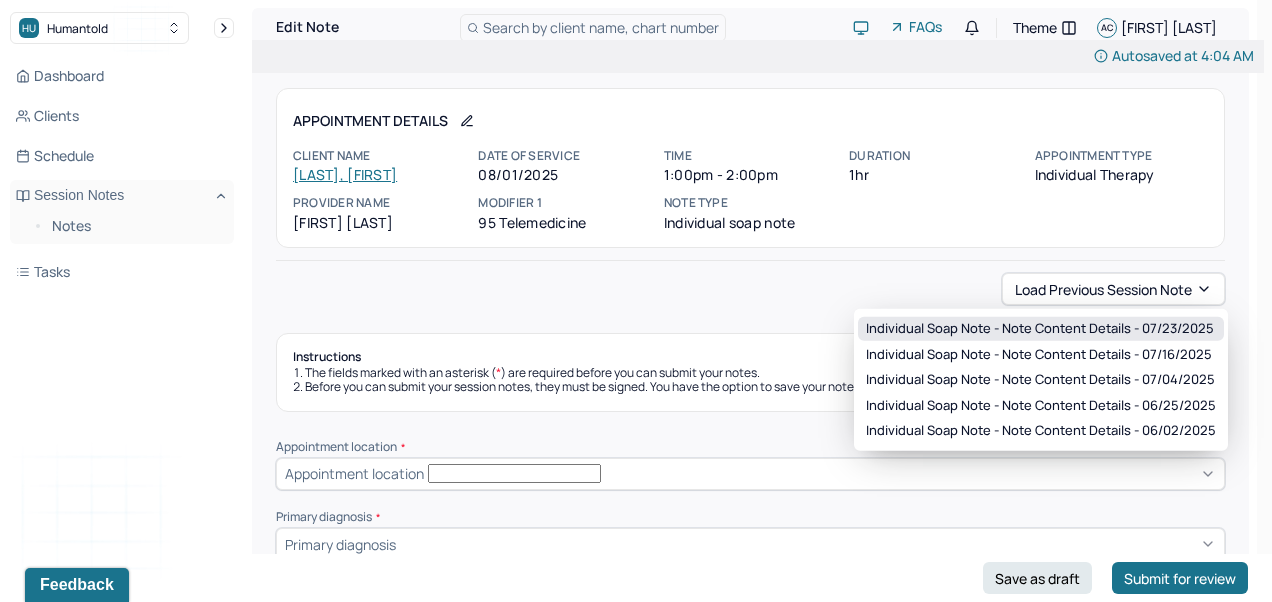 click on "Individual soap note   - Note content Details -   07/23/2025" at bounding box center [1040, 329] 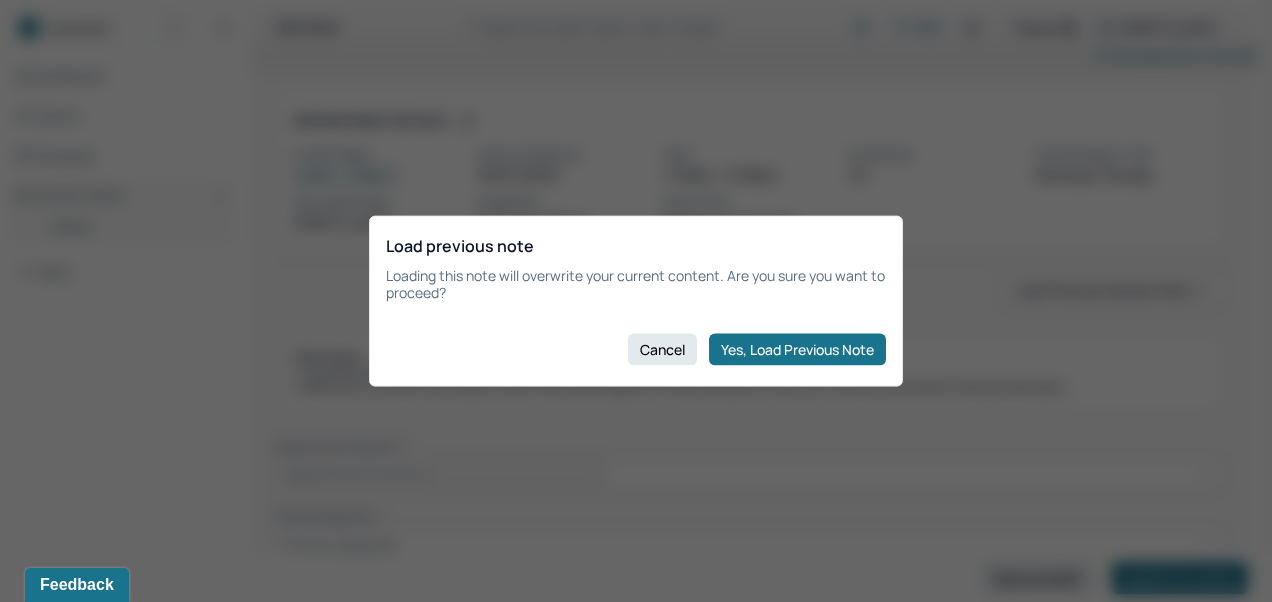 click on "Yes, Load Previous Note" at bounding box center [797, 349] 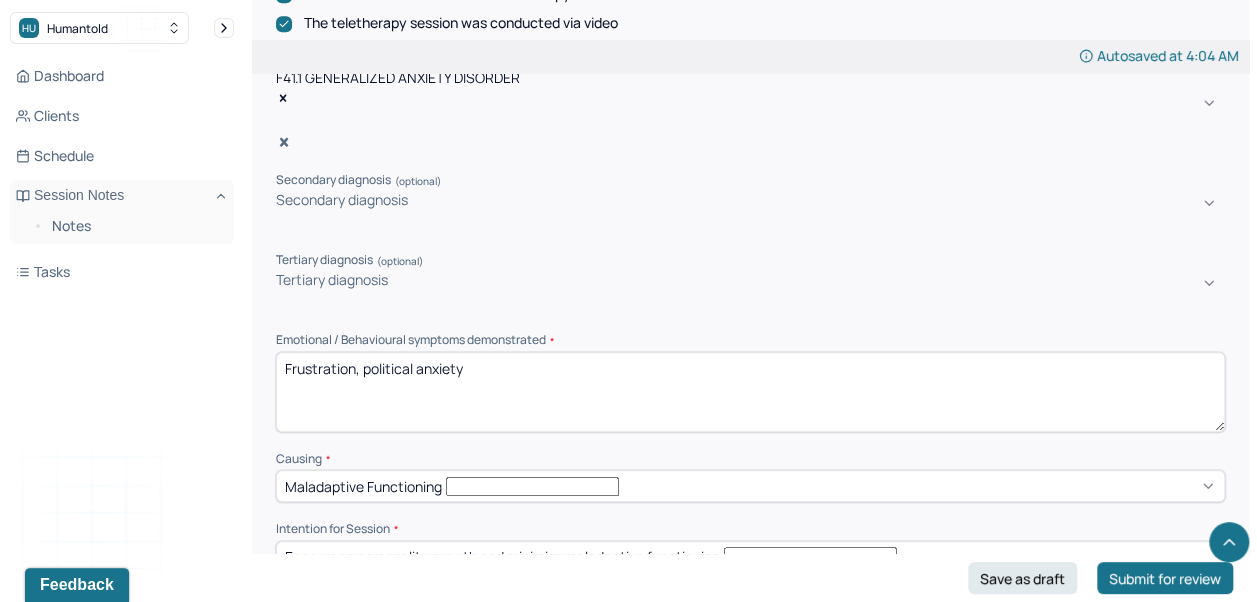 scroll, scrollTop: 675, scrollLeft: 0, axis: vertical 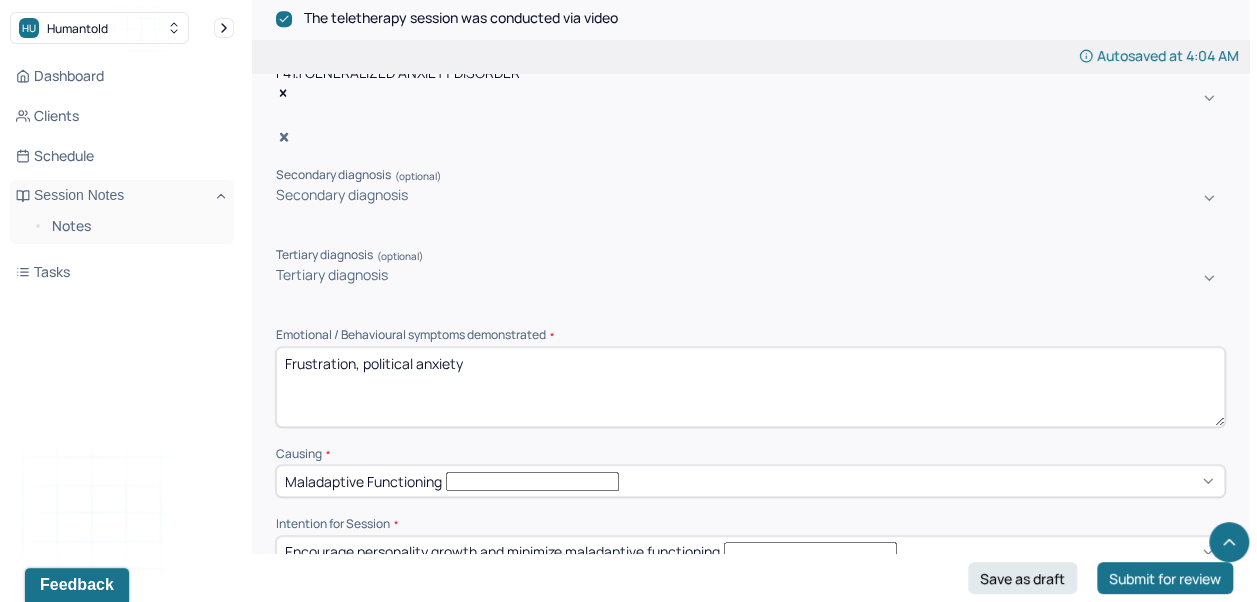 click on "Frustration, political anxiety" at bounding box center (750, 387) 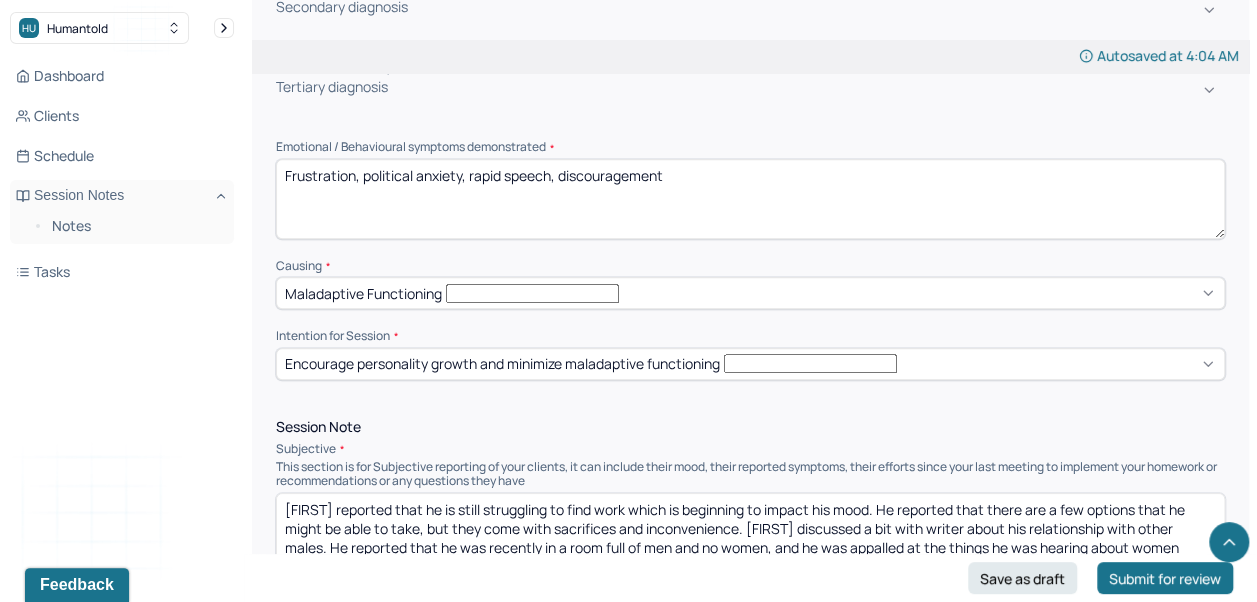 scroll, scrollTop: 944, scrollLeft: 0, axis: vertical 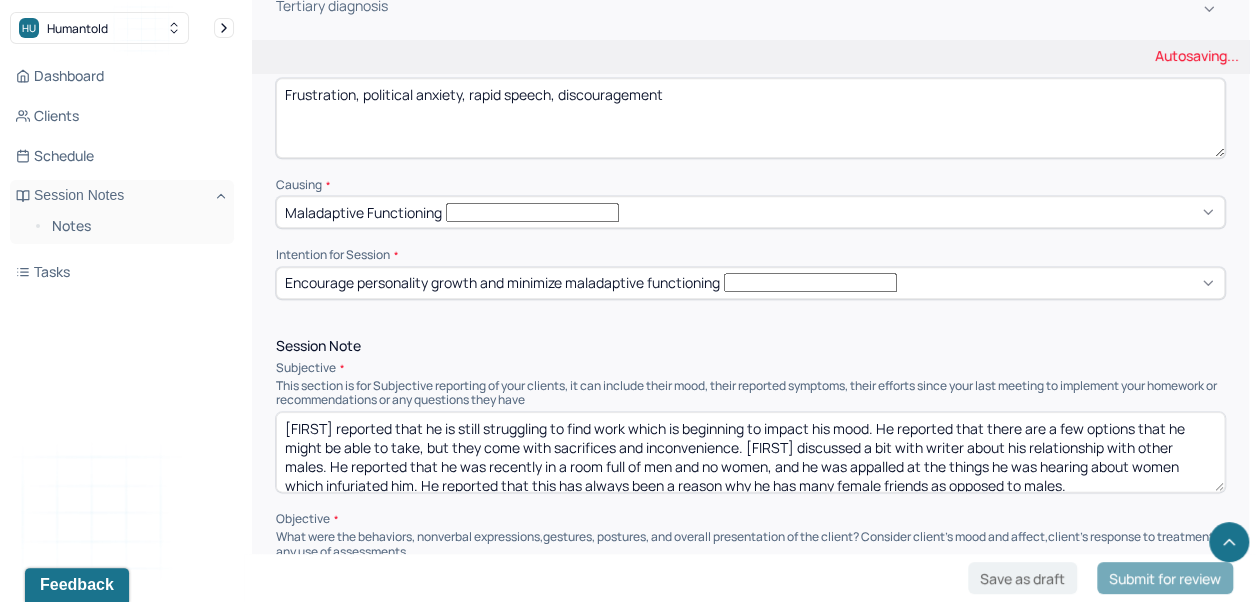 type on "Frustration, political anxiety, rapid speech, discouragement" 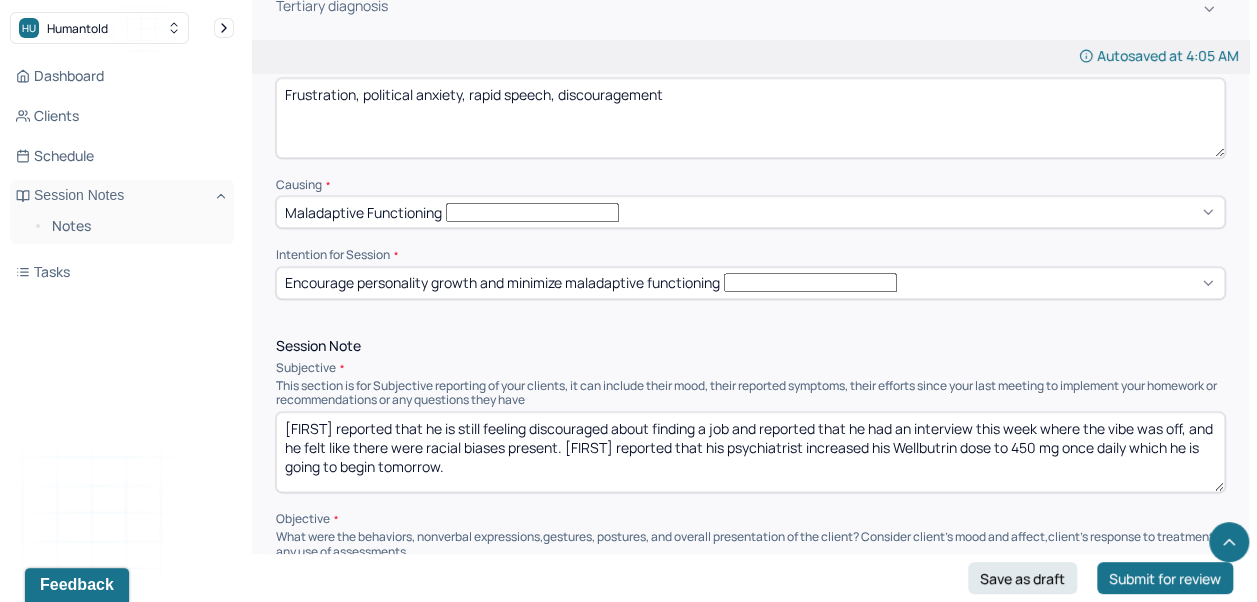 click on "[FIRST] reported that he is still feeling discouraged about finding a job, and reported that he had an interview this week where the vibe was off, and he felt like there were racial biases present." at bounding box center [750, 452] 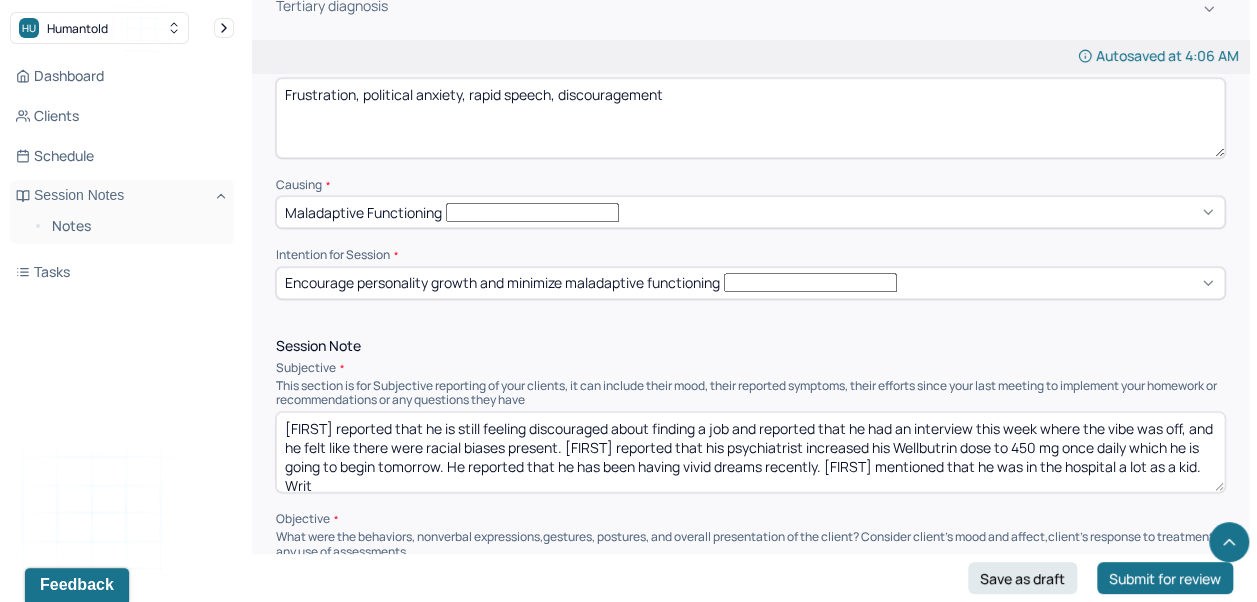 scroll, scrollTop: 2, scrollLeft: 0, axis: vertical 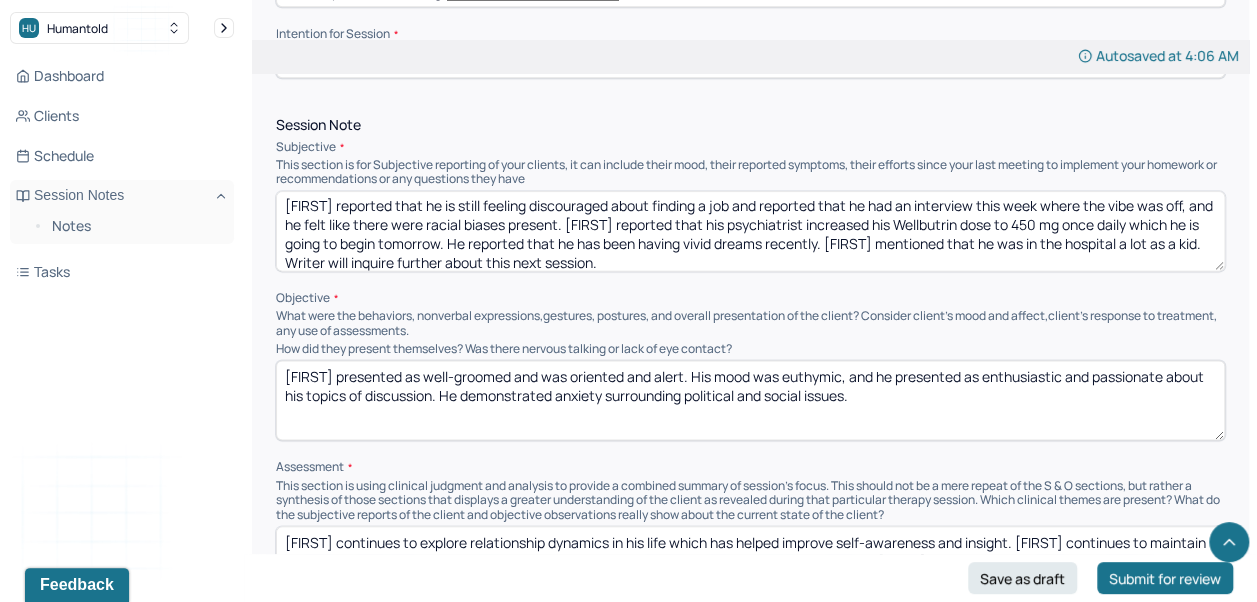 type on "[FIRST] reported that he is still feeling discouraged about finding a job and reported that he had an interview this week where the vibe was off, and he felt like there were racial biases present. [FIRST] reported that his psychiatrist increased his Wellbutrin dose to 450 mg once daily which he is going to begin tomorrow. He reported that he has been having vivid dreams recently. [FIRST] mentioned that he was in the hospital a lot as a kid. Writer will inquire further about this next session." 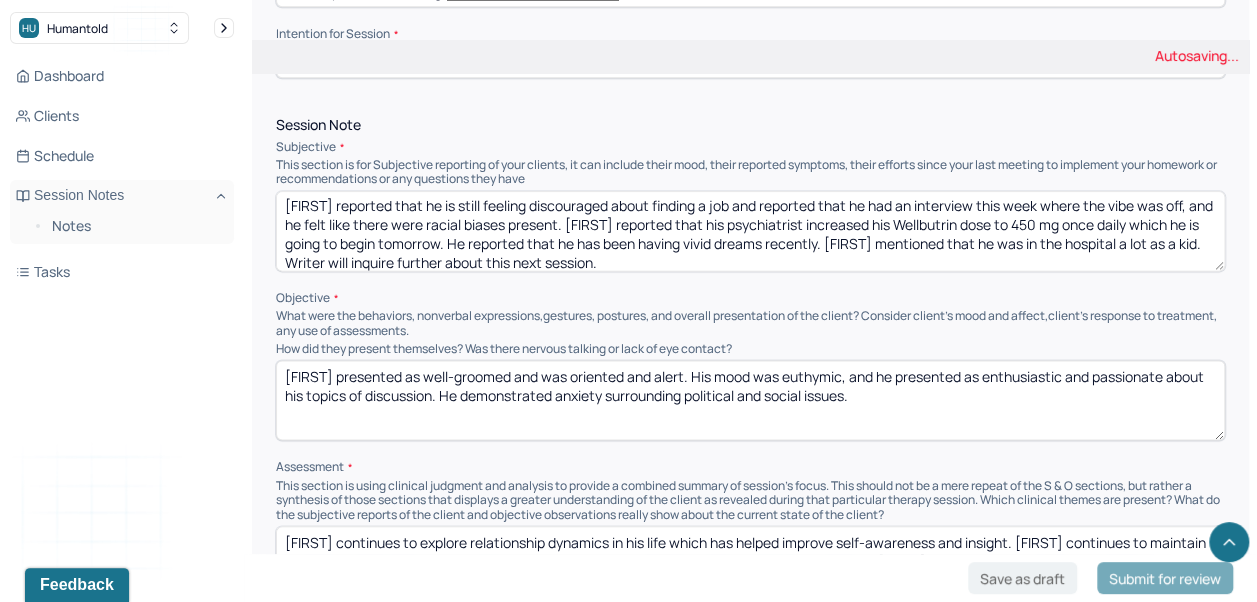 click on "[FIRST] presented as well-groomed and was oriented and alert. His mood was euthymic, and he presented as enthusiastic and passionate about his topics of discussion. He demonstrated anxiety surrounding political and social issues." at bounding box center [750, 400] 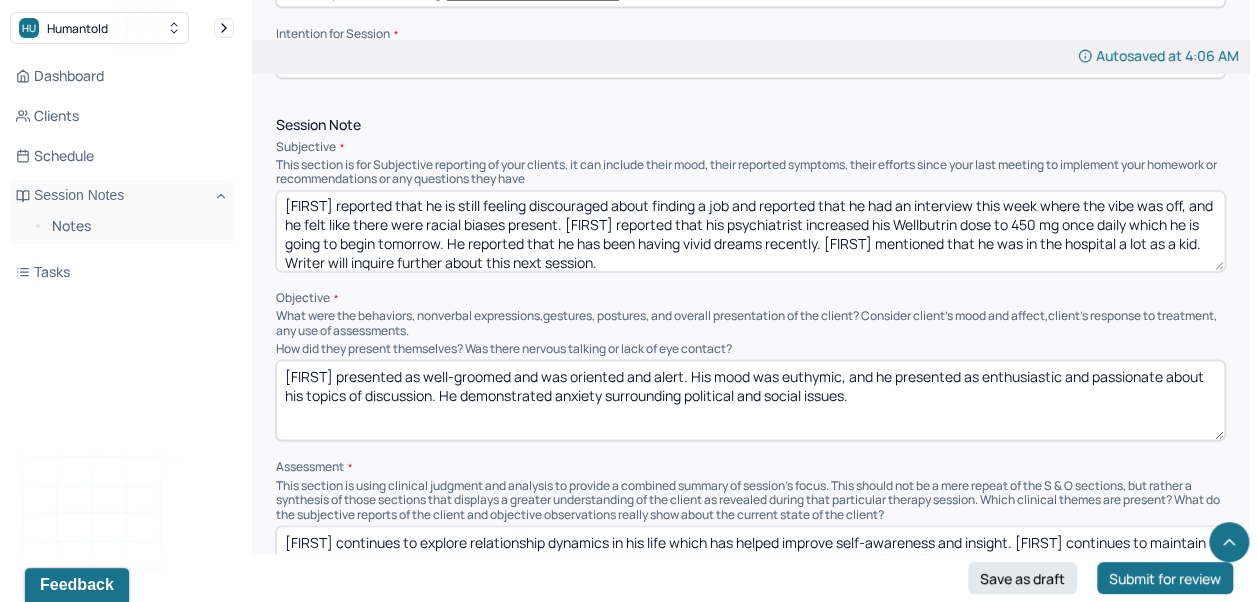 drag, startPoint x: 882, startPoint y: 334, endPoint x: 827, endPoint y: 307, distance: 61.269894 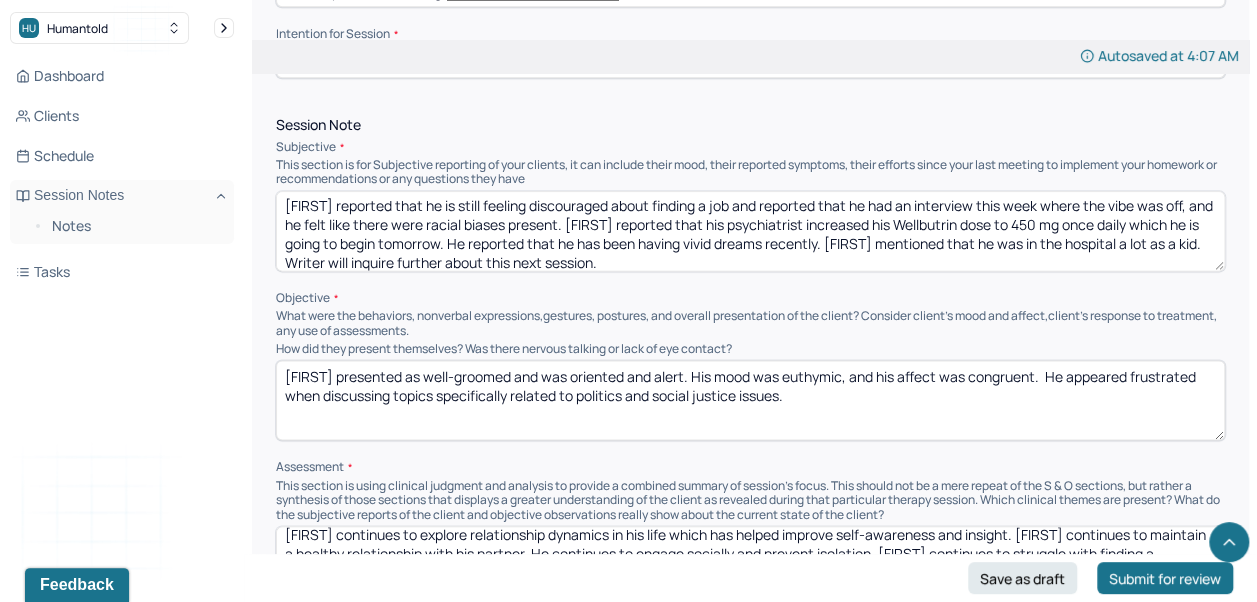 scroll, scrollTop: 6, scrollLeft: 0, axis: vertical 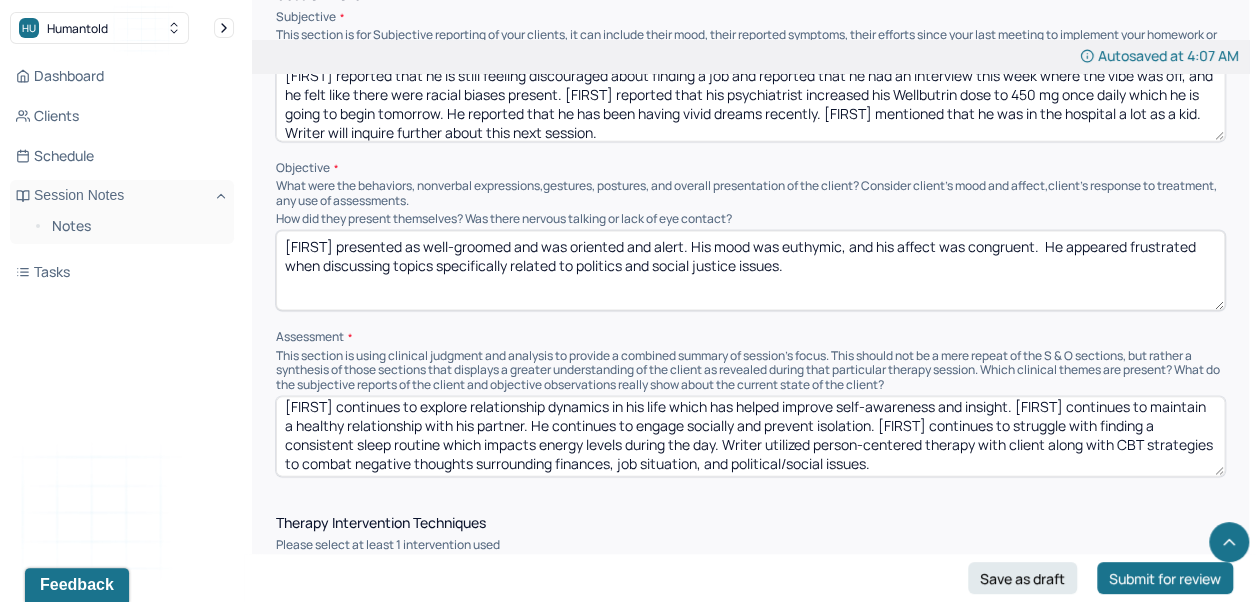 type on "[FIRST] presented as well-groomed and was oriented and alert. His mood was euthymic, and his affect was congruent.  He appeared frustrated when discussing topics specifically related to politics and social justice issues." 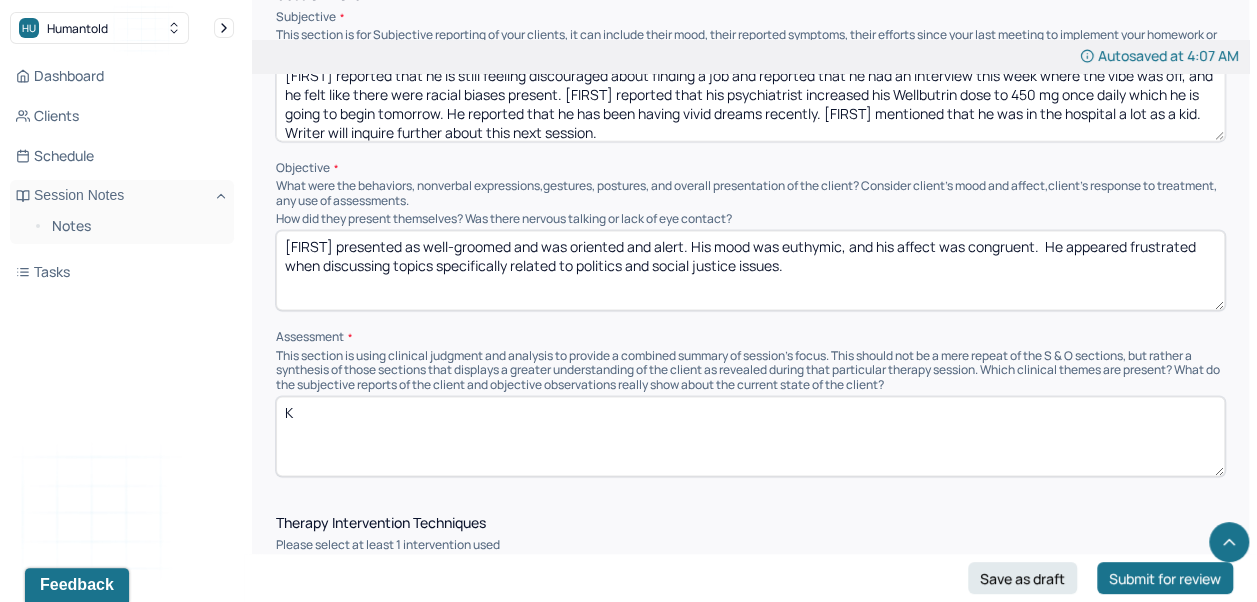 scroll, scrollTop: 0, scrollLeft: 0, axis: both 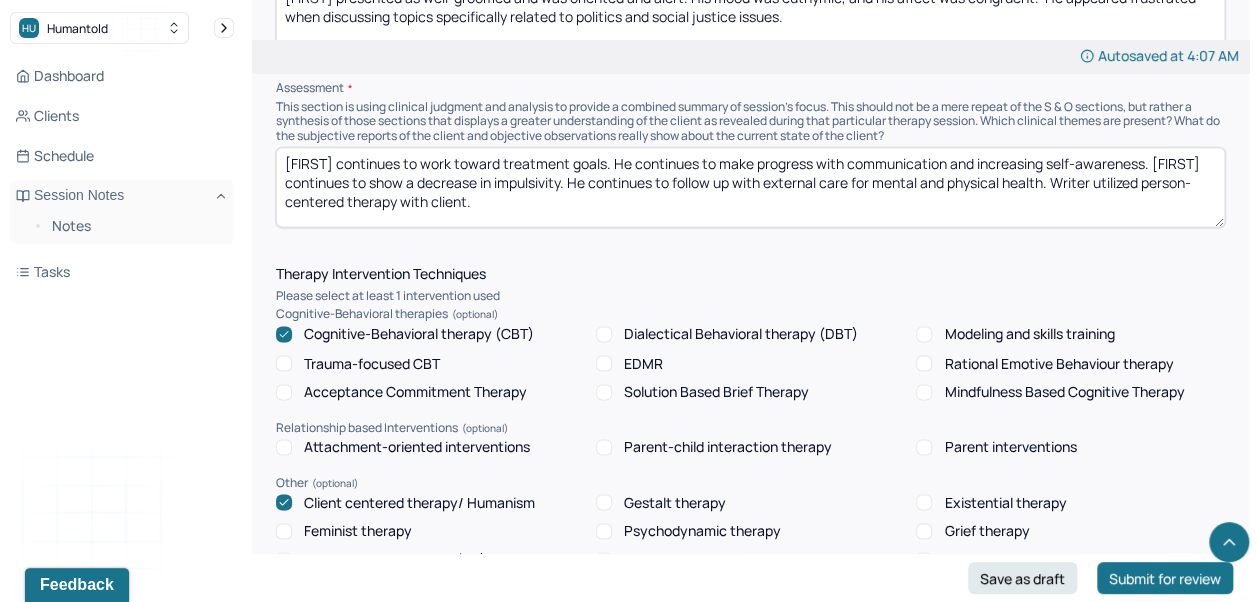type on "[FIRST] continues to work toward treatment goals. He continues to make progress with communication and increasing self-awareness. [FIRST] continues to show a decrease in impulsivity. He continues to follow up with external care for mental and physical health. Writer utilized person-centered therapy with client." 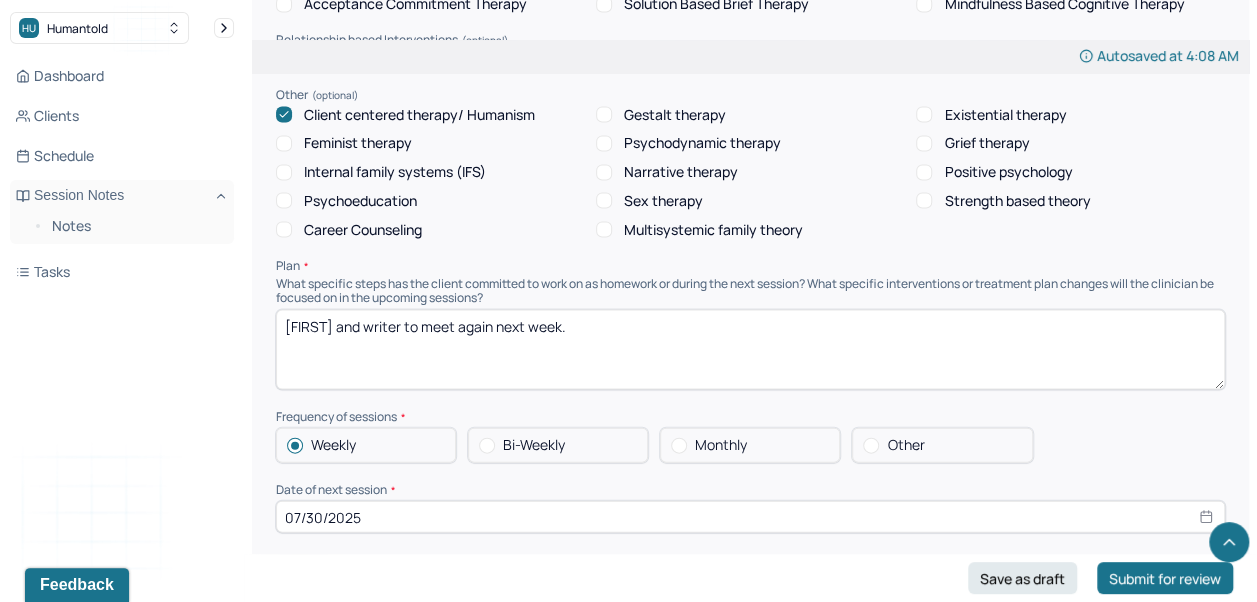 scroll, scrollTop: 1933, scrollLeft: 0, axis: vertical 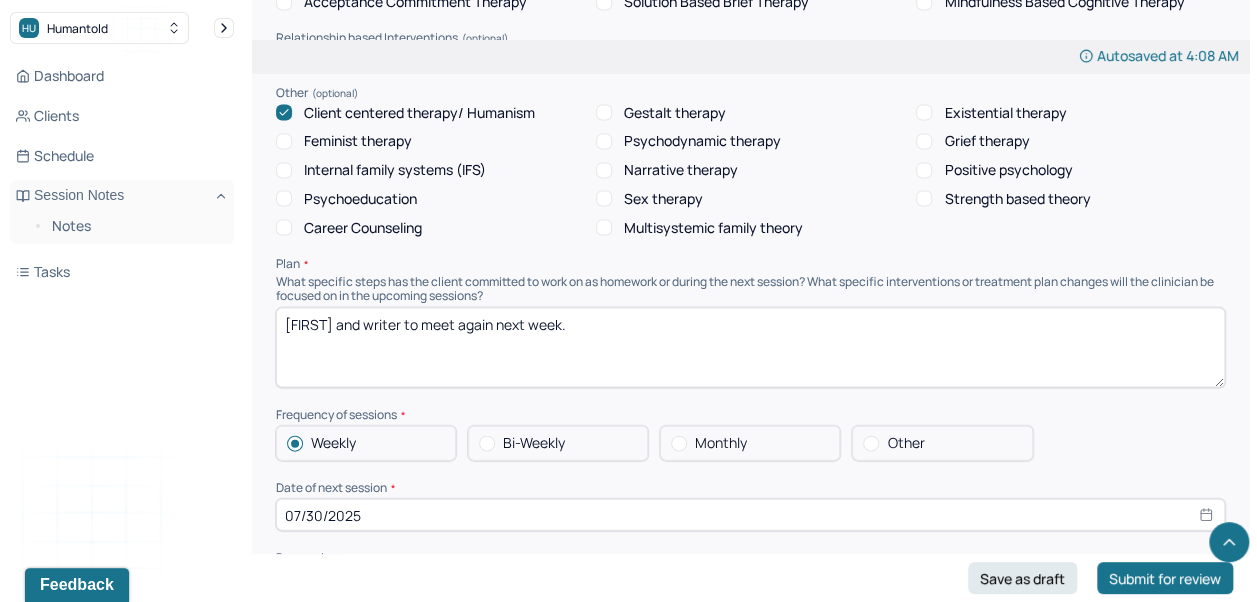 click on "[FIRST] and writer to meet again next week." at bounding box center (750, 348) 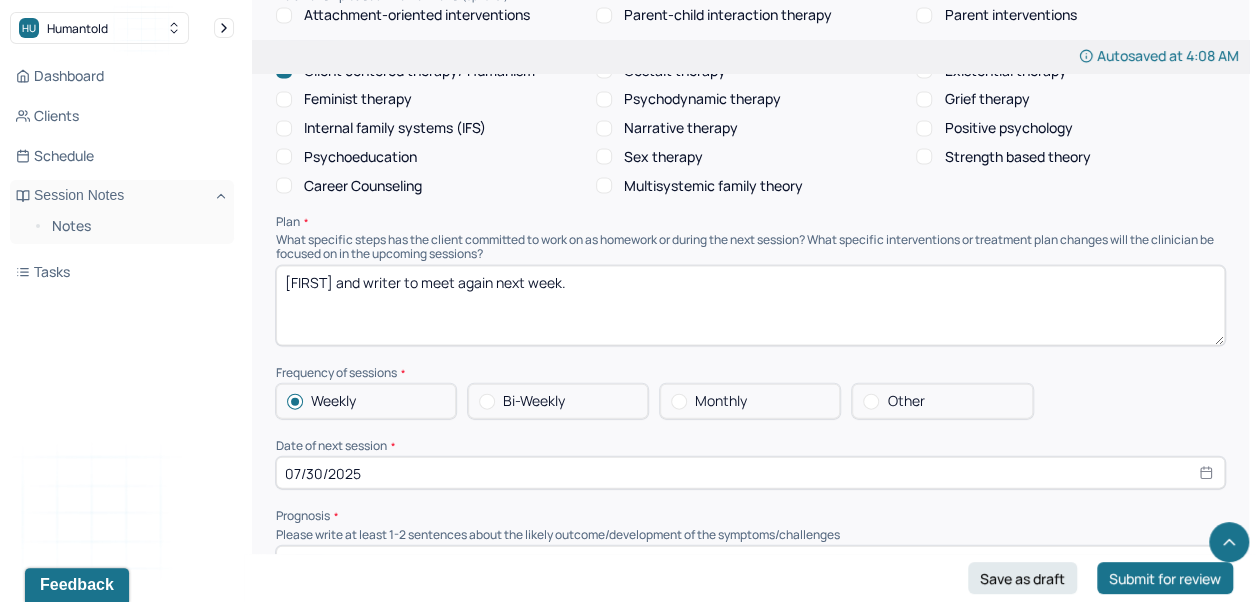 scroll, scrollTop: 1981, scrollLeft: 0, axis: vertical 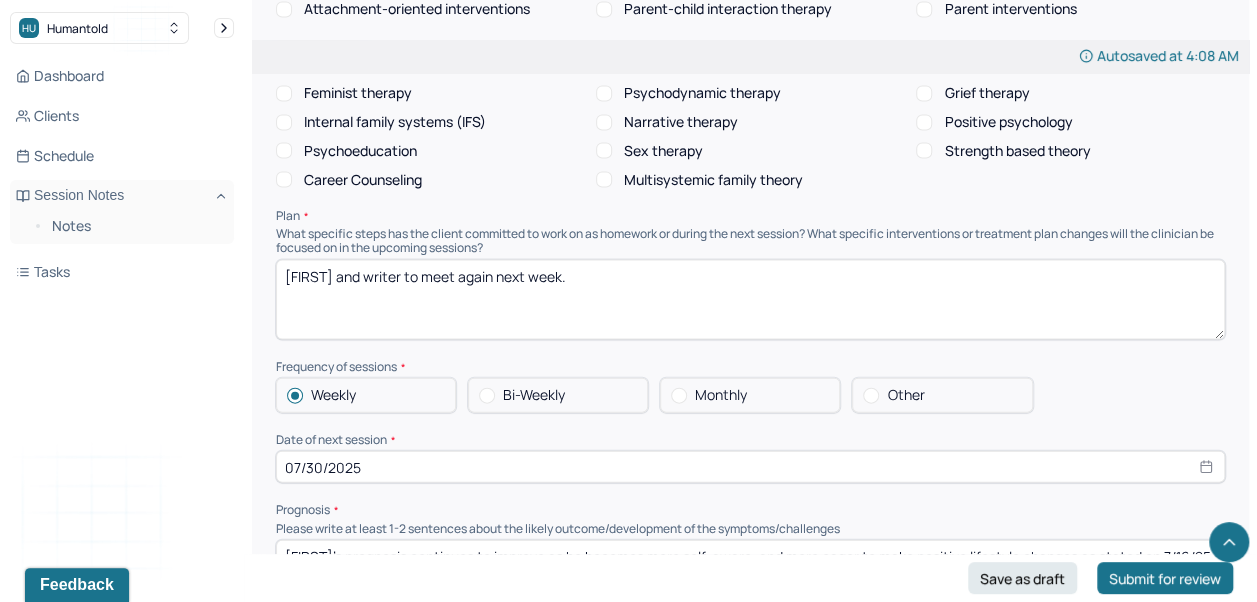 click on "07/30/2025" at bounding box center (750, 467) 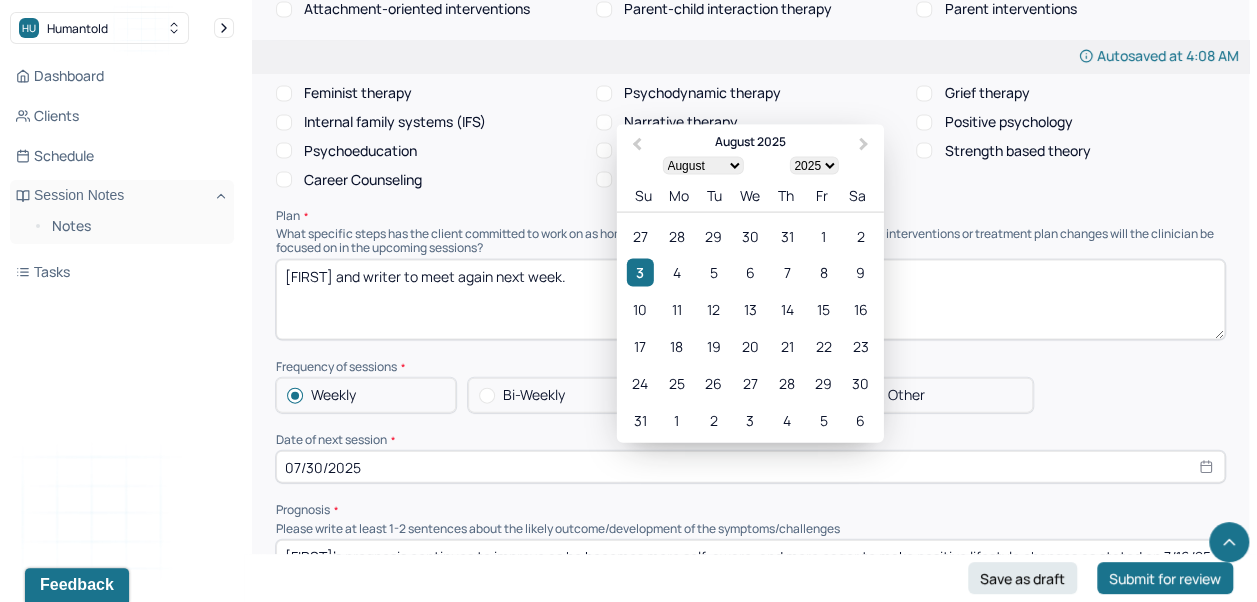 click on "6" at bounding box center [750, 273] 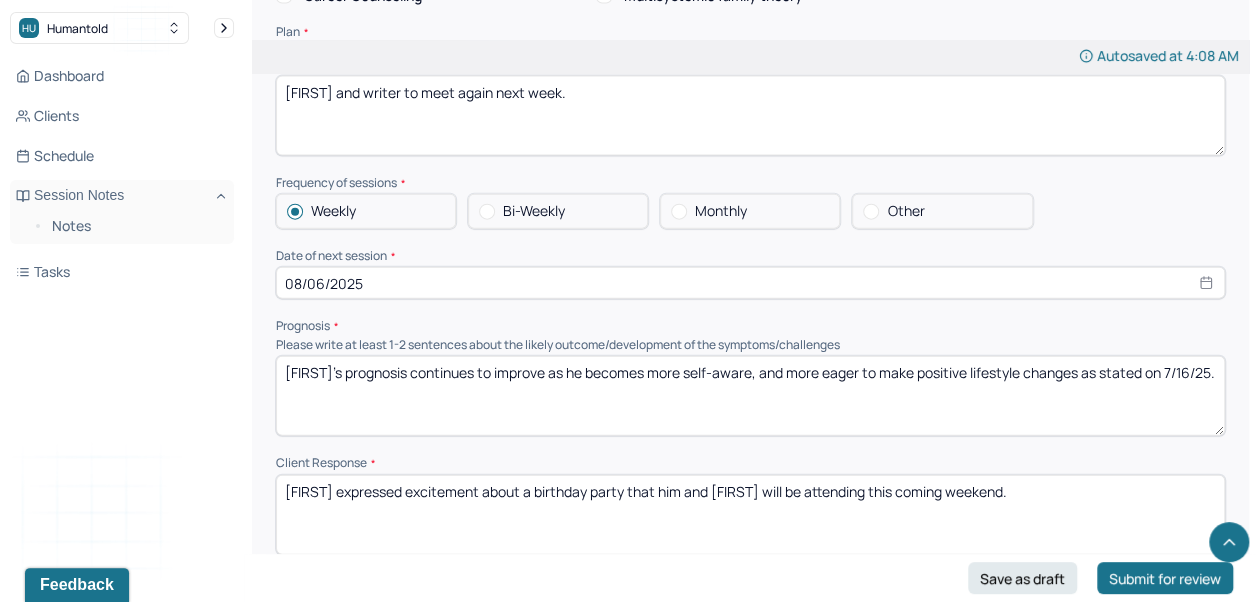 scroll, scrollTop: 2166, scrollLeft: 0, axis: vertical 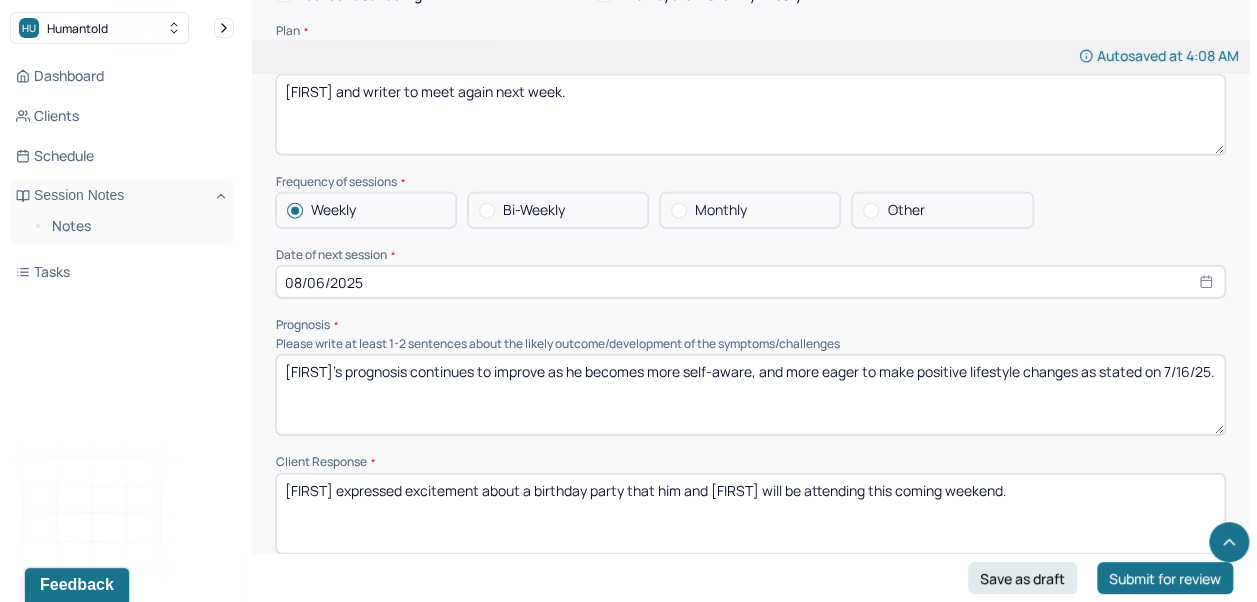 click on "[FIRST]'s prognosis continues to improve as he becomes more self-aware, and more eager to make positive lifestyle changes as stated on 7/16/25." at bounding box center [750, 395] 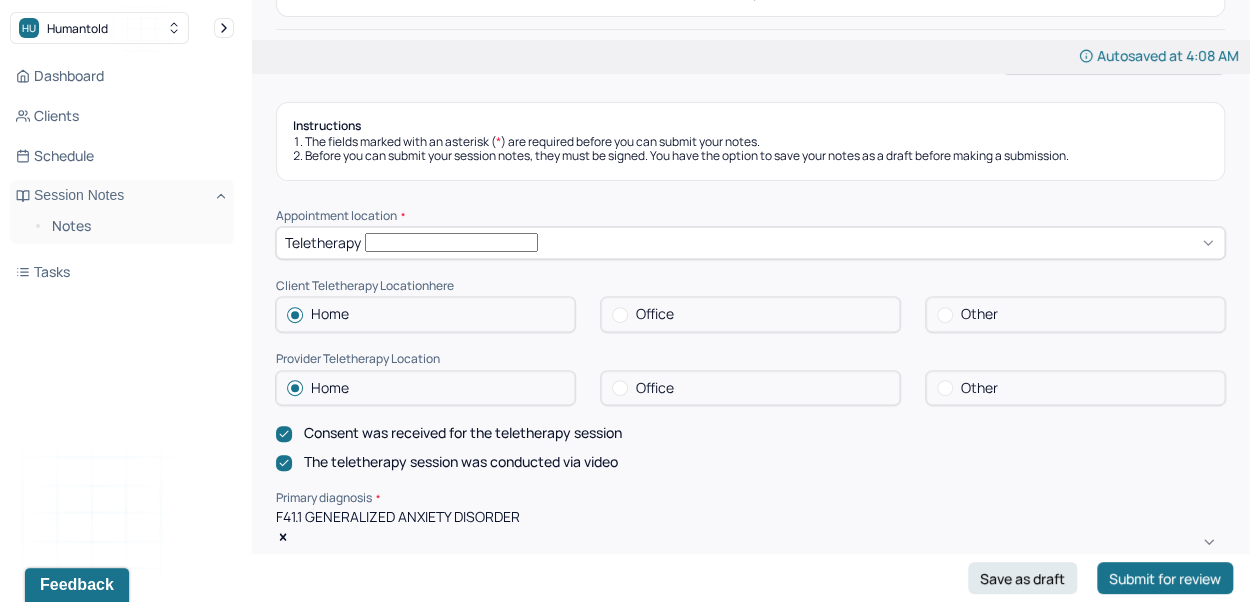 scroll, scrollTop: 0, scrollLeft: 0, axis: both 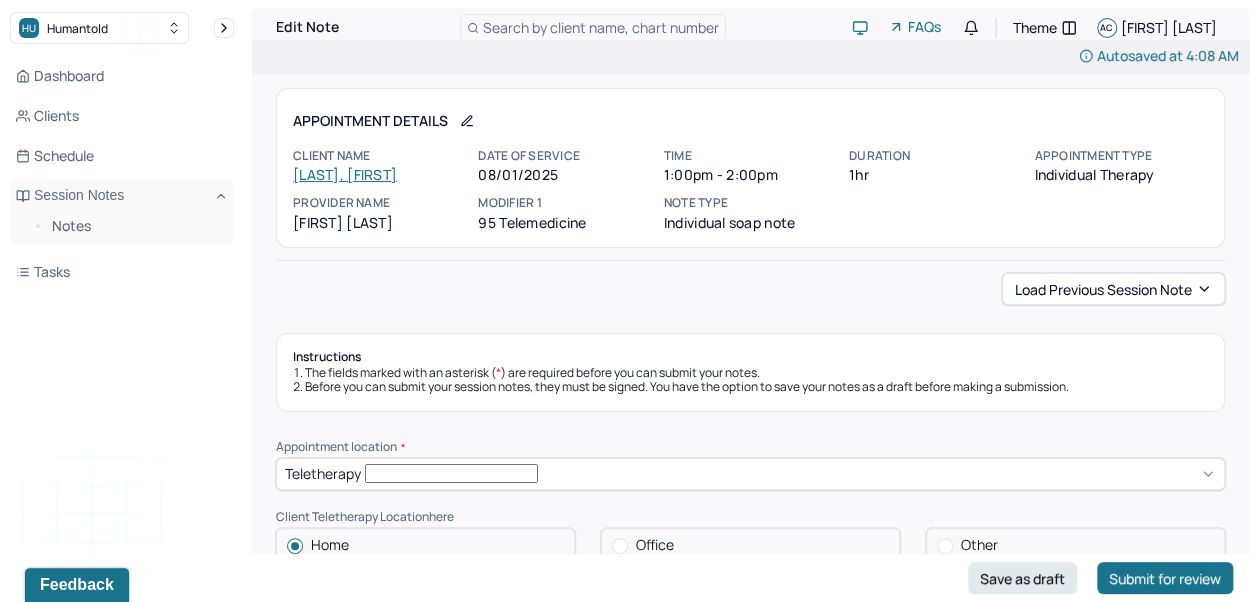 click on "Load previous session note" at bounding box center (1113, 289) 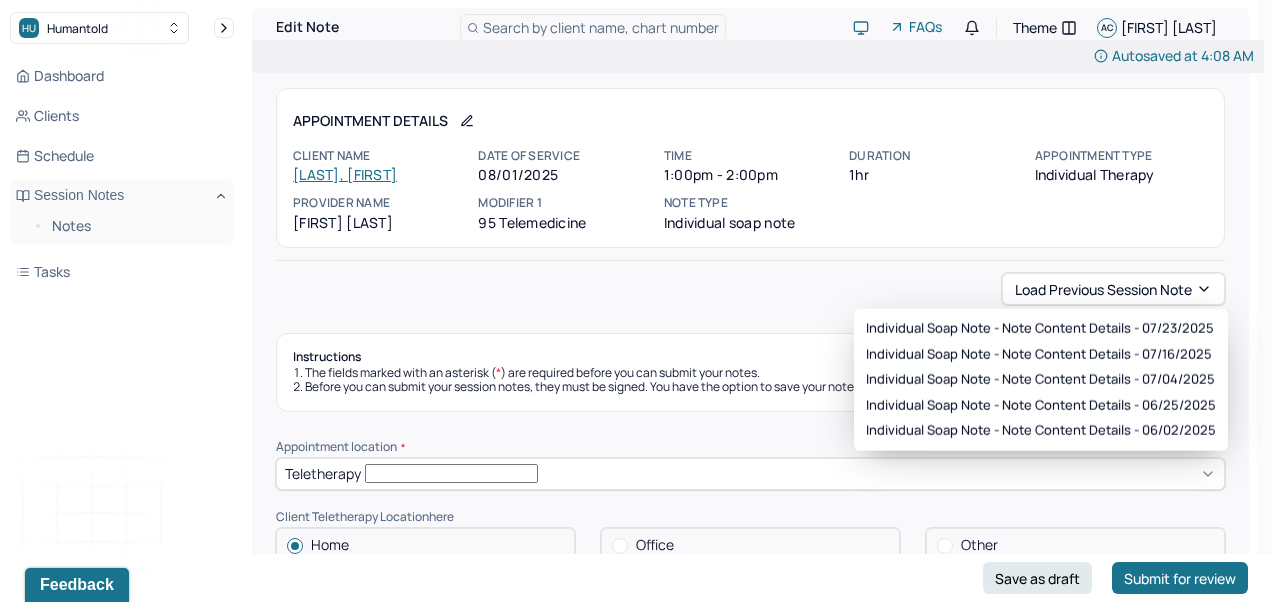 click on "Load previous session note Instructions The fields marked with an asterisk ( * ) are required before you can submit your notes. Before you can submit your session notes, they must be signed. You have the option to save your notes as a draft before making a submission. Appointment location * Teletherapy Client Teletherapy Location here Home Office Other Provider Teletherapy Location Home Office Other Consent was received for the teletherapy session The teletherapy session was conducted via video Primary diagnosis * F41.1 GENERALIZED ANXIETY DISORDER Secondary diagnosis (optional) Secondary diagnosis Tertiary diagnosis (optional) Tertiary diagnosis Emotional / Behavioural symptoms demonstrated * Frustration, political anxiety, rapid speech, discouragement Causing * Maladaptive Functioning Intention for Session * Encourage personality growth and minimize maladaptive functioning Session Note Subjective Objective How did they present themselves? Was there nervous talking or lack of eye contact? Assessment EDMR * *" at bounding box center [750, 1932] 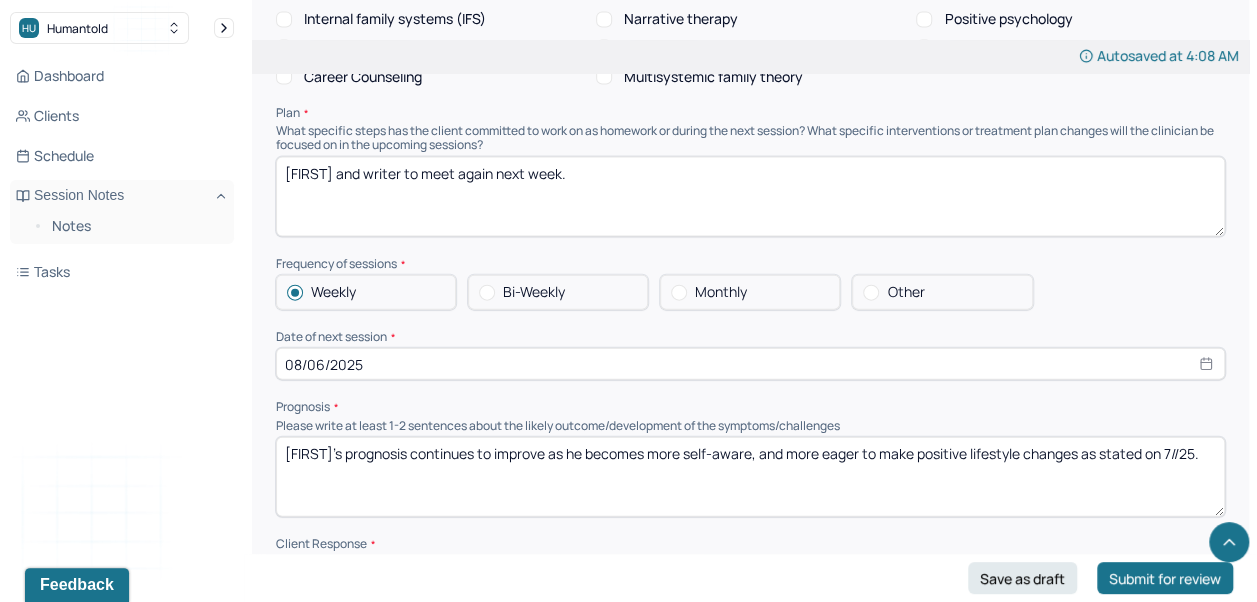 scroll, scrollTop: 2081, scrollLeft: 0, axis: vertical 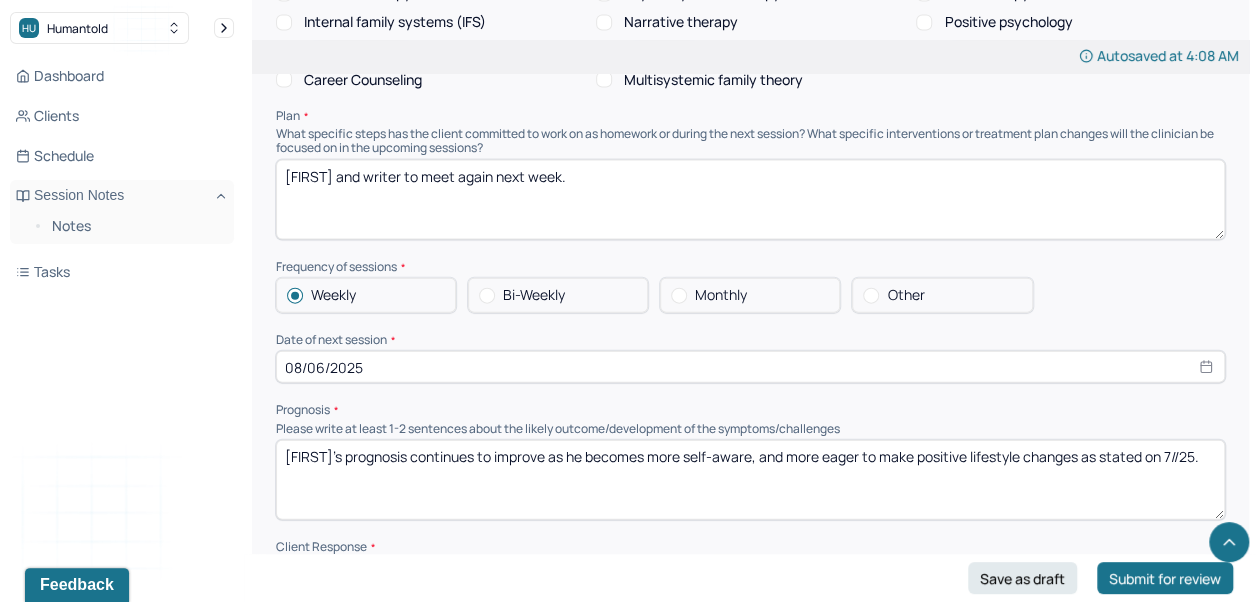 click on "[FIRST]'s prognosis continues to improve as he becomes more self-aware, and more eager to make positive lifestyle changes as stated on 7//25." at bounding box center [750, 480] 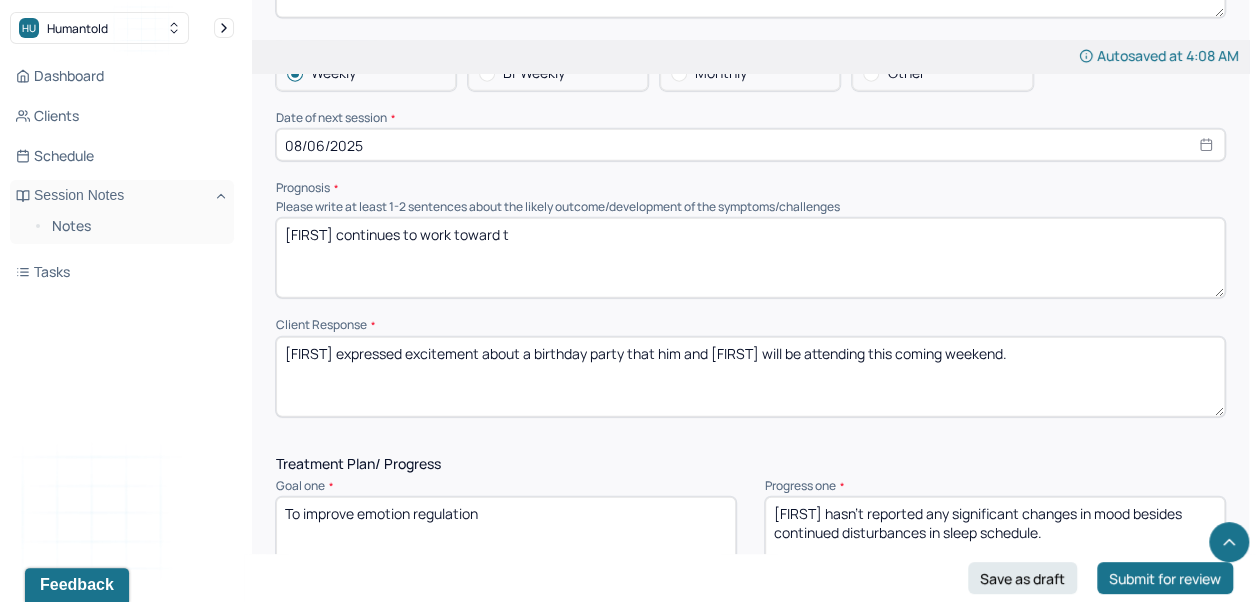 scroll, scrollTop: 2308, scrollLeft: 0, axis: vertical 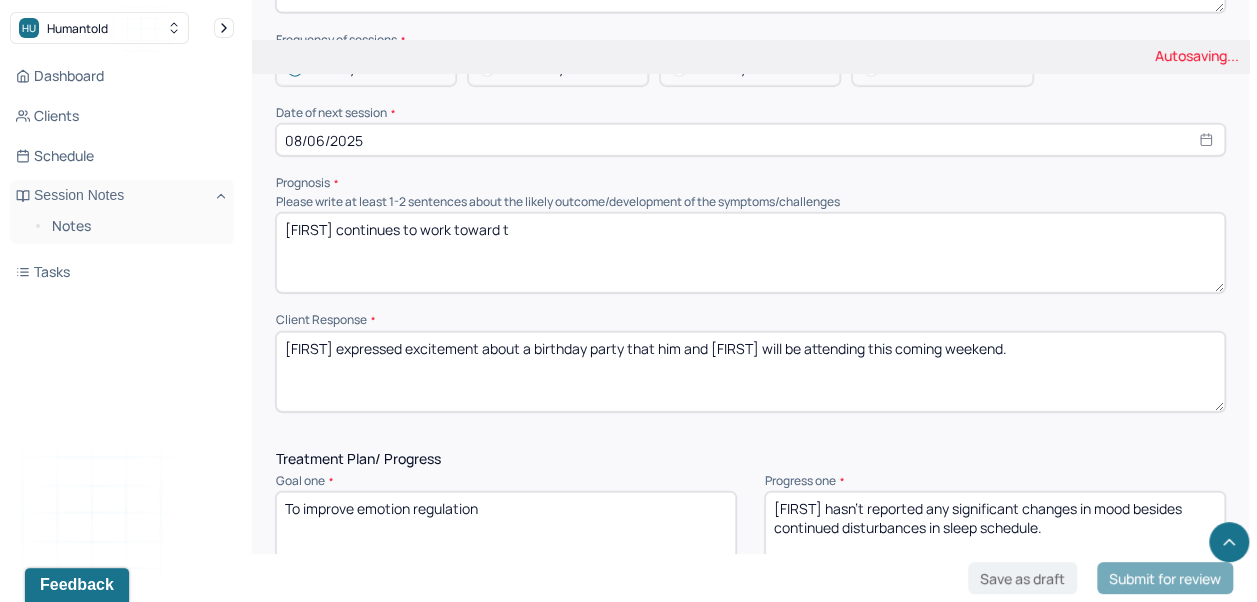 type on "[FIRST] continues to work toward t" 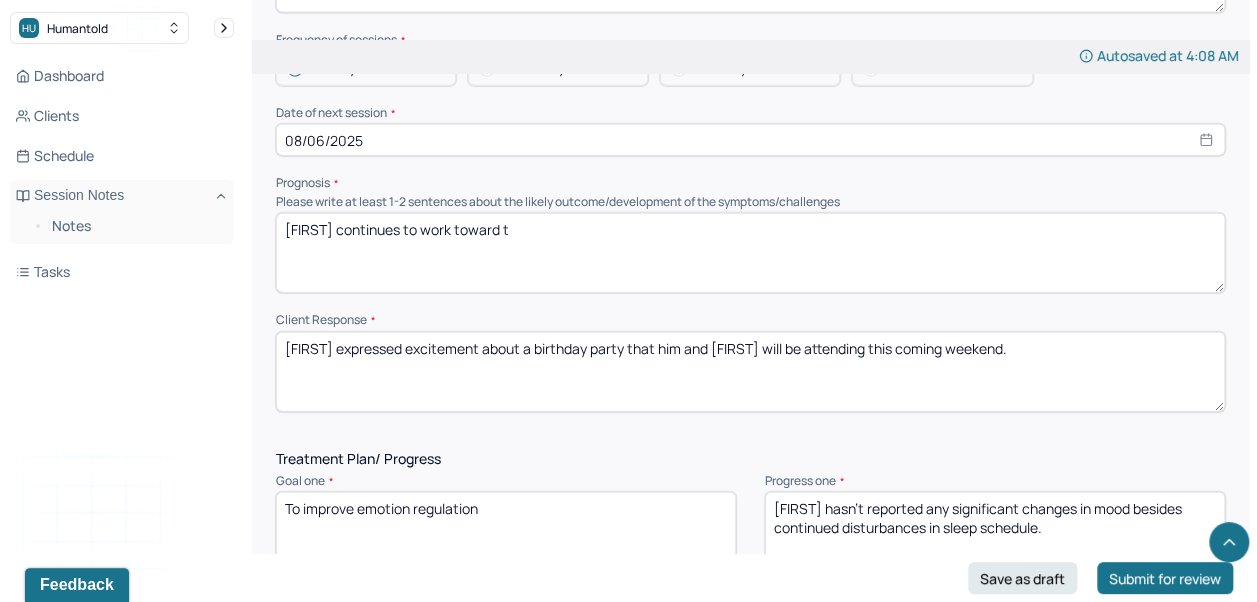 click on "[FIRST] expressed excitement about a birthday party that him and [FIRST] will be attending this coming weekend." at bounding box center (750, 372) 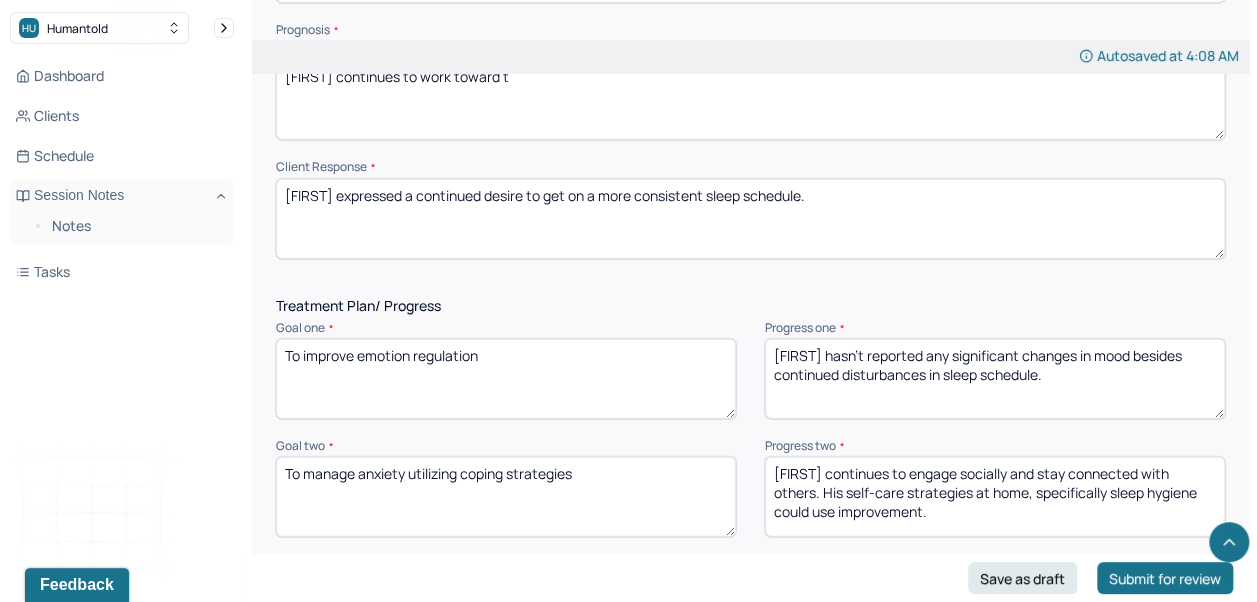 scroll, scrollTop: 2464, scrollLeft: 0, axis: vertical 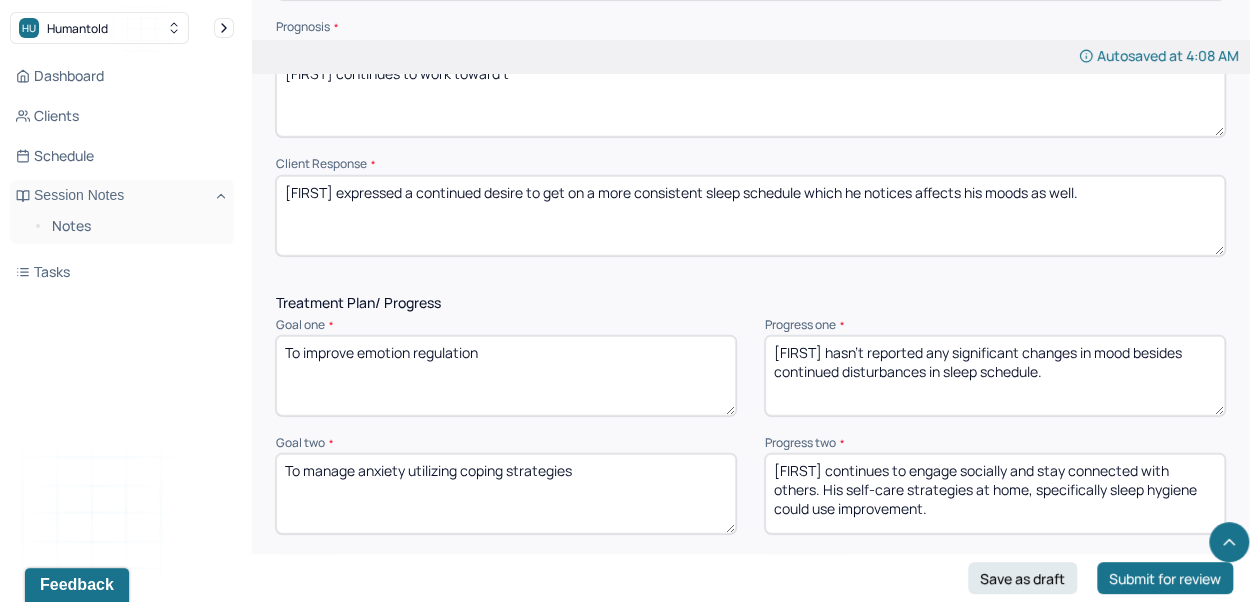 type on "[FIRST] expressed a continued desire to get on a more consistent sleep schedule which he notices affects his moods as well." 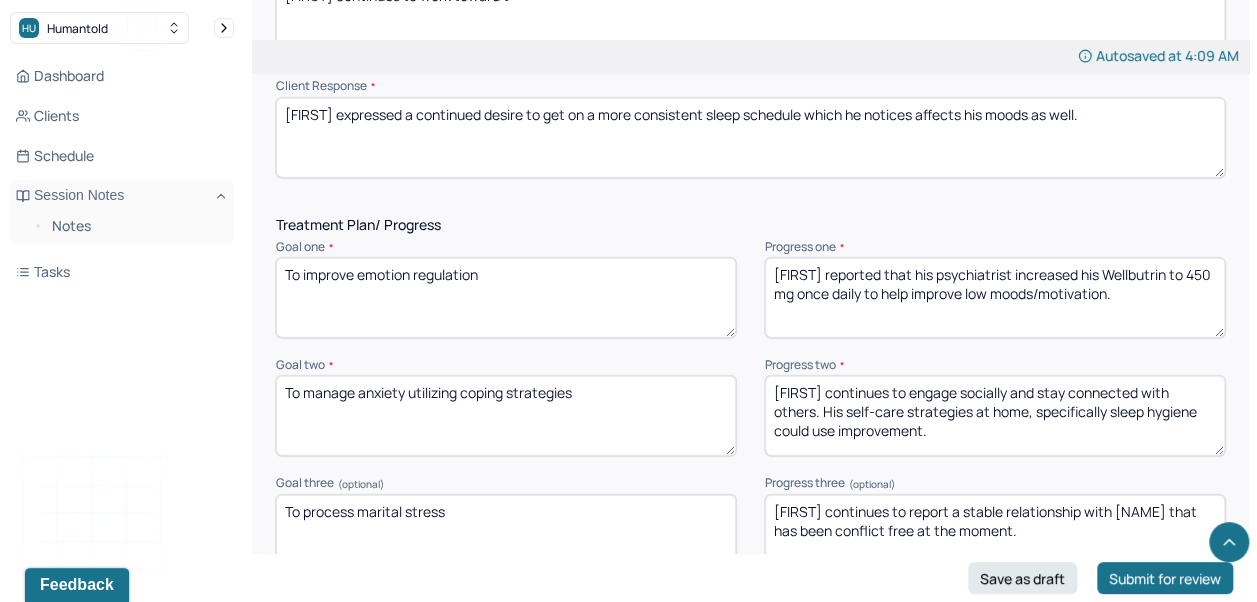 scroll, scrollTop: 2602, scrollLeft: 0, axis: vertical 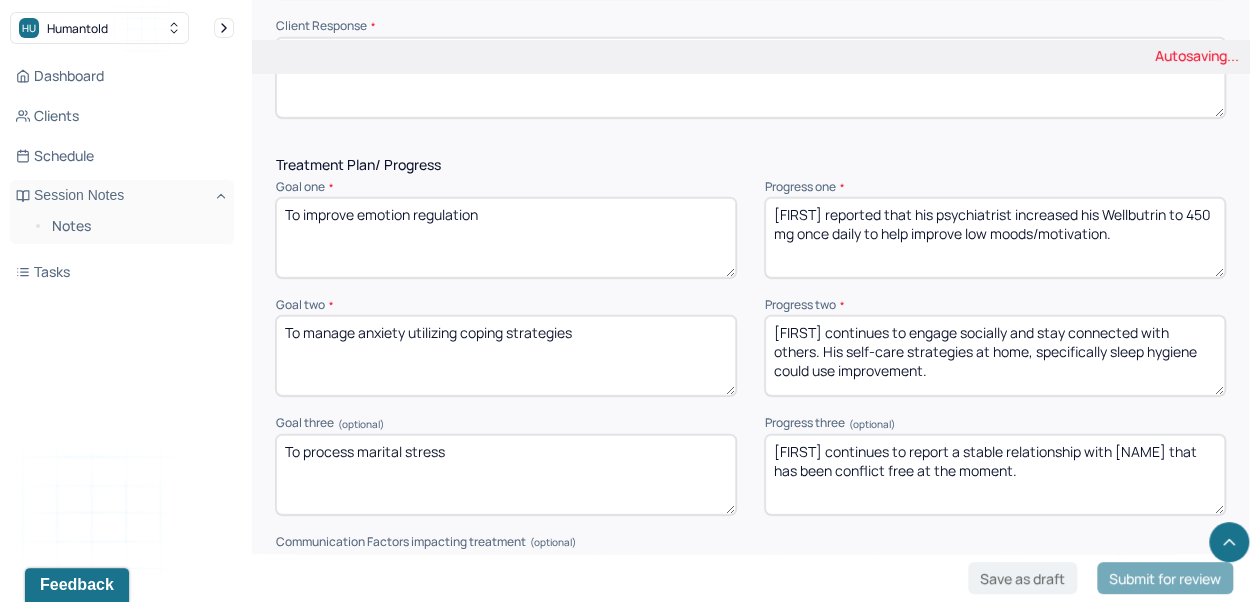 type on "[FIRST] reported that his psychiatrist increased his Wellbutrin to 450 mg once daily to help improve low moods/motivation." 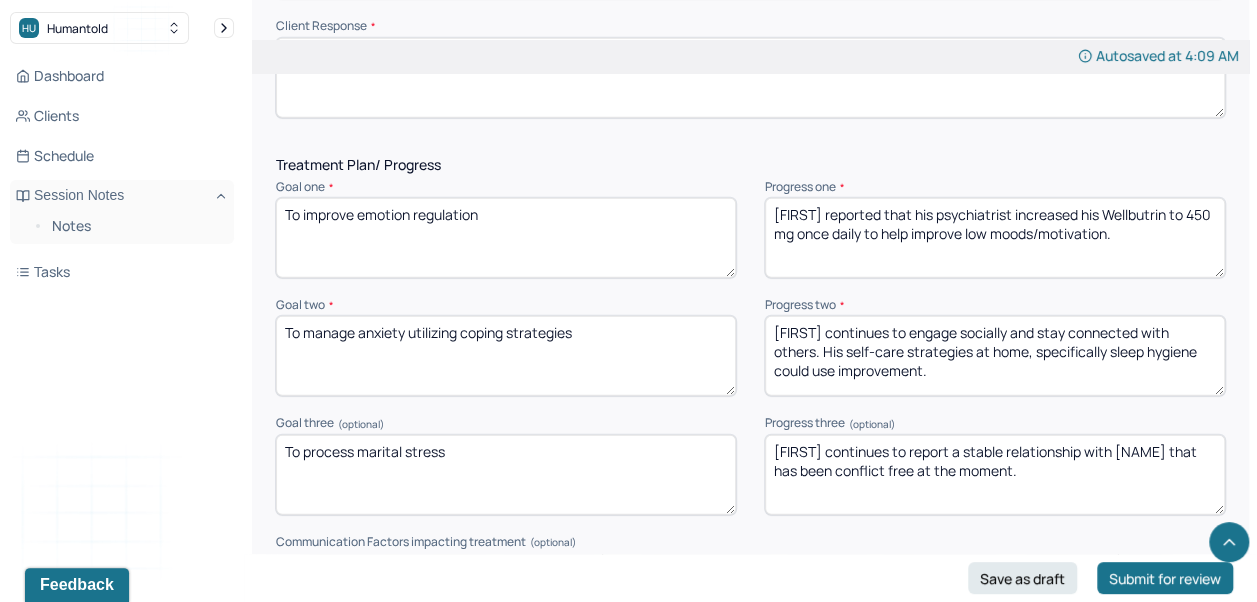 click on "[FIRST] continues to engage socially and stay connected with others. His self-care strategies at home, specifically sleep hygiene could use improvement." at bounding box center [995, 356] 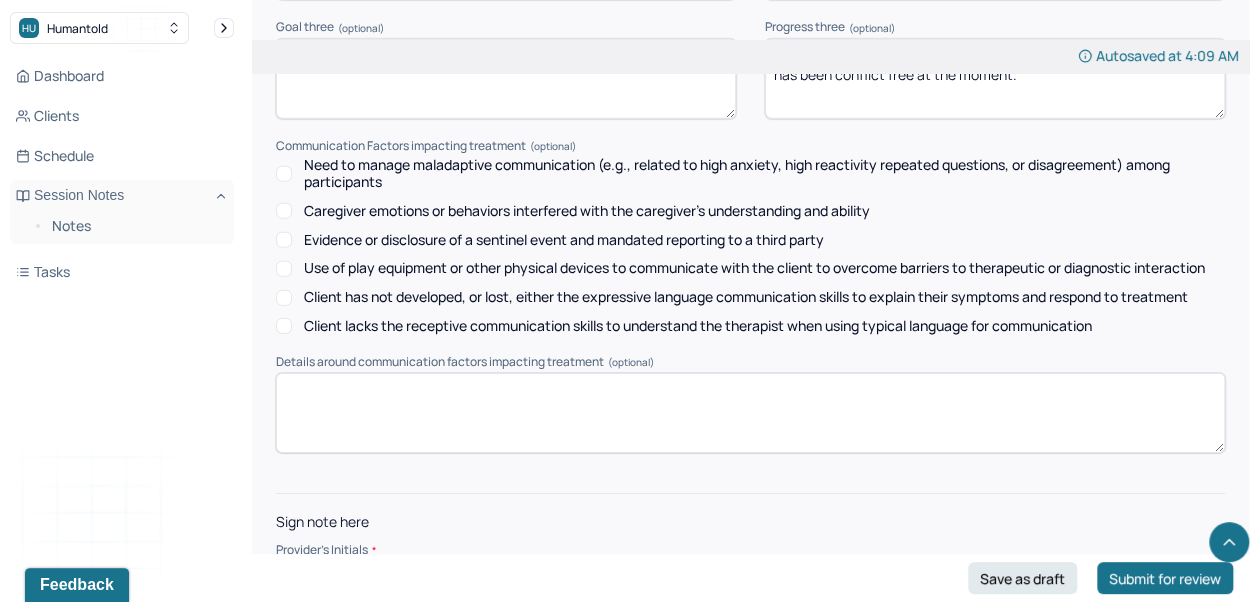 scroll, scrollTop: 3003, scrollLeft: 0, axis: vertical 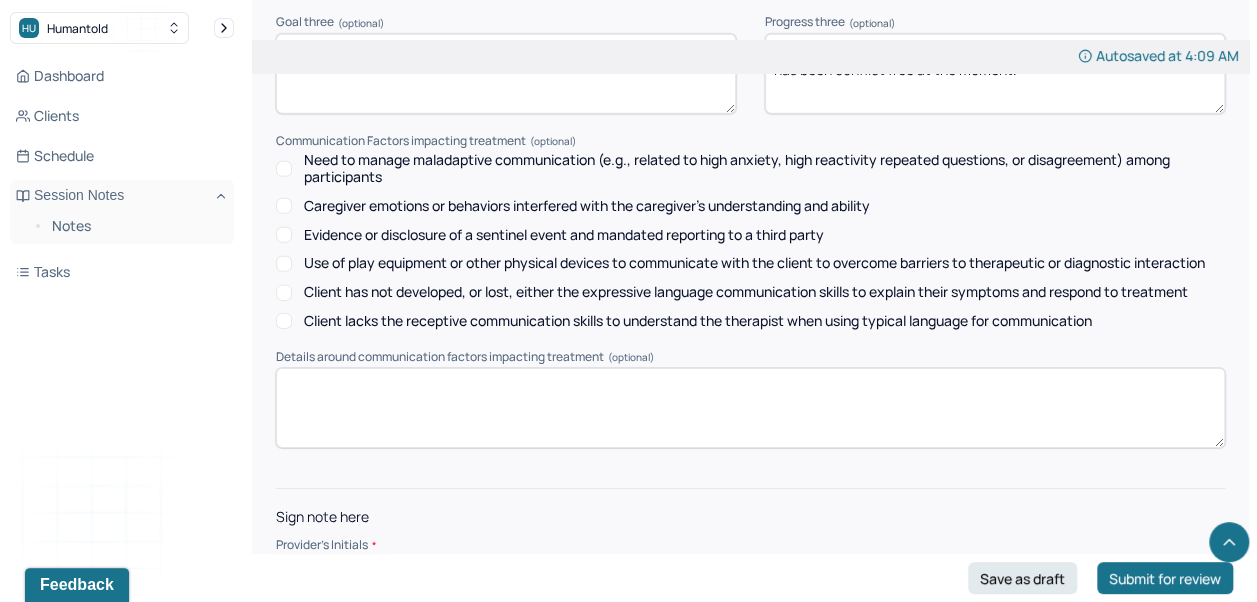 click at bounding box center (750, 572) 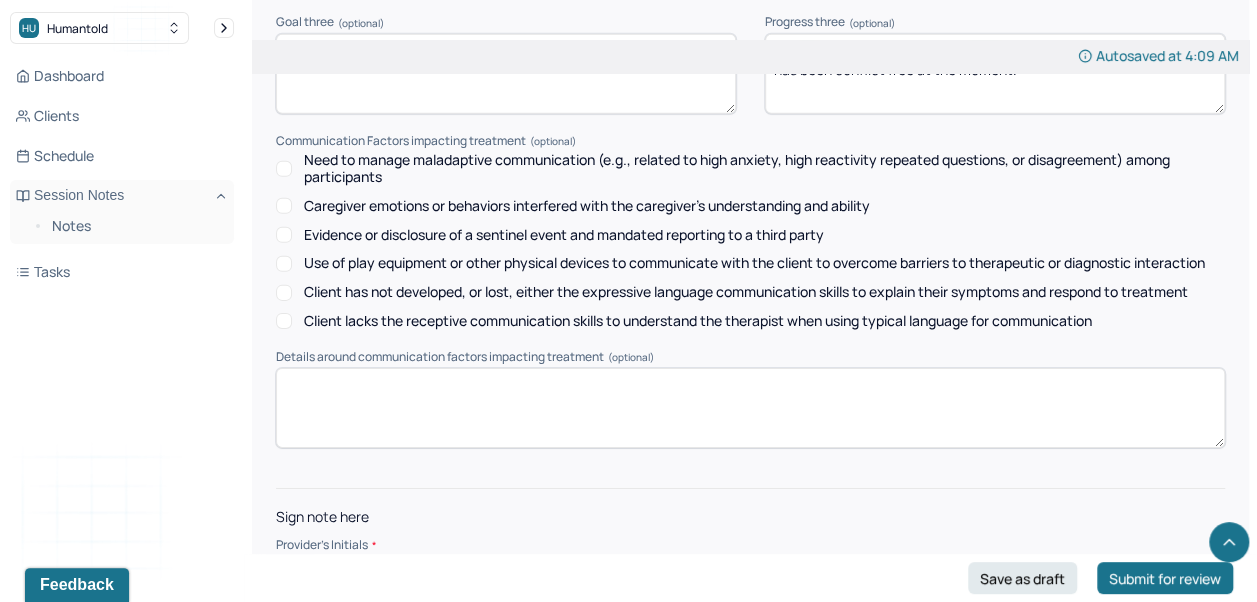 type on "AC" 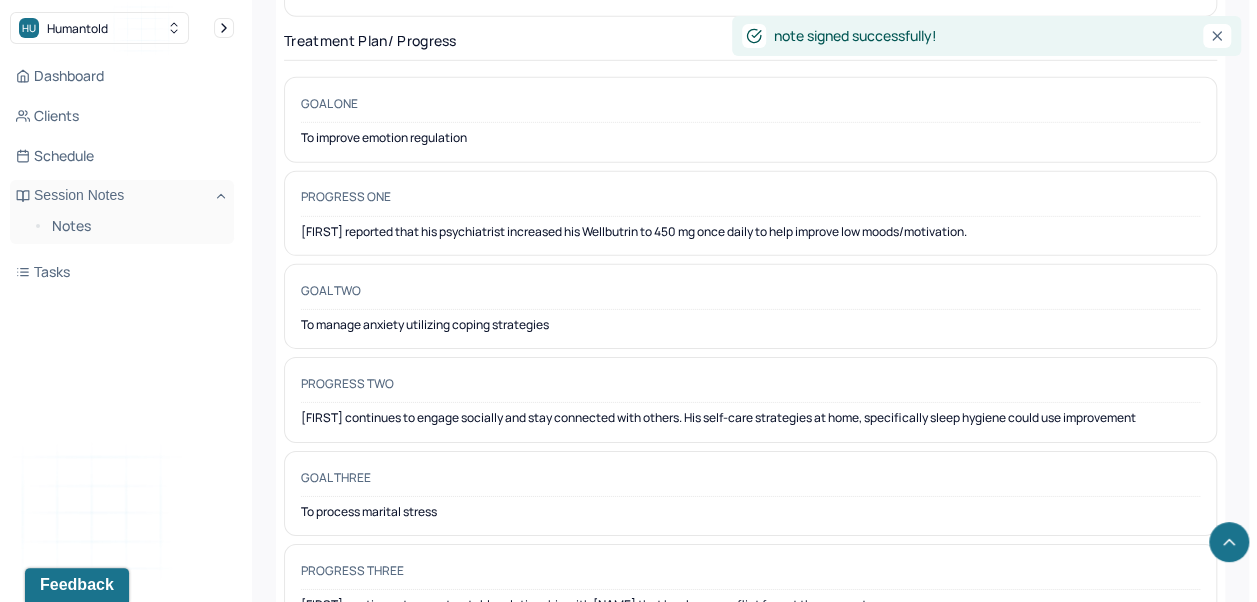 click on "Dashboard" at bounding box center [122, 76] 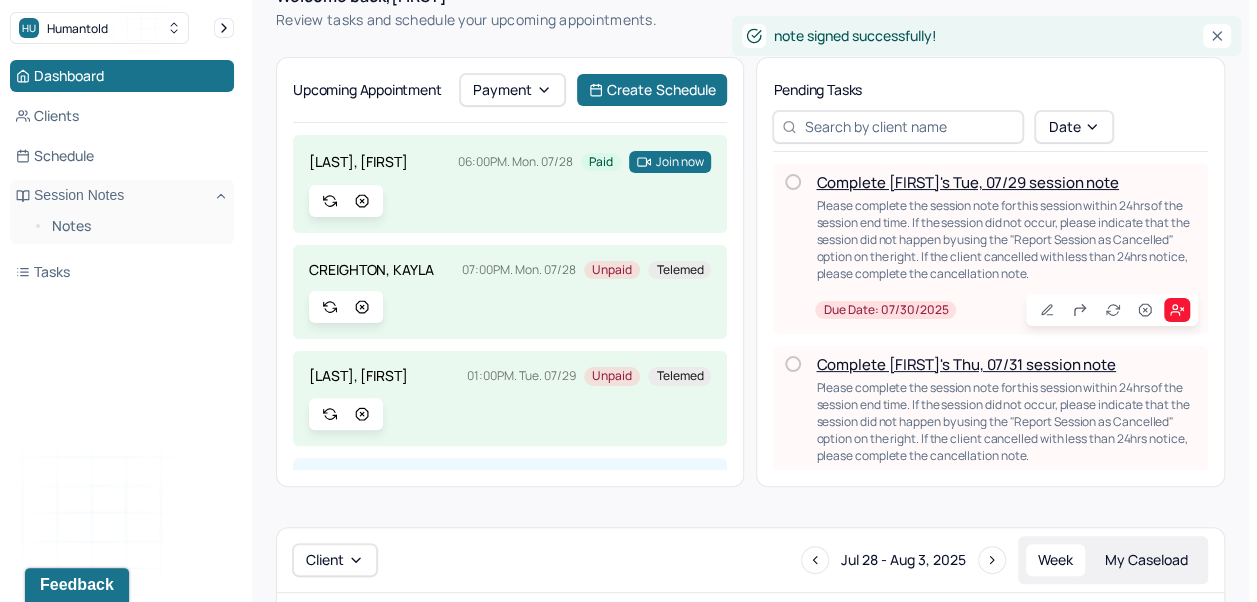 scroll, scrollTop: 0, scrollLeft: 0, axis: both 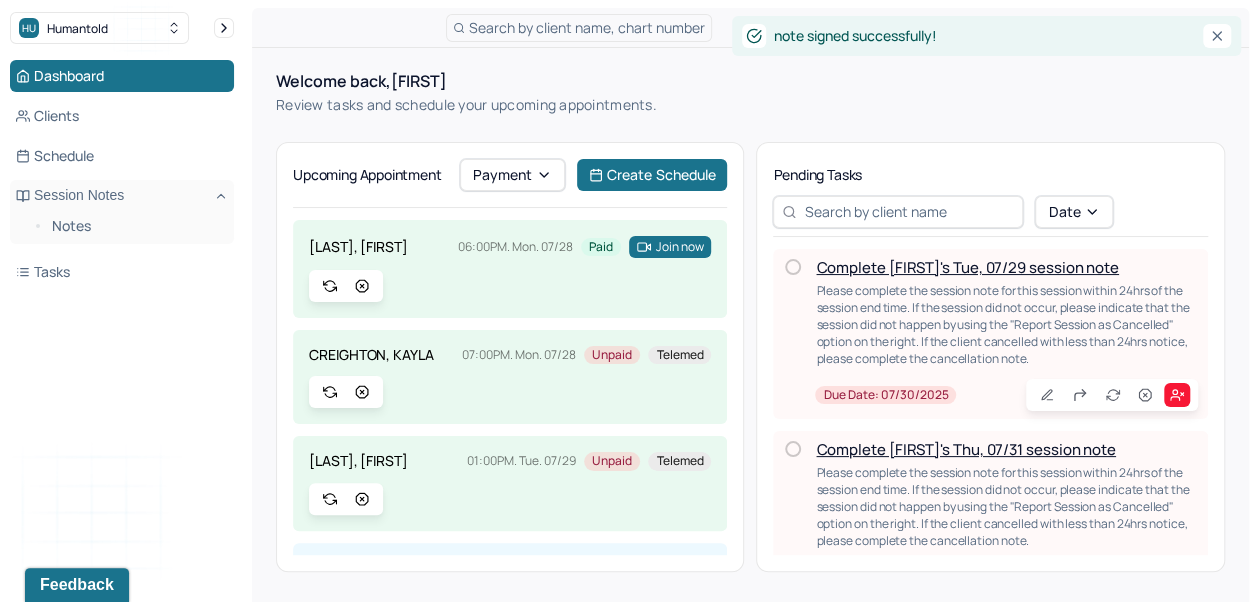 click 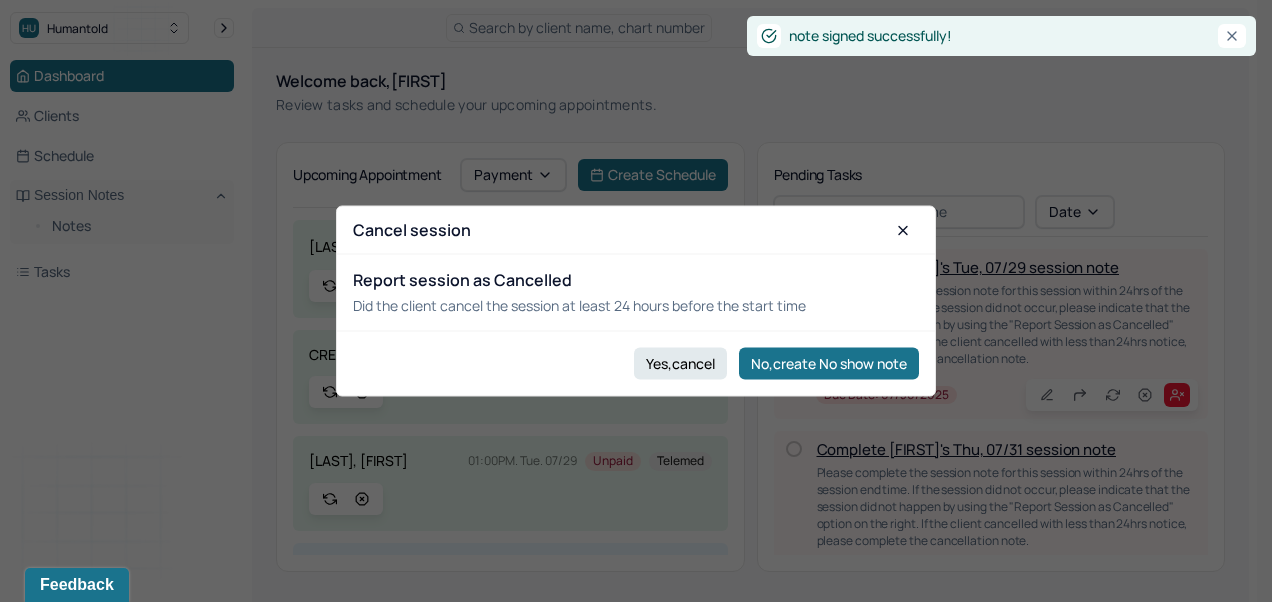 click on "Yes,cancel" at bounding box center [680, 363] 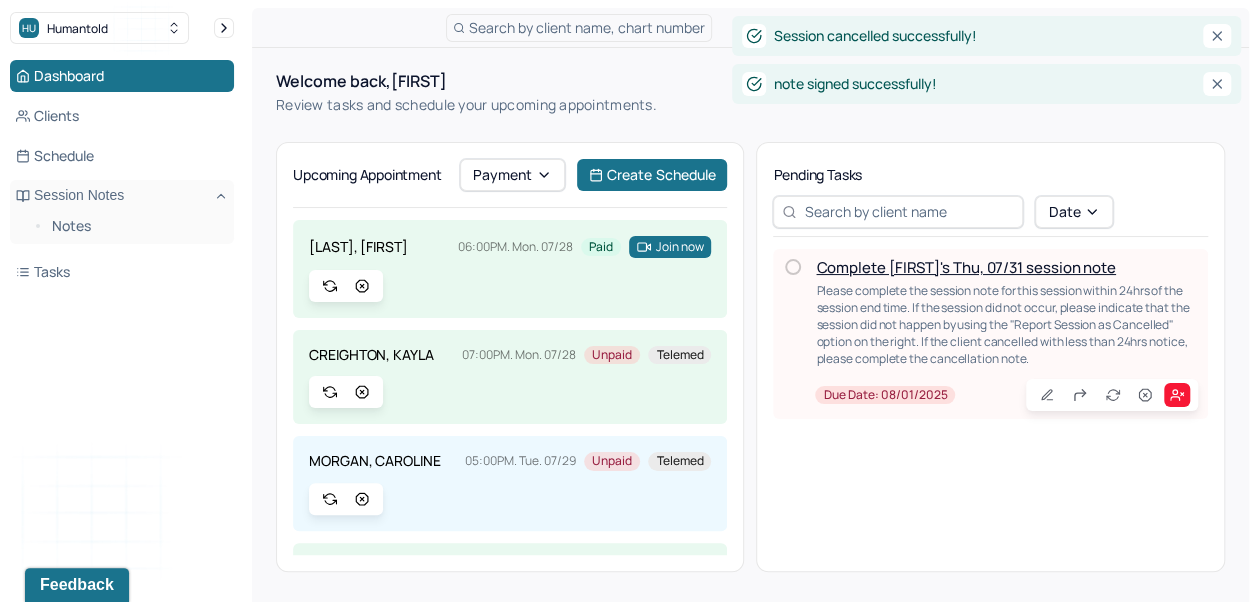 click on "Complete [FIRST]'s Thu, 07/31 session note" at bounding box center (965, 267) 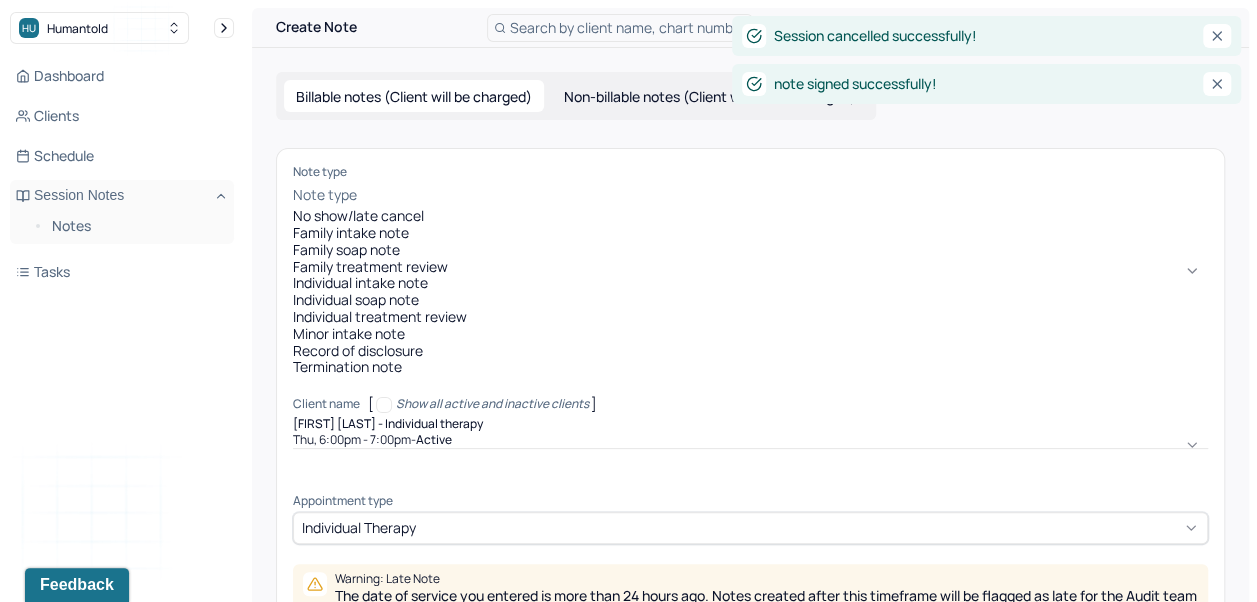 click on "Individual soap note" at bounding box center (750, 300) 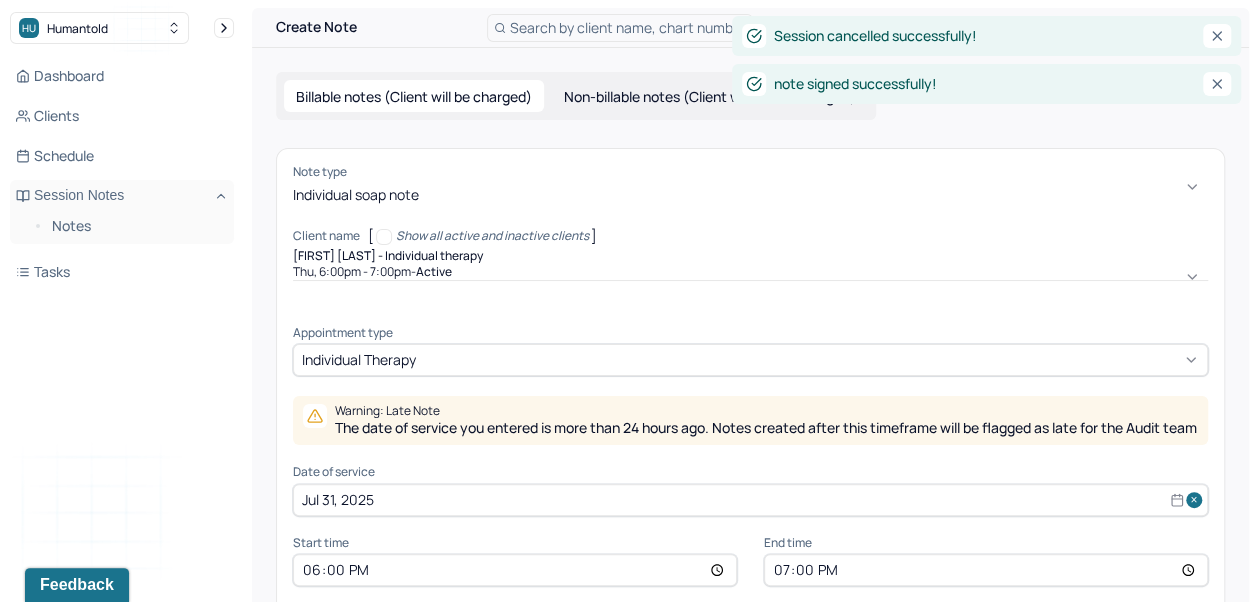 click on "Note type option Individual soap note, selected. Individual soap note Client name [ Show all active and inactive clients ] [FIRST] [LAST] - Individual therapy Thu, 6:00pm - 7:00pm  -  active Supervisee name Alexis Carmody Appointment type individual therapy Warning: Late Note The date of service you entered is more than 24 hours ago. Notes created after this timeframe will be flagged as late for the Audit team Date of service Jul 31, 2025 Start time 18:00 End time 19:00 Continue" at bounding box center [750, 401] 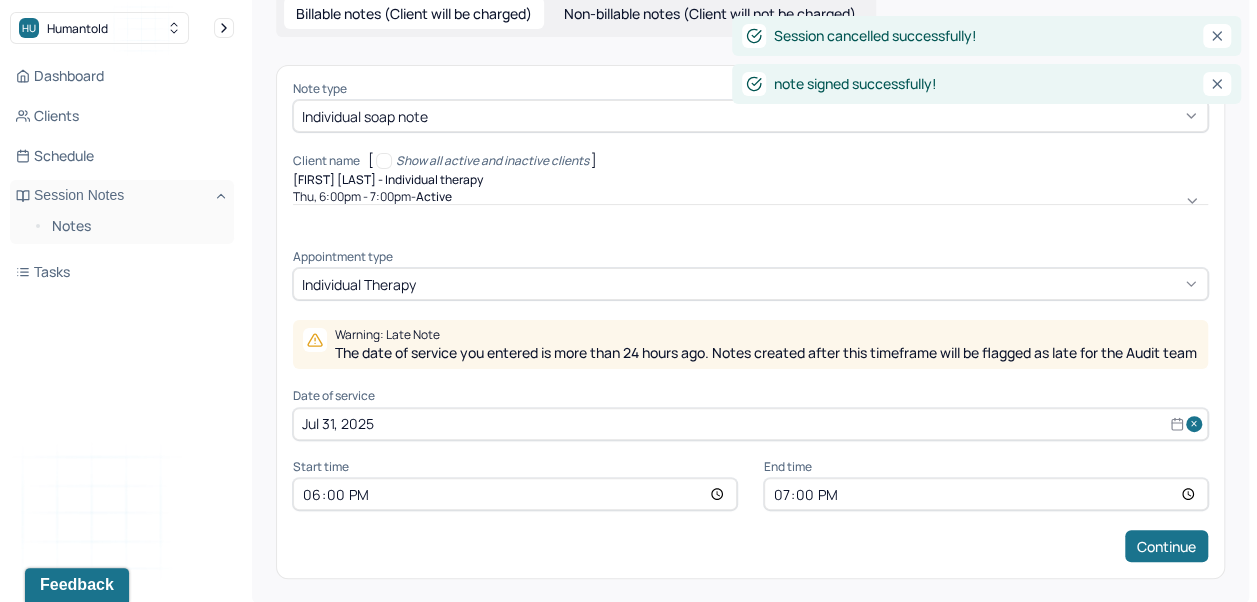 scroll, scrollTop: 96, scrollLeft: 0, axis: vertical 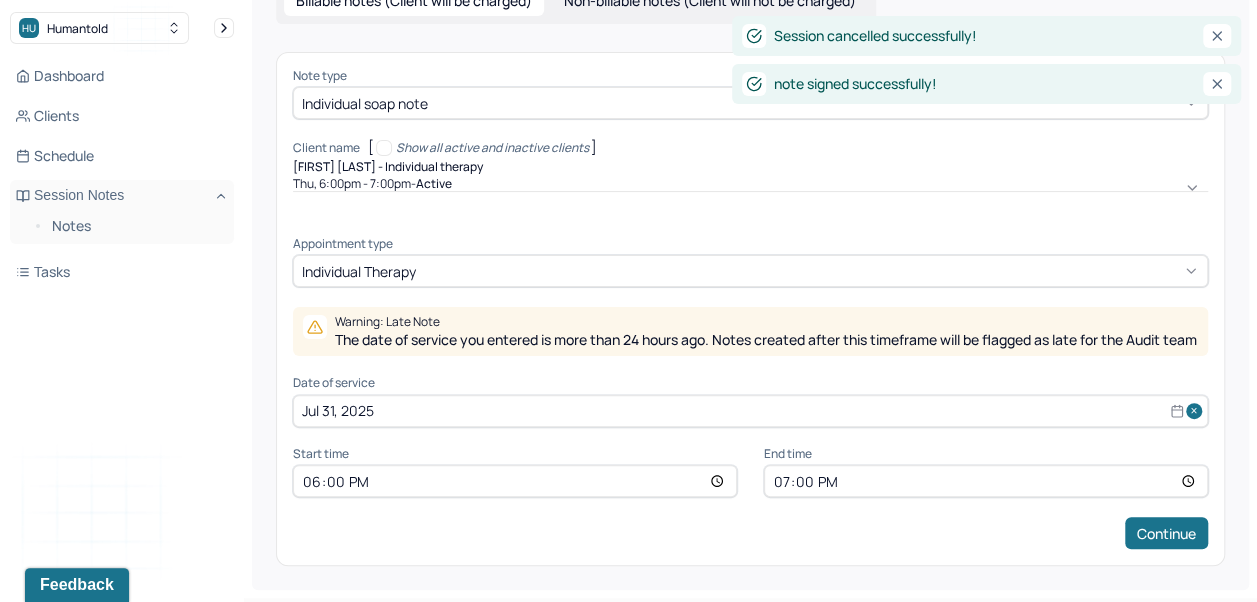 click on "Jul 31, 2025" at bounding box center [750, 411] 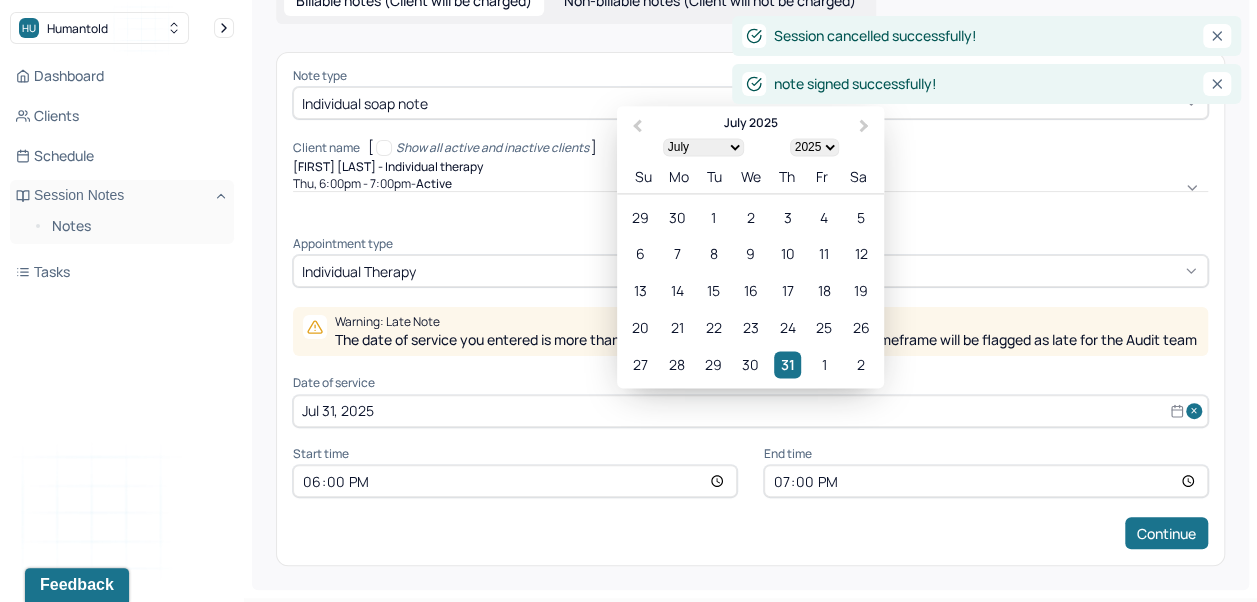 click on "1" at bounding box center [824, 364] 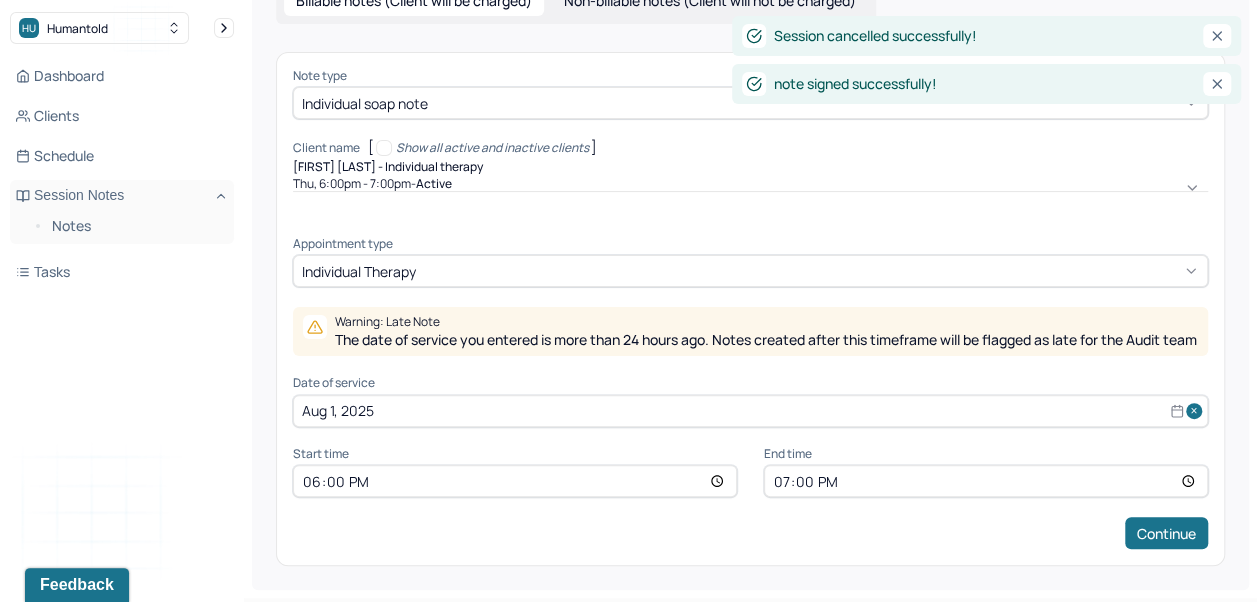 click on "18:00" at bounding box center [515, 481] 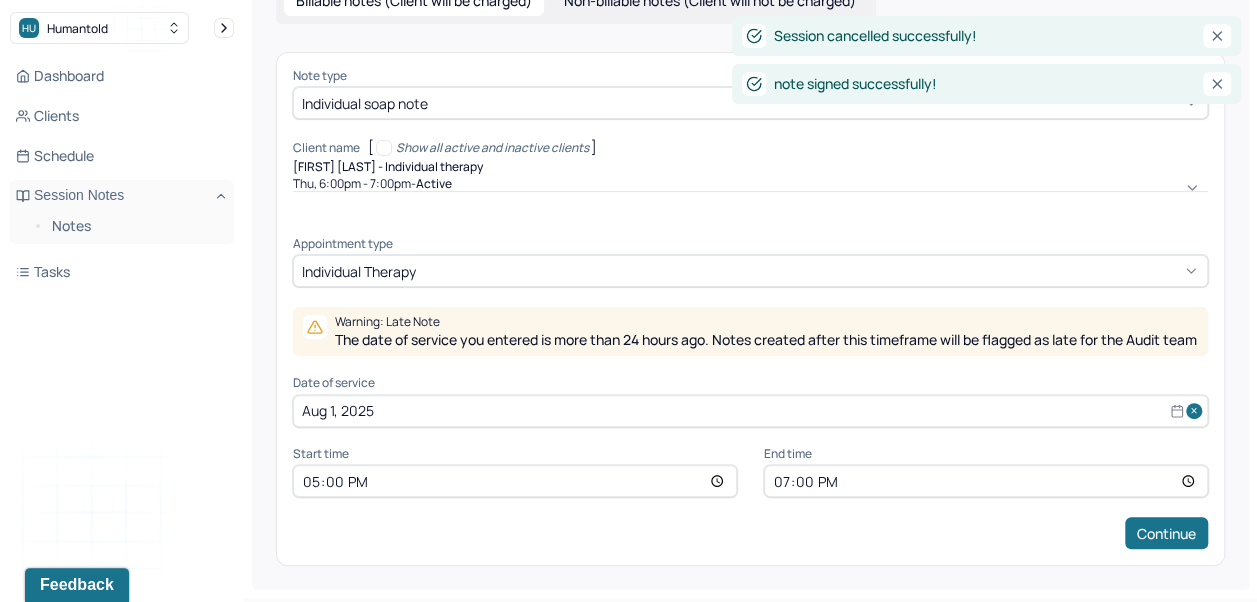 click on "19:00" at bounding box center [986, 481] 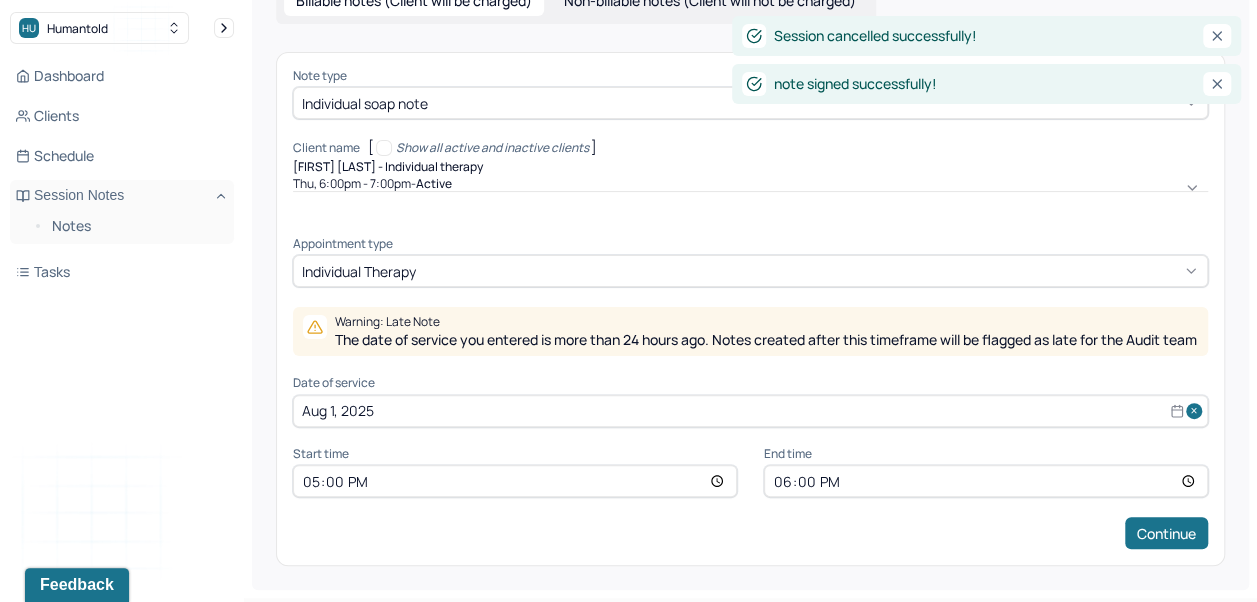 click on "Continue" at bounding box center [1166, 533] 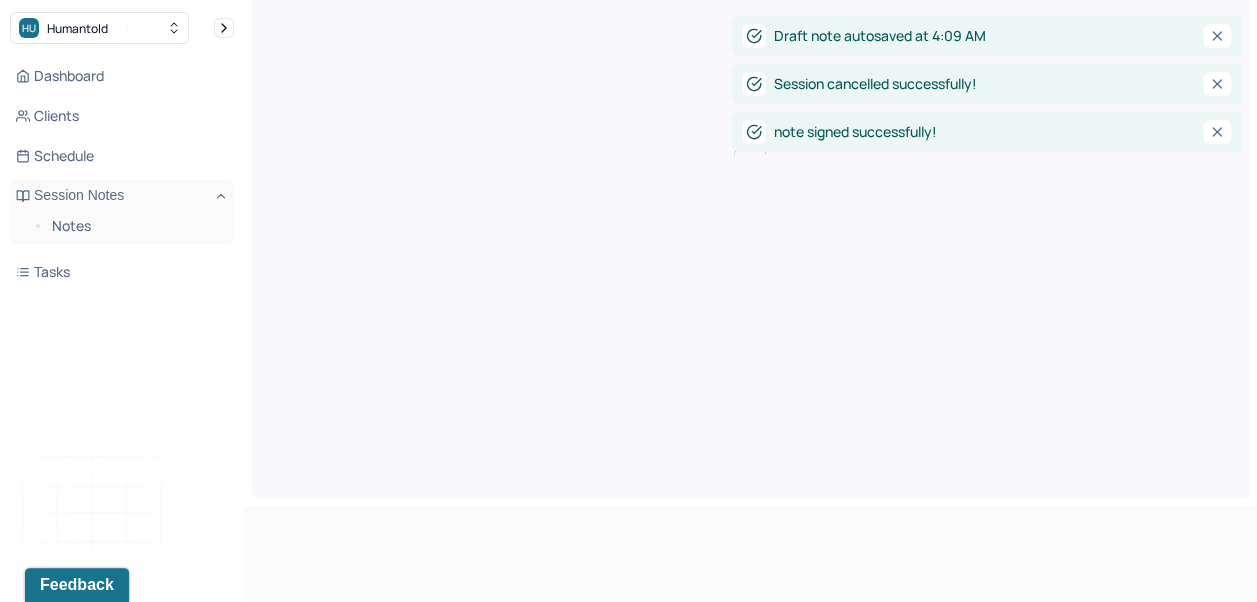 scroll, scrollTop: 0, scrollLeft: 0, axis: both 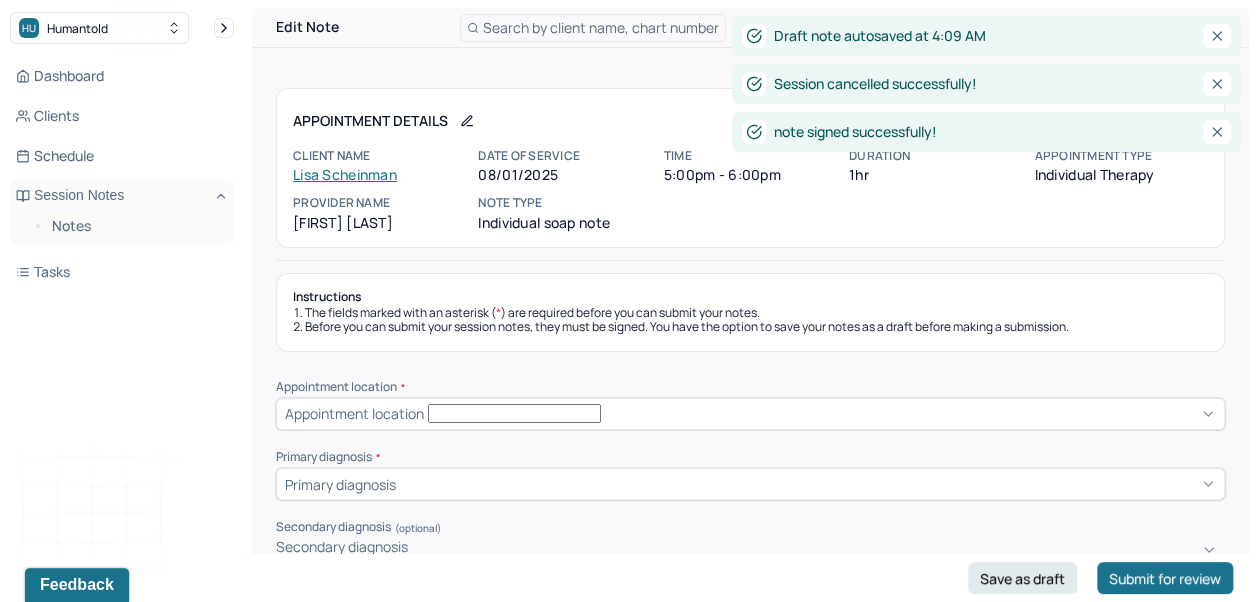 click on "Instructions The fields marked with an asterisk ( * ) are required before you can submit your notes. Before you can submit your session notes, they must be signed. You have the option to save your notes as a draft before making a submission. Appointment location * Appointment location Primary diagnosis * Primary diagnosis Secondary diagnosis (optional) Secondary diagnosis Tertiary diagnosis (optional) Tertiary diagnosis Emotional / Behavioural symptoms demonstrated * Causing * Causing Intention for Session * Intention for Session Session Note Subjective This section is for Subjective reporting of your clients, it can include their mood, their reported symptoms, their efforts since your last meeting to implement your homework or recommendations or any questions they have Objective What were the behaviors, nonverbal expressions,gestures, postures, and overall presentation of the client? Consider client's mood and affect,client's response to treatment, any use of assessments. Assessment Trauma-focused CBT EDMR *" at bounding box center (750, 1770) 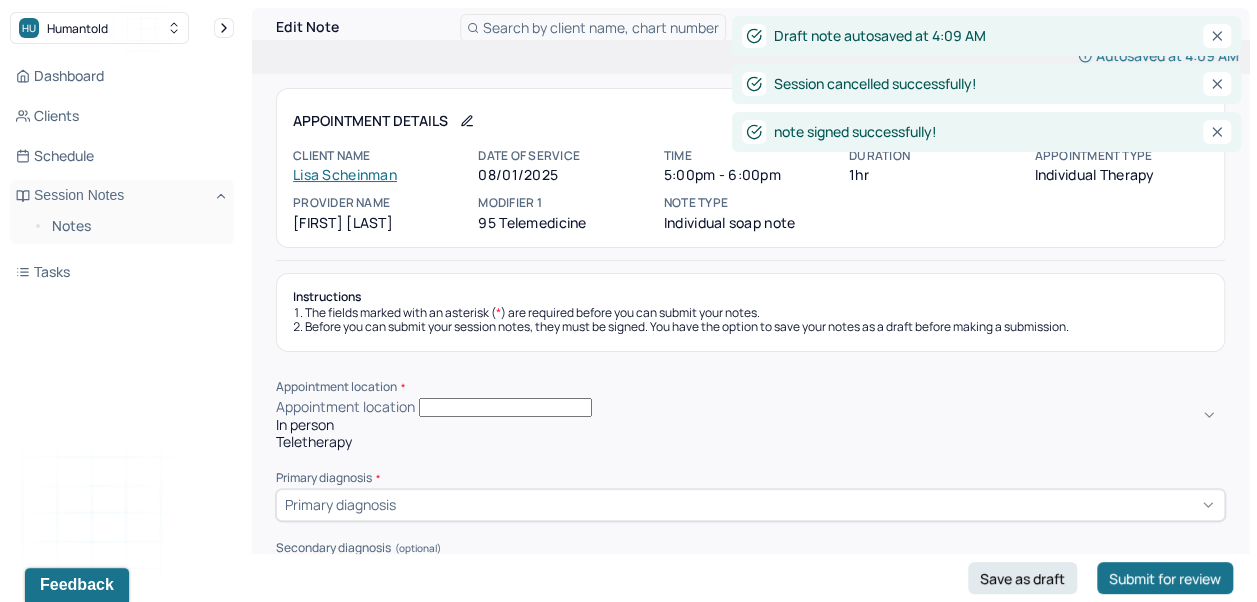click on "Teletherapy" at bounding box center (750, 442) 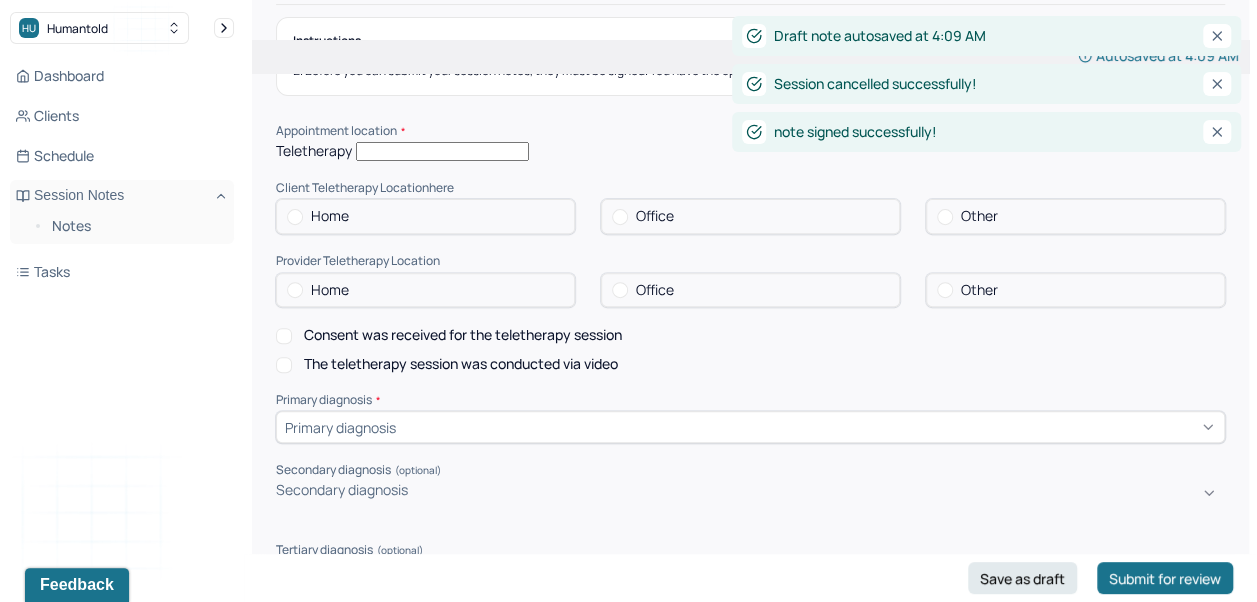 scroll, scrollTop: 265, scrollLeft: 0, axis: vertical 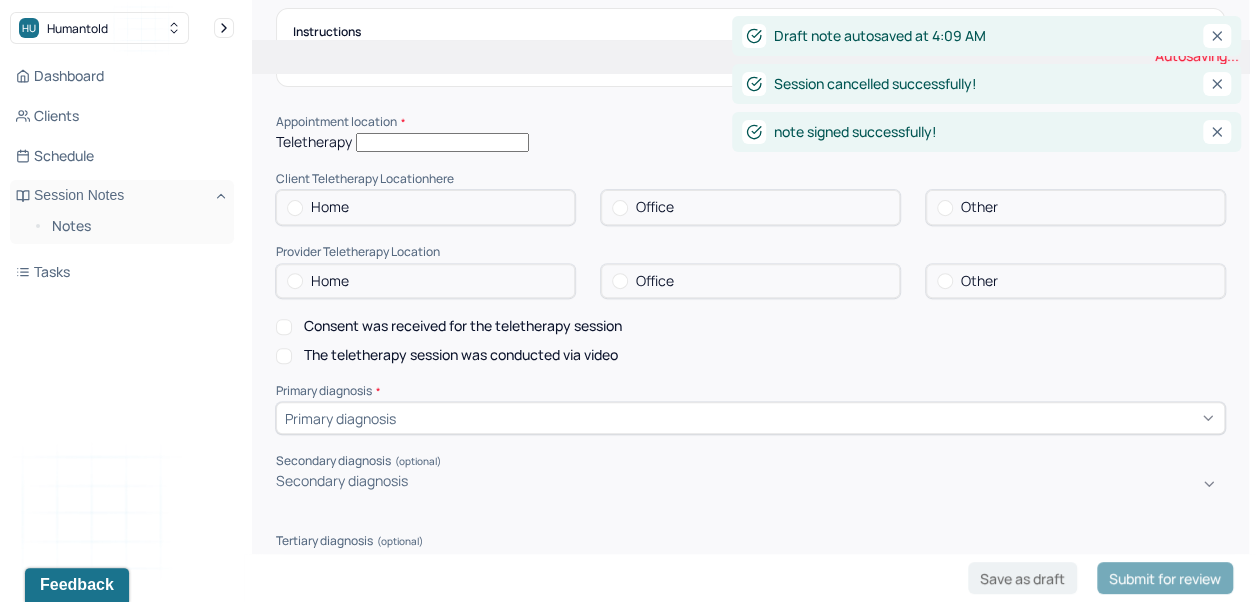 click on "Home" at bounding box center (425, 207) 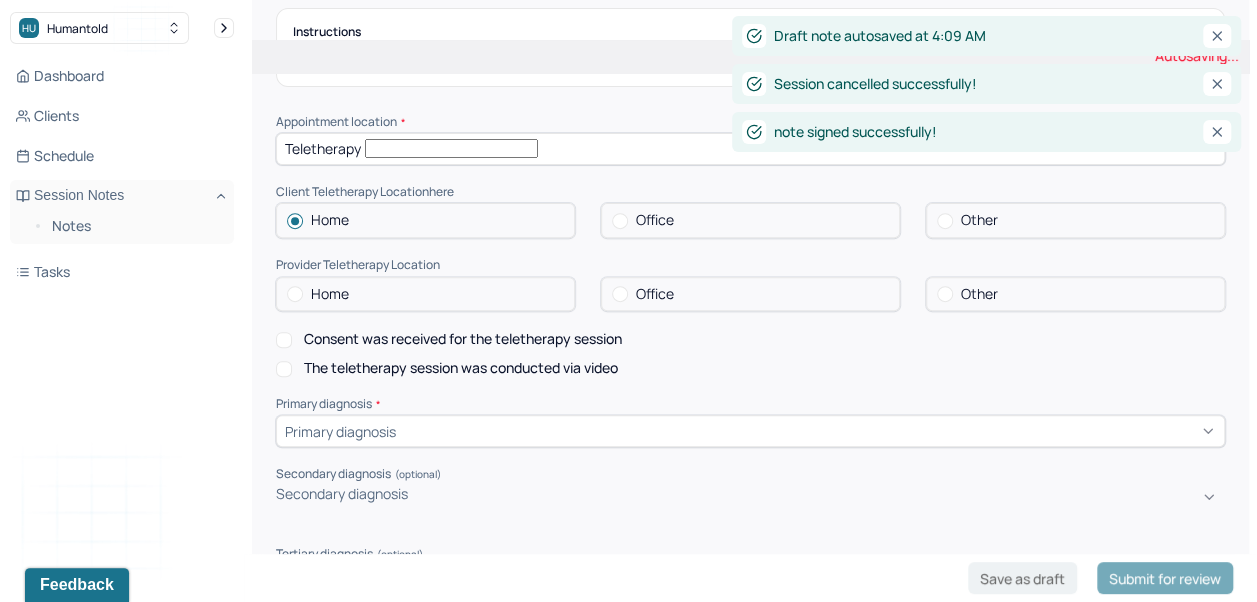 click on "Home" at bounding box center [425, 294] 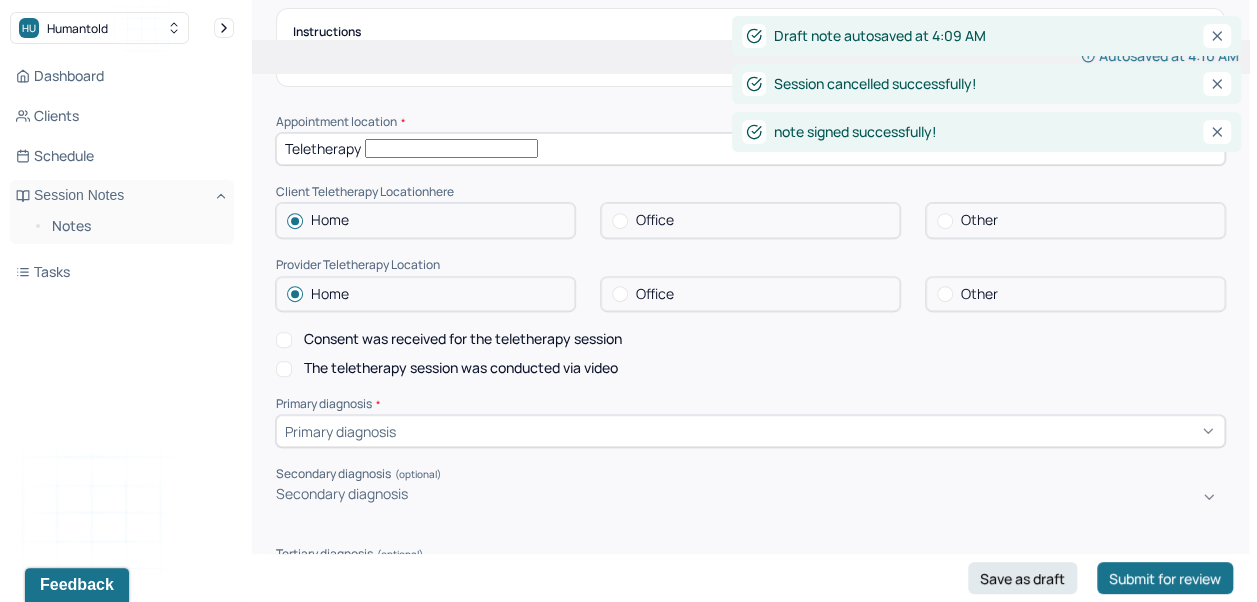 click on "Consent was received for the teletherapy session" at bounding box center [463, 339] 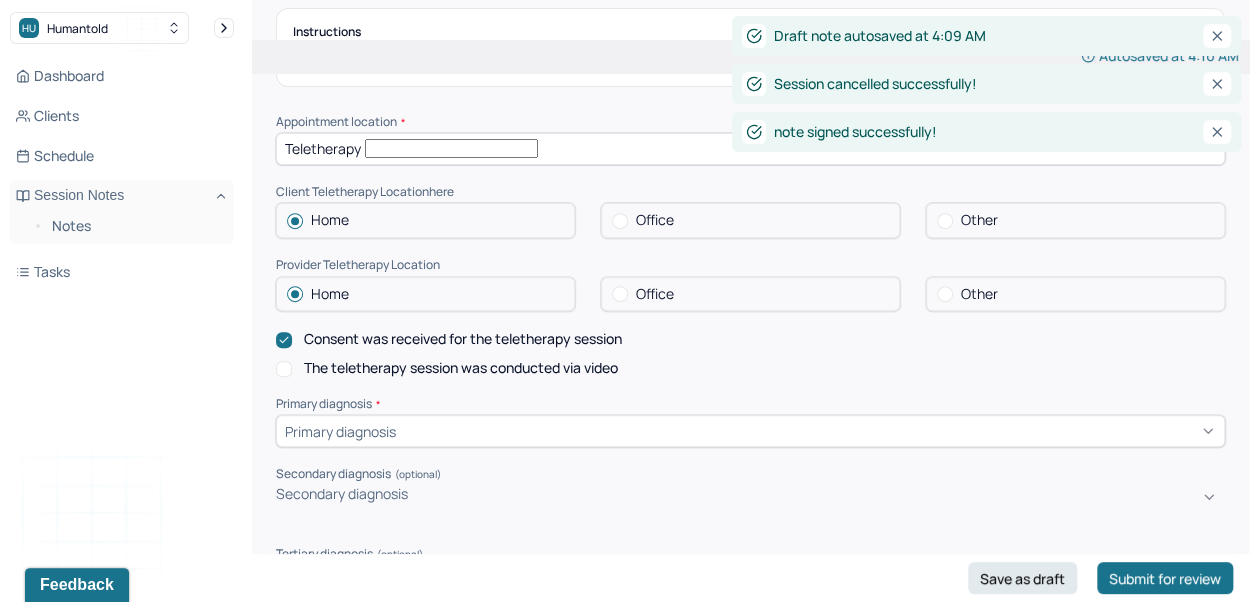 click on "The teletherapy session was conducted via video" at bounding box center [461, 368] 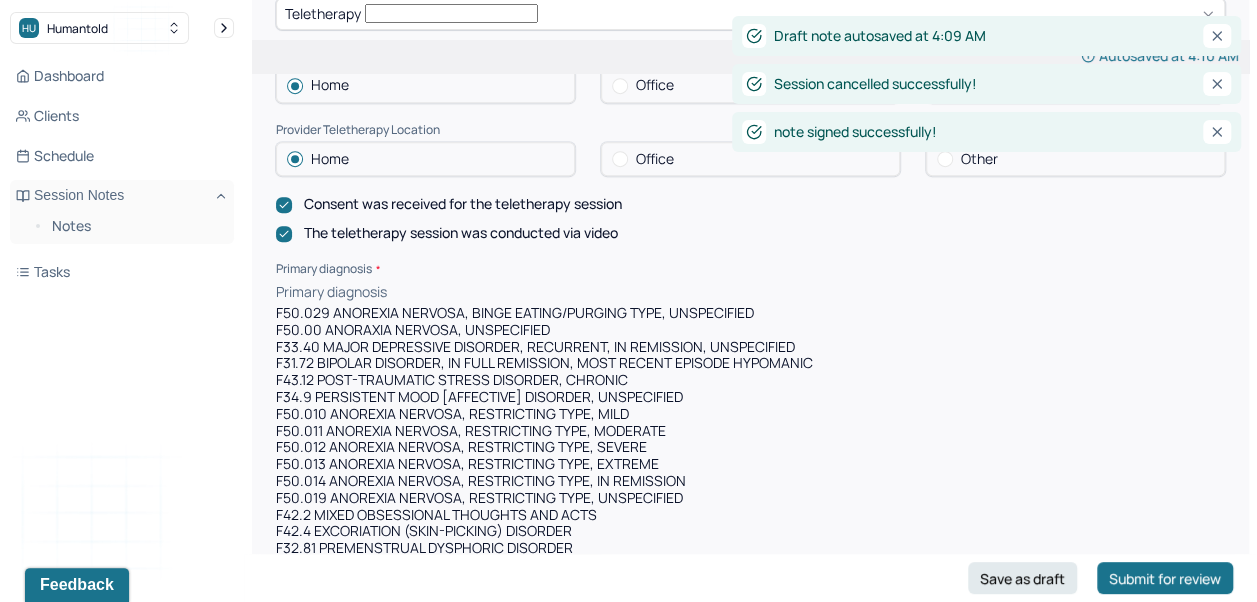 scroll, scrollTop: 419, scrollLeft: 0, axis: vertical 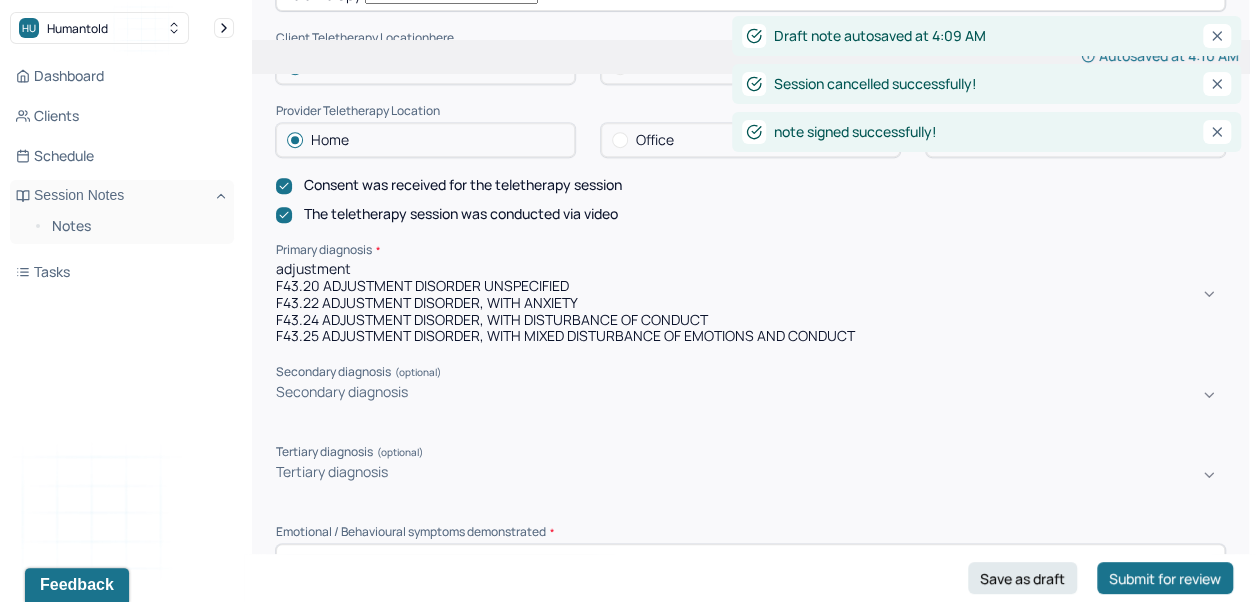 type on "adjustment" 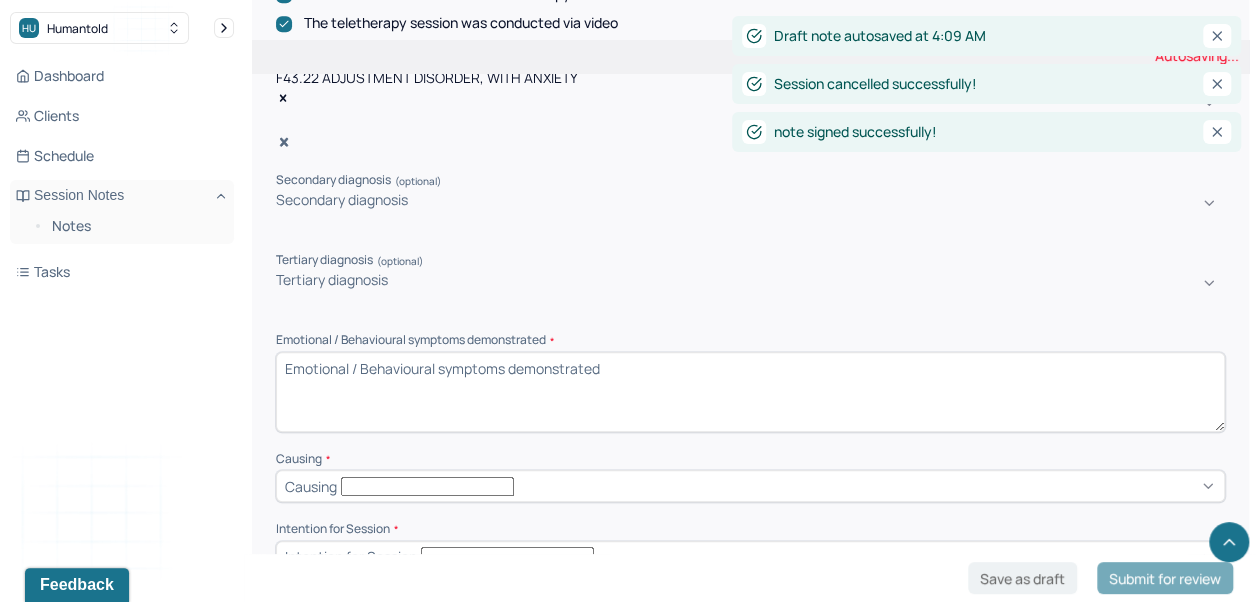scroll, scrollTop: 612, scrollLeft: 0, axis: vertical 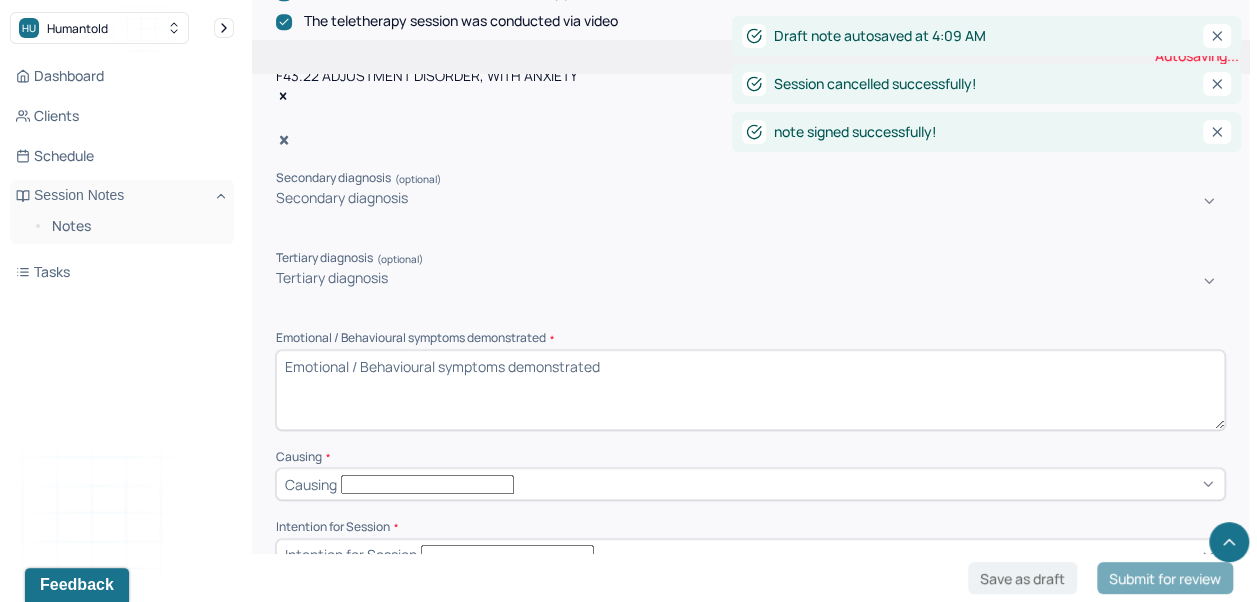 click on "Emotional / Behavioural symptoms demonstrated *" at bounding box center (750, 390) 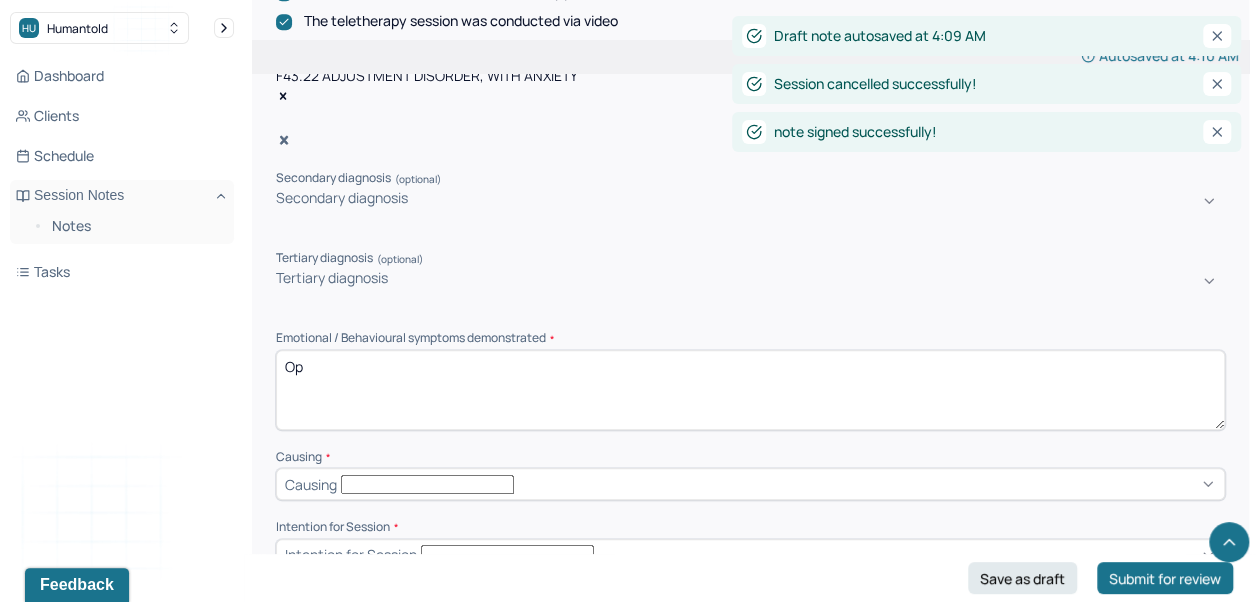type on "O" 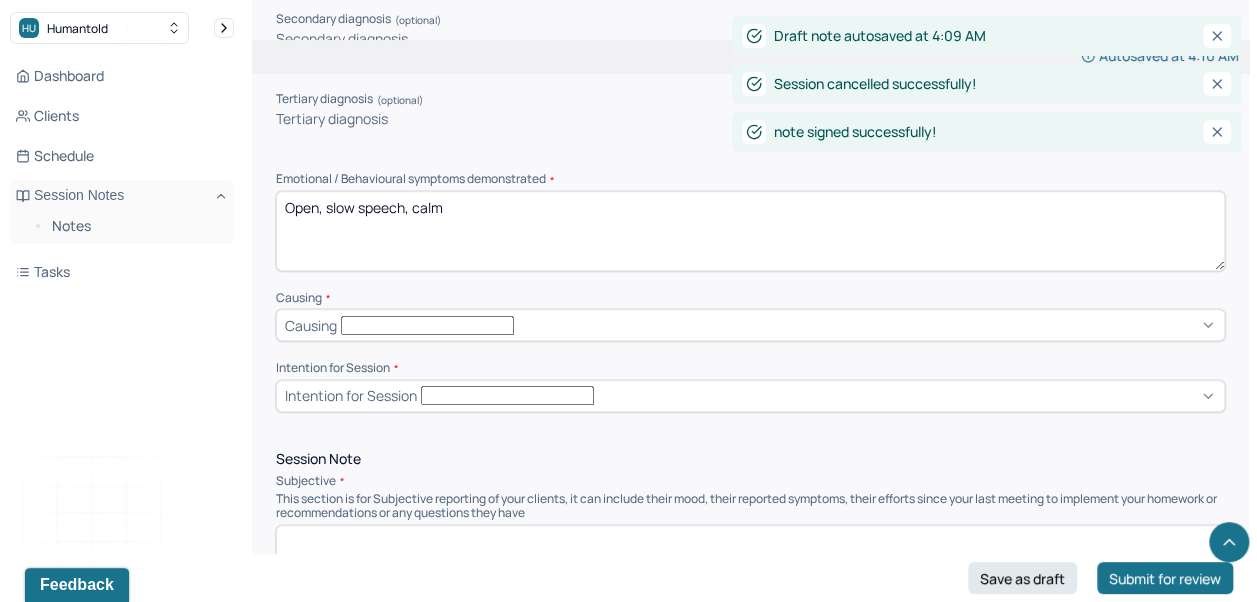 scroll, scrollTop: 780, scrollLeft: 0, axis: vertical 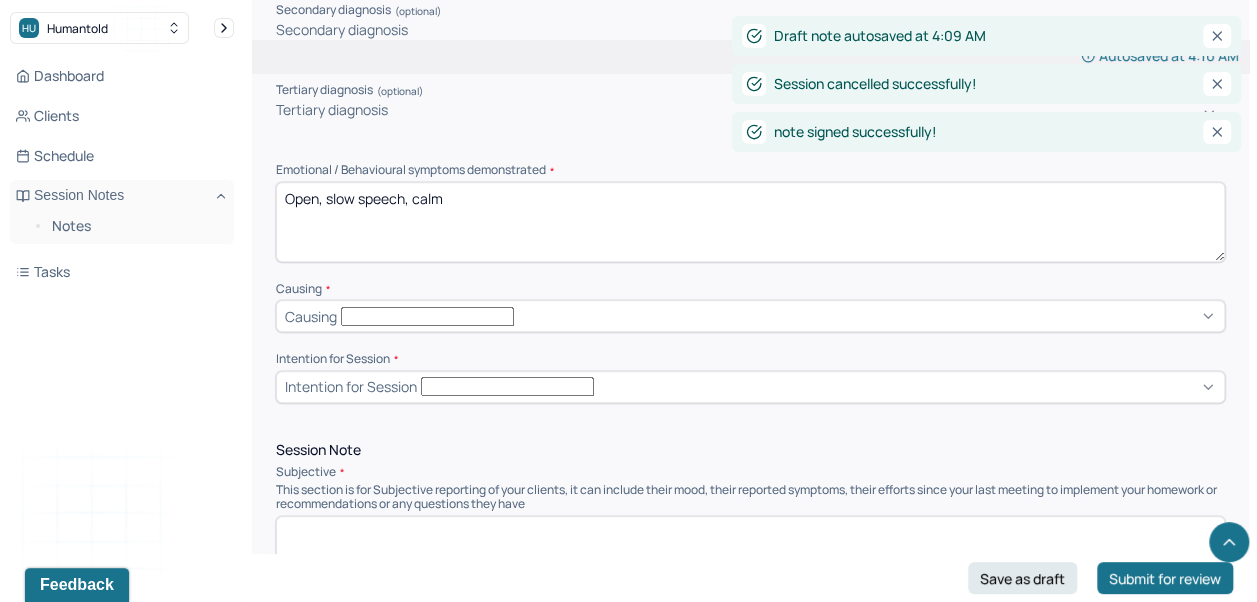 type on "Open, slow speech, calm" 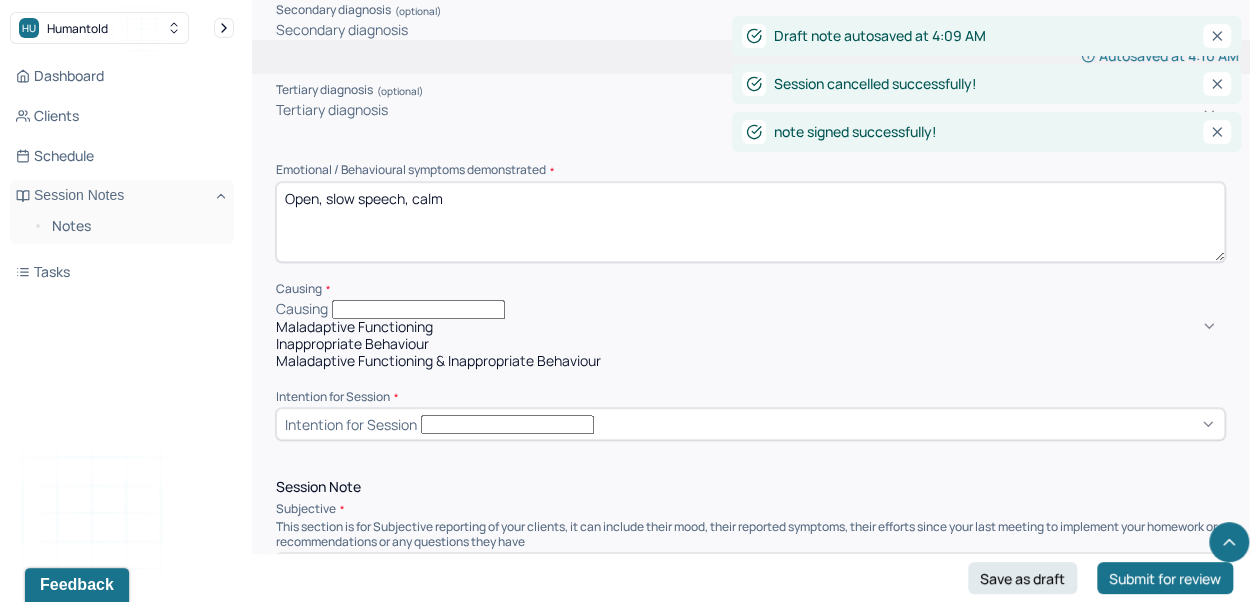 click on "Maladaptive Functioning" at bounding box center (750, 327) 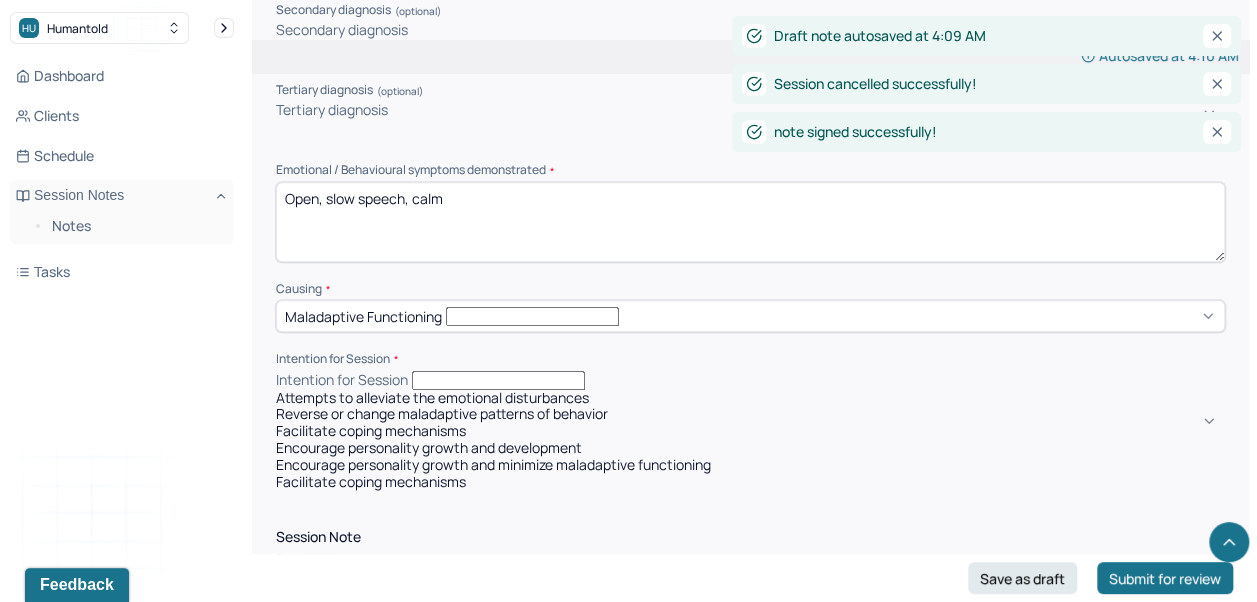 click on "Encourage personality growth and minimize maladaptive functioning" at bounding box center (750, 465) 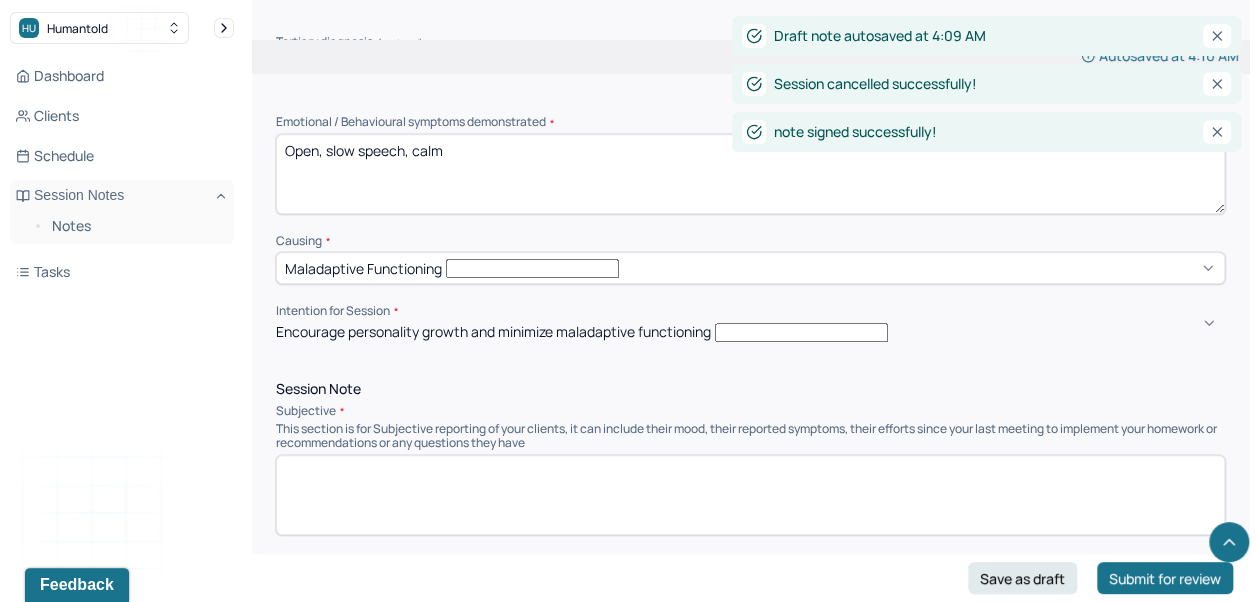 scroll, scrollTop: 940, scrollLeft: 0, axis: vertical 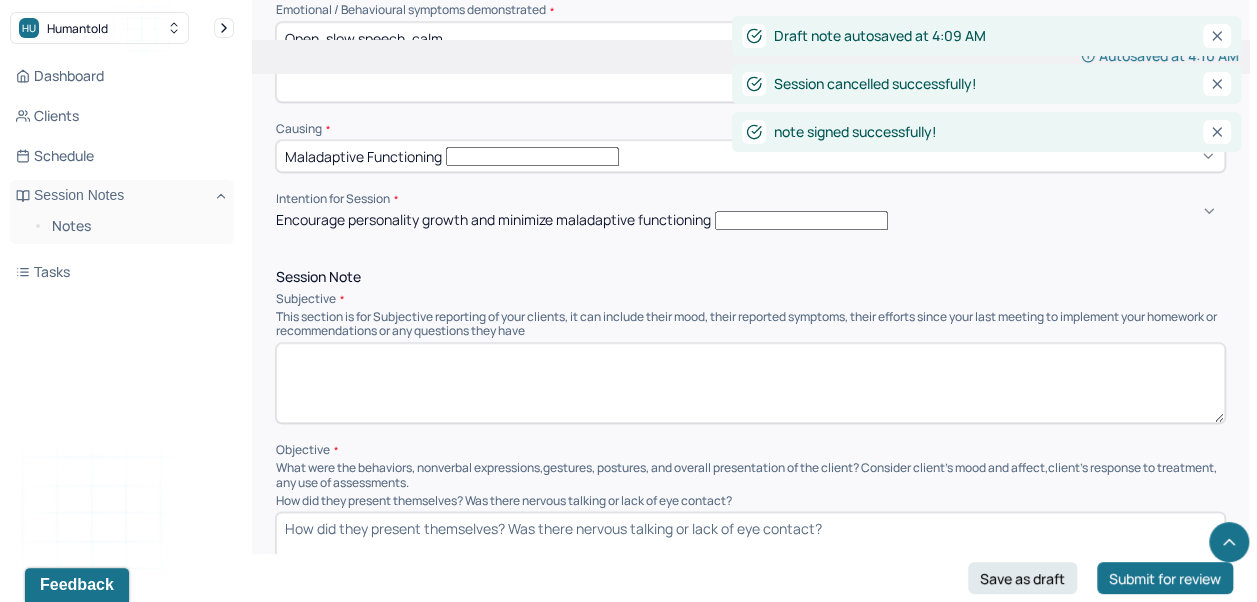 click at bounding box center [750, 383] 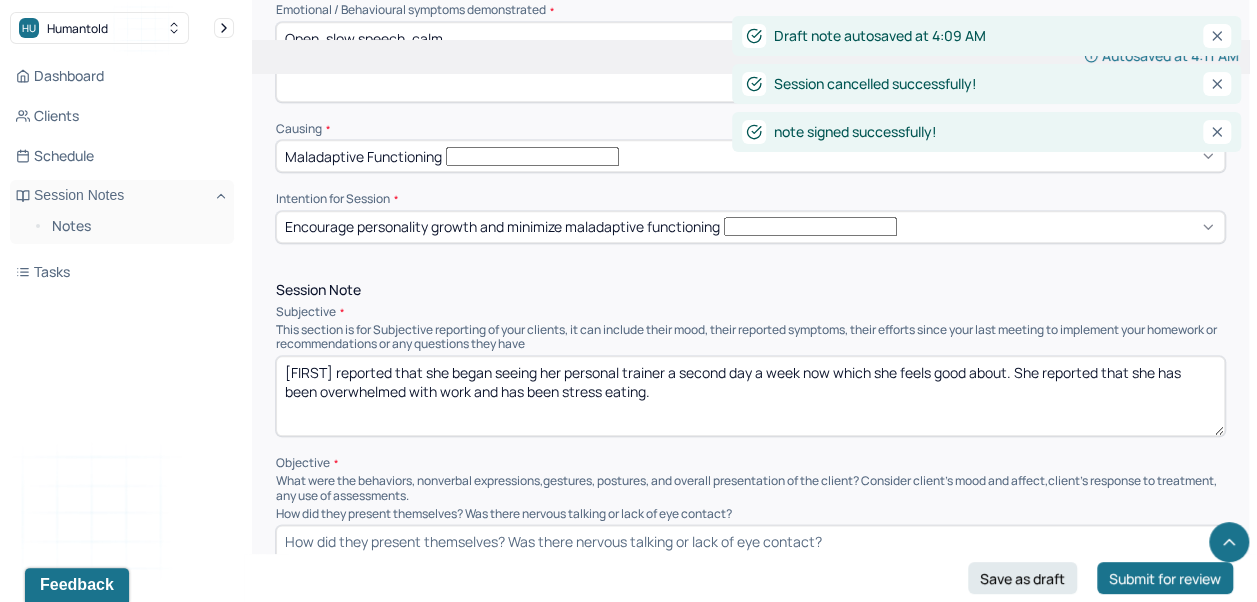 click on "[FIRST] reported that she began seeing her personal trainer a second day a week now which she feels good about. She reported that" at bounding box center [750, 396] 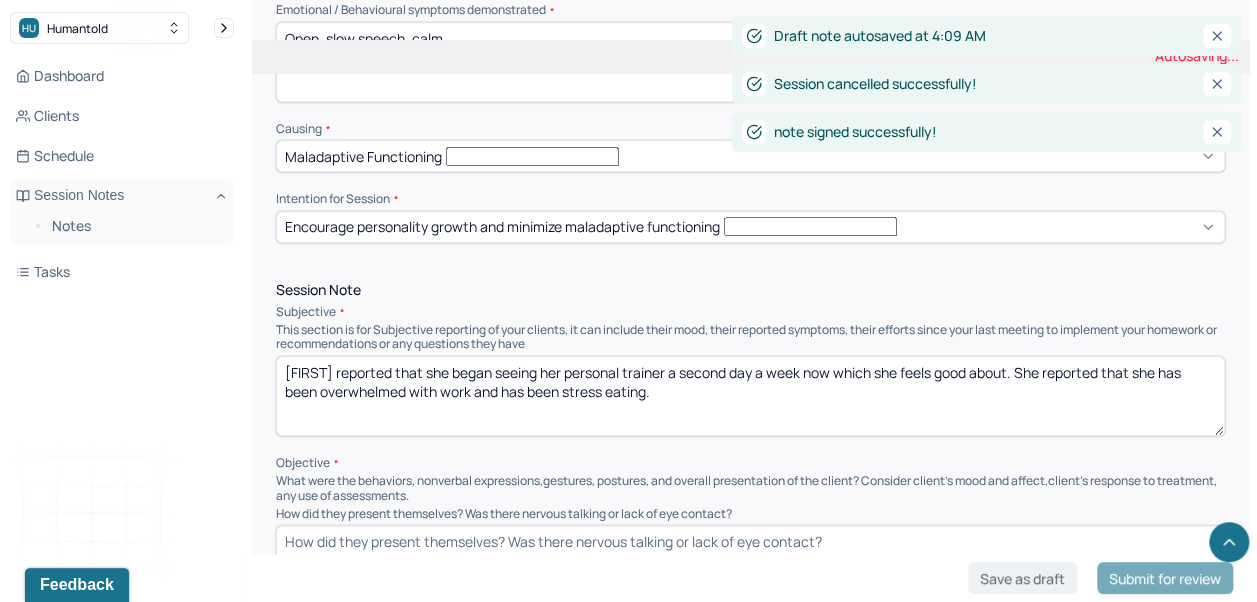 click on "[FIRST] reported that she began seeing her personal trainer a second day a week now which she feels good about. She reported that" at bounding box center [750, 396] 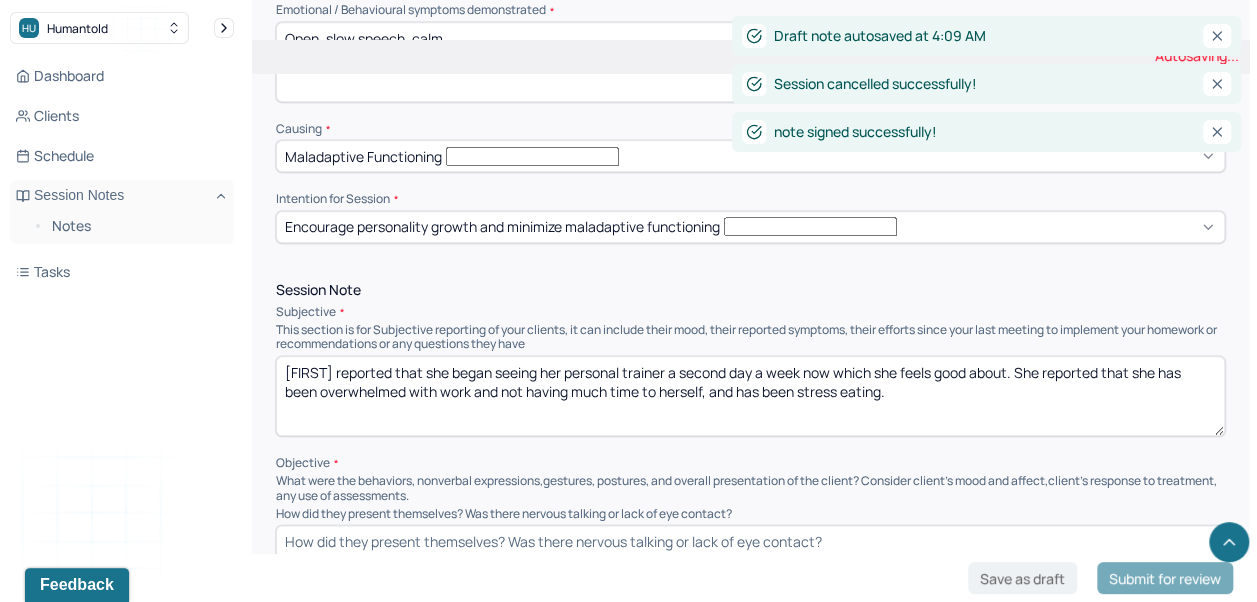 click on "[FIRST] reported that she began seeing her personal trainer a second day a week now which she feels good about. She reported that she has been overwhelmed with work and has been stress eating." at bounding box center (750, 396) 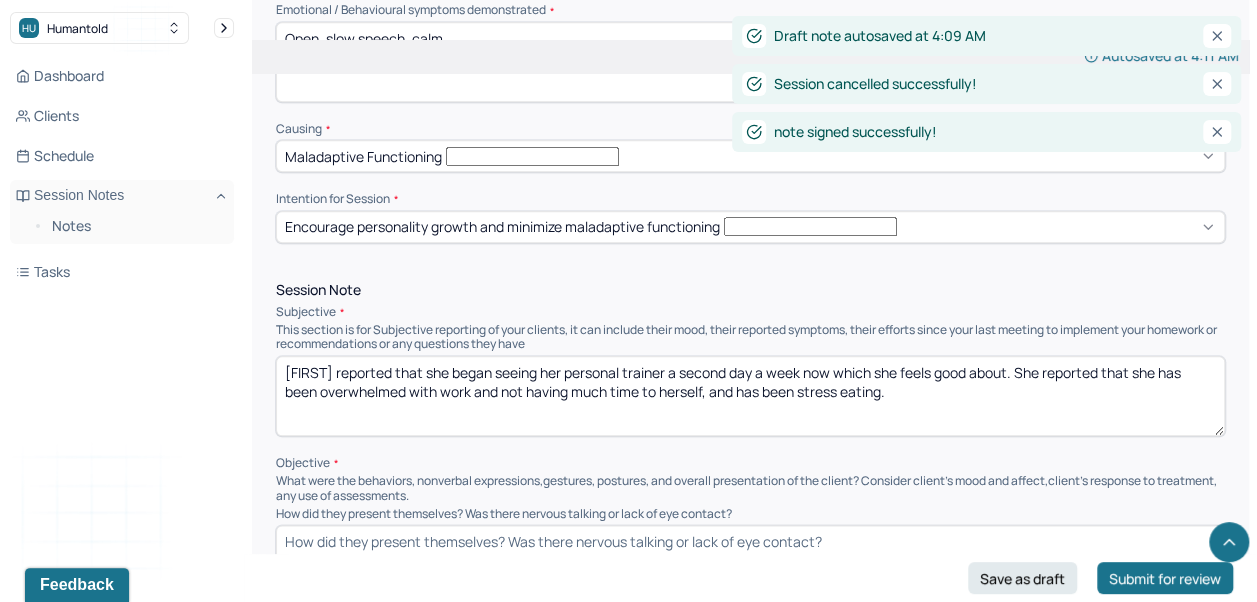 click on "[FIRST] reported that she began seeing her personal trainer a second day a week now which she feels good about. She reported that she has been overwhelmed with work and not having much time to herself, and has been stress eating." at bounding box center (750, 396) 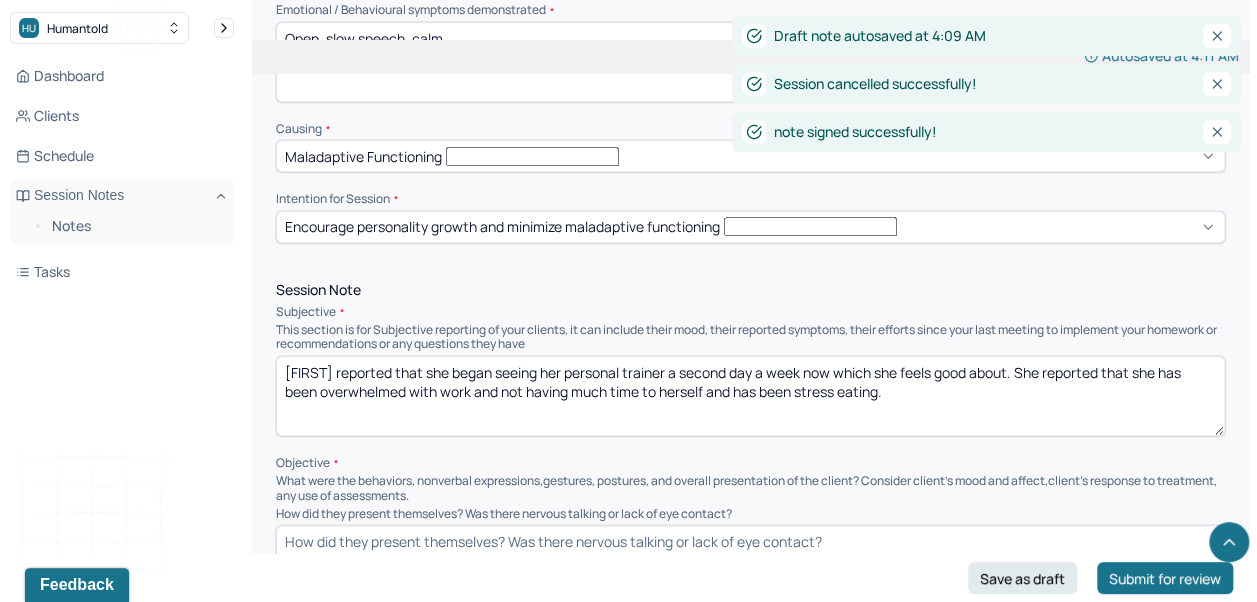 click on "[FIRST] reported that she began seeing her personal trainer a second day a week now which she feels good about. She reported that she has been overwhelmed with work and not having much time to herself, and has been stress eating." at bounding box center [750, 396] 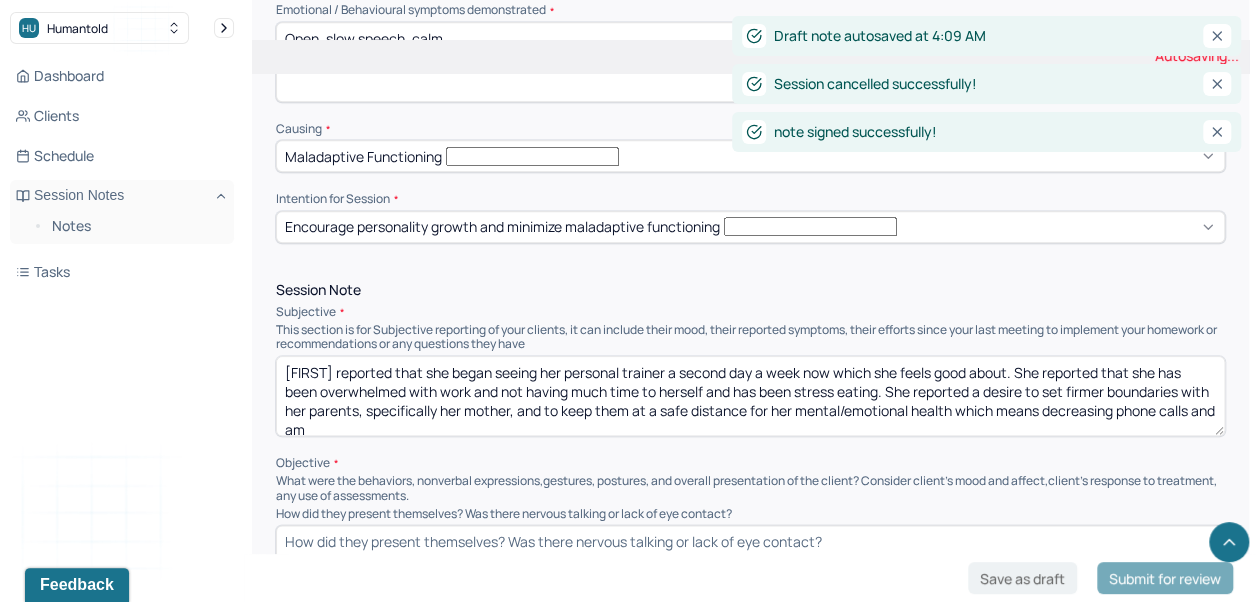 scroll, scrollTop: 2, scrollLeft: 0, axis: vertical 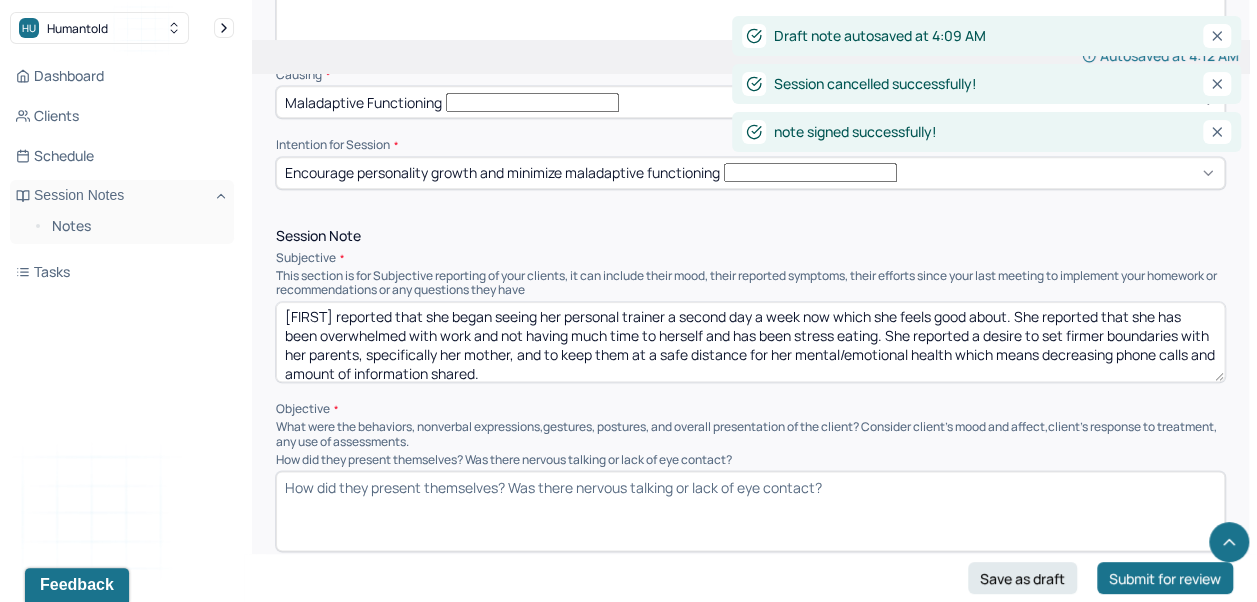 type on "[FIRST] reported that she began seeing her personal trainer a second day a week now which she feels good about. She reported that she has been overwhelmed with work and not having much time to herself and has been stress eating. She reported a desire to set firmer boundaries with her parents, specifically her mother, and to keep them at a safe distance for her mental/emotional health which means decreasing phone calls and amount of information shared." 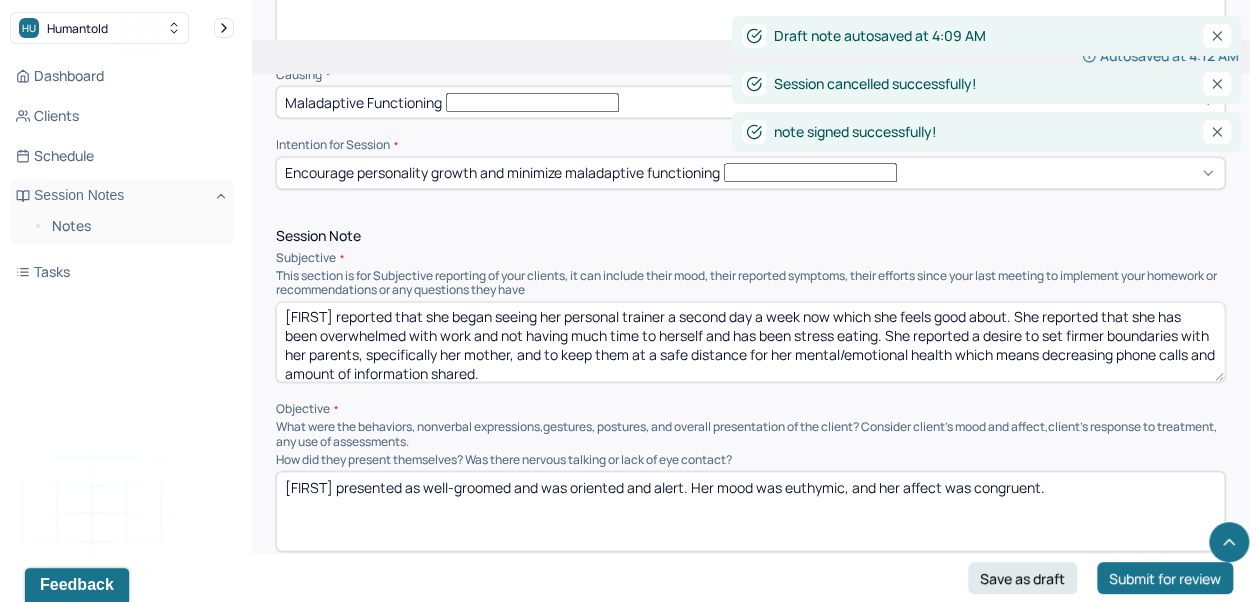 type on "[FIRST] presented as well-groomed and was oriented and alert. Her mood was euthymic, and her affect was congruent." 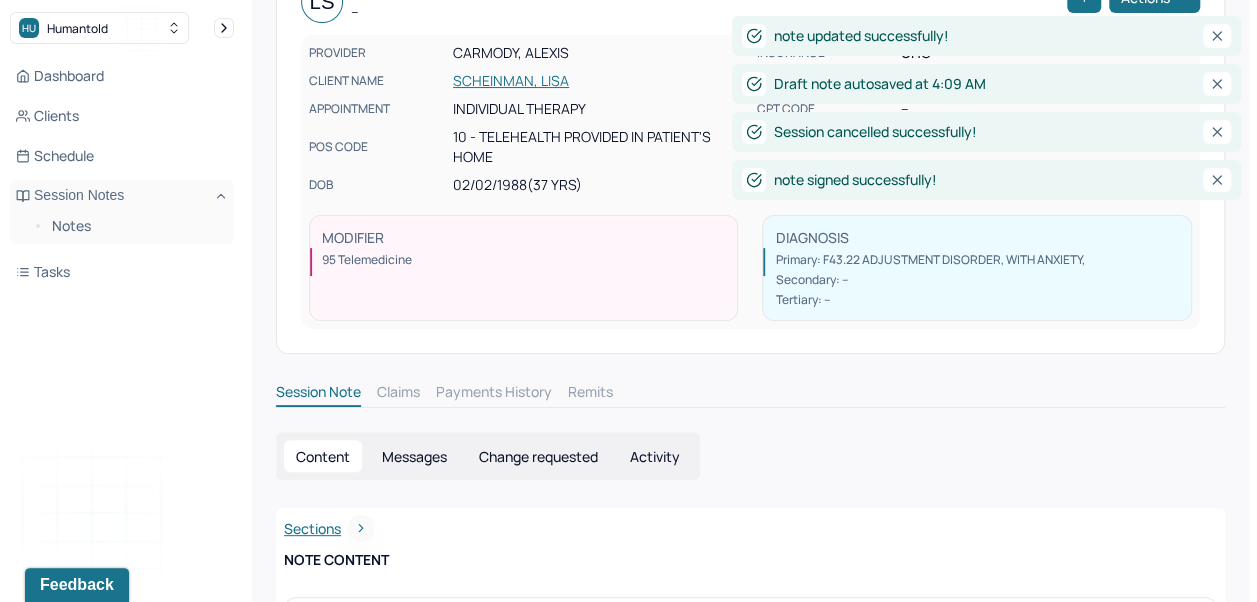 scroll, scrollTop: 0, scrollLeft: 0, axis: both 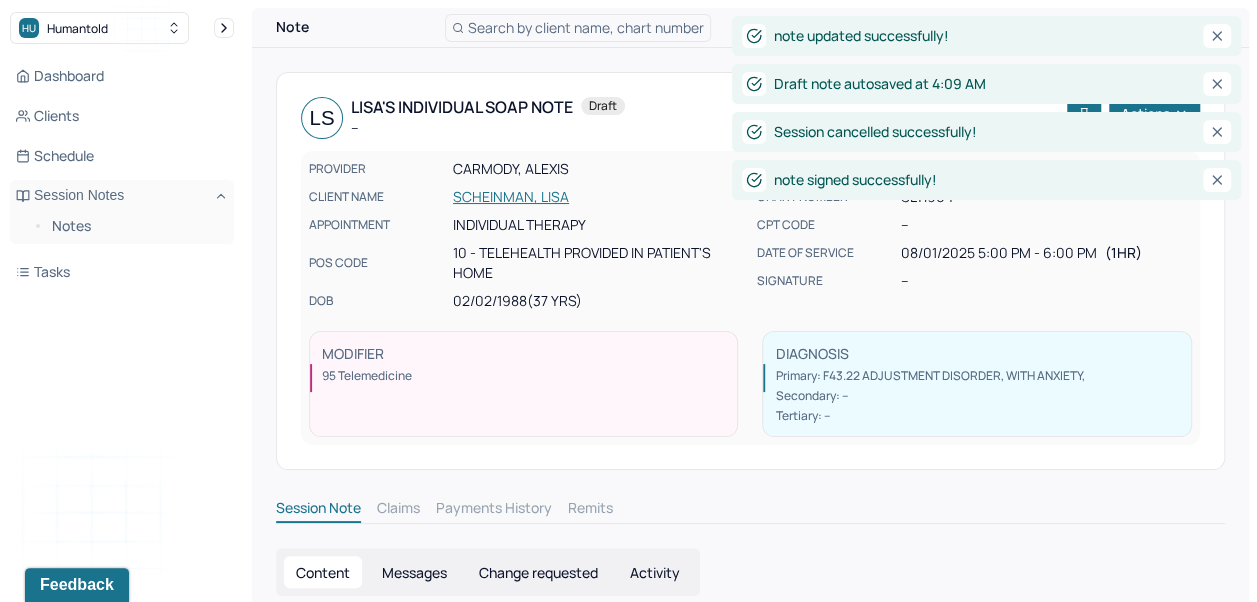 click on "SCHEINMAN, LISA" at bounding box center (598, 197) 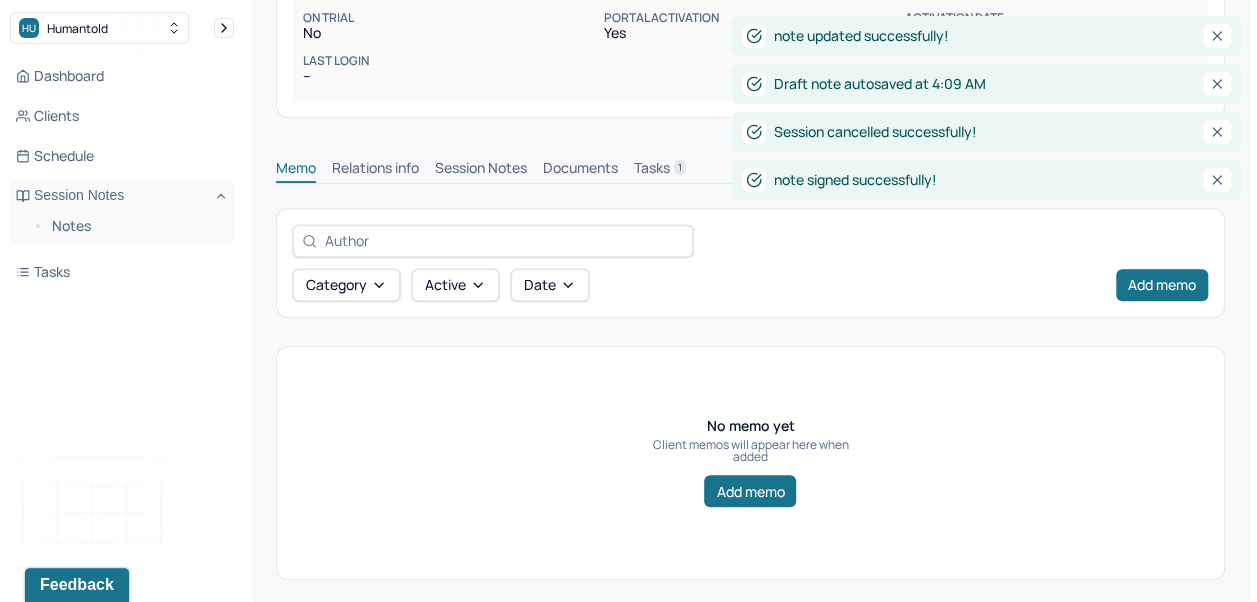 click on "Session Notes" at bounding box center (481, 170) 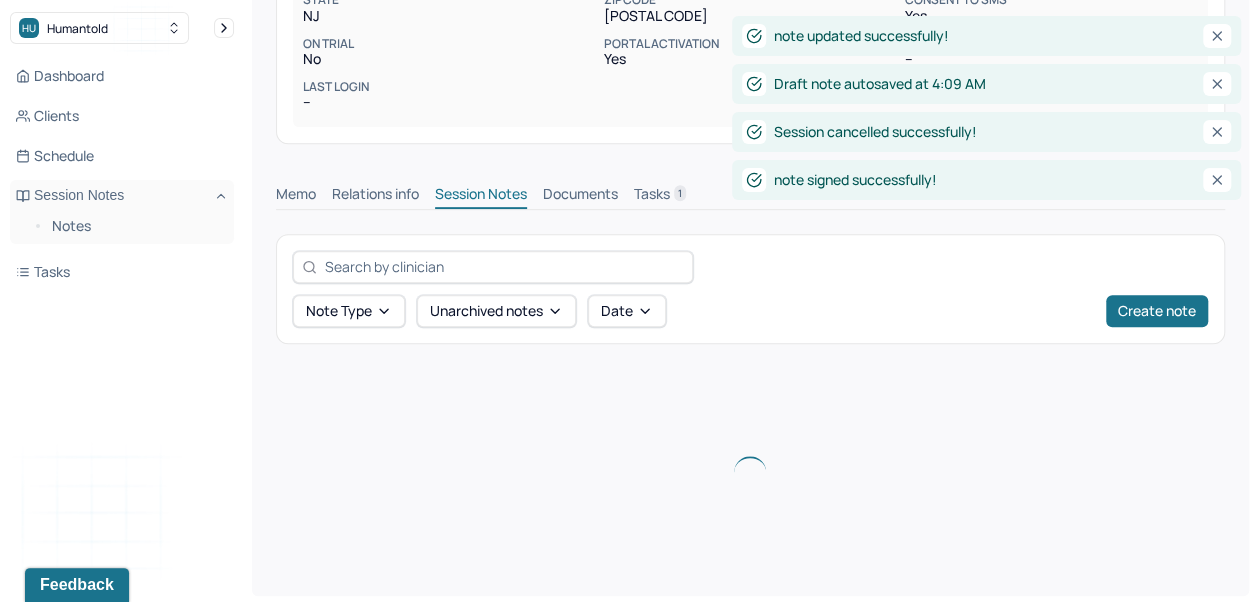 scroll, scrollTop: 393, scrollLeft: 0, axis: vertical 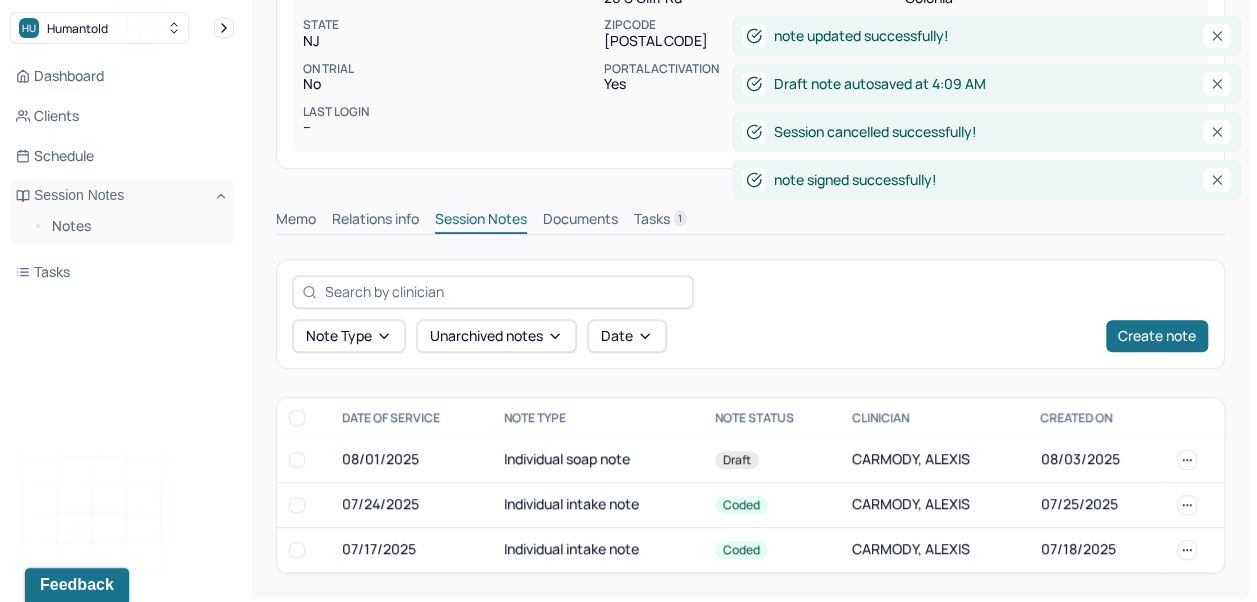 click on "Individual soap note" at bounding box center (597, 460) 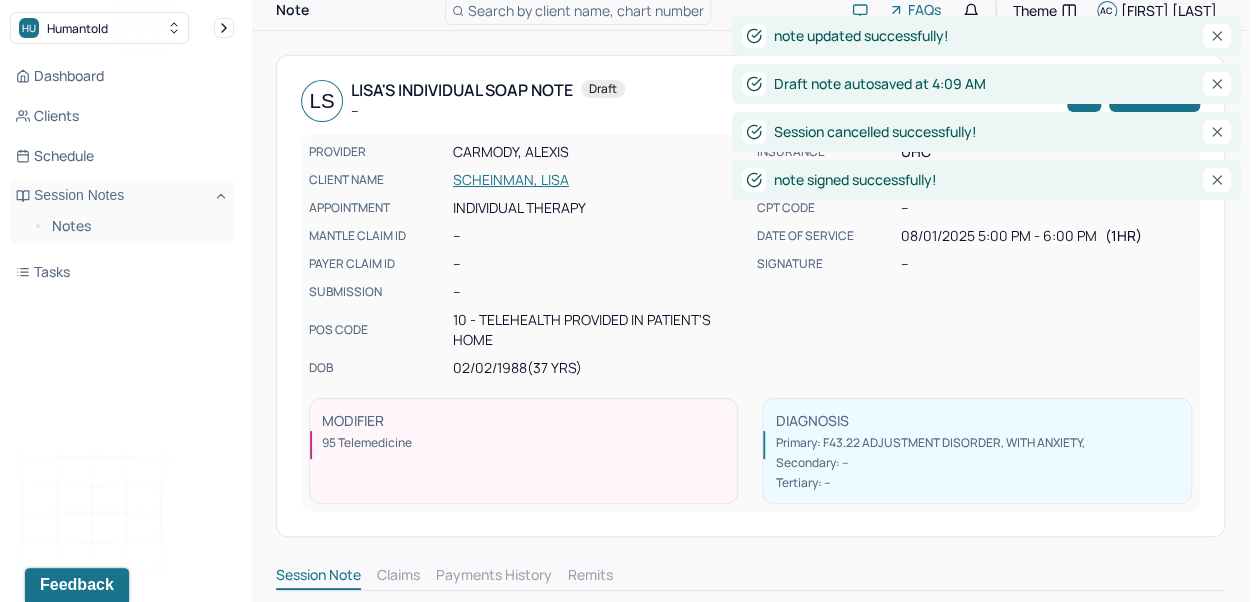 scroll, scrollTop: 0, scrollLeft: 0, axis: both 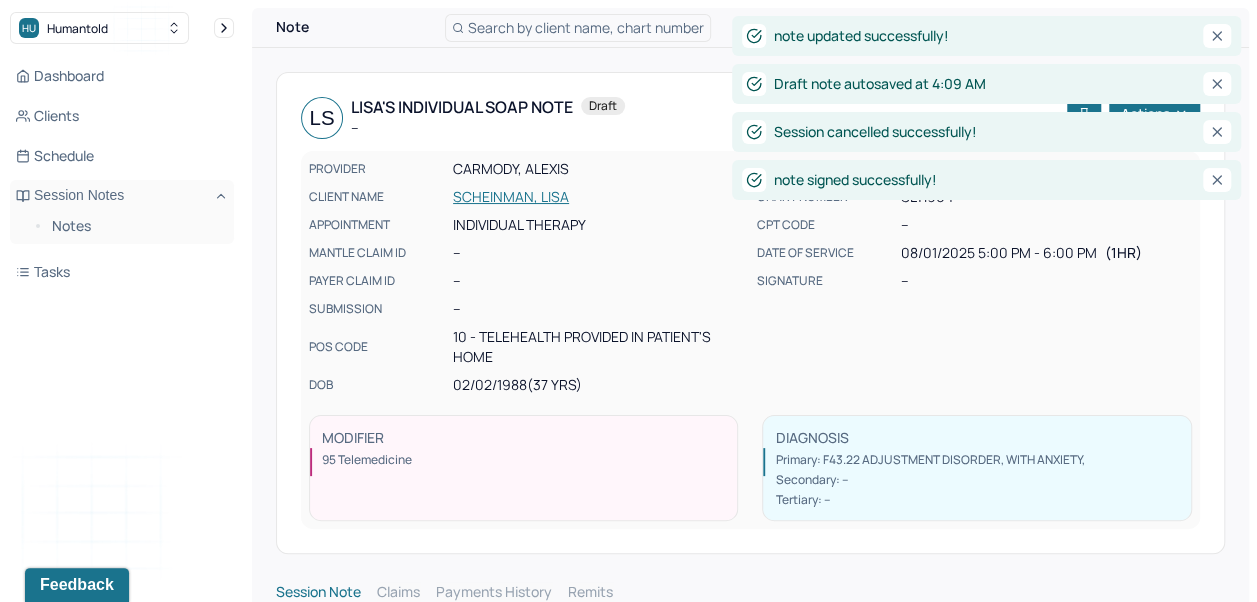 click 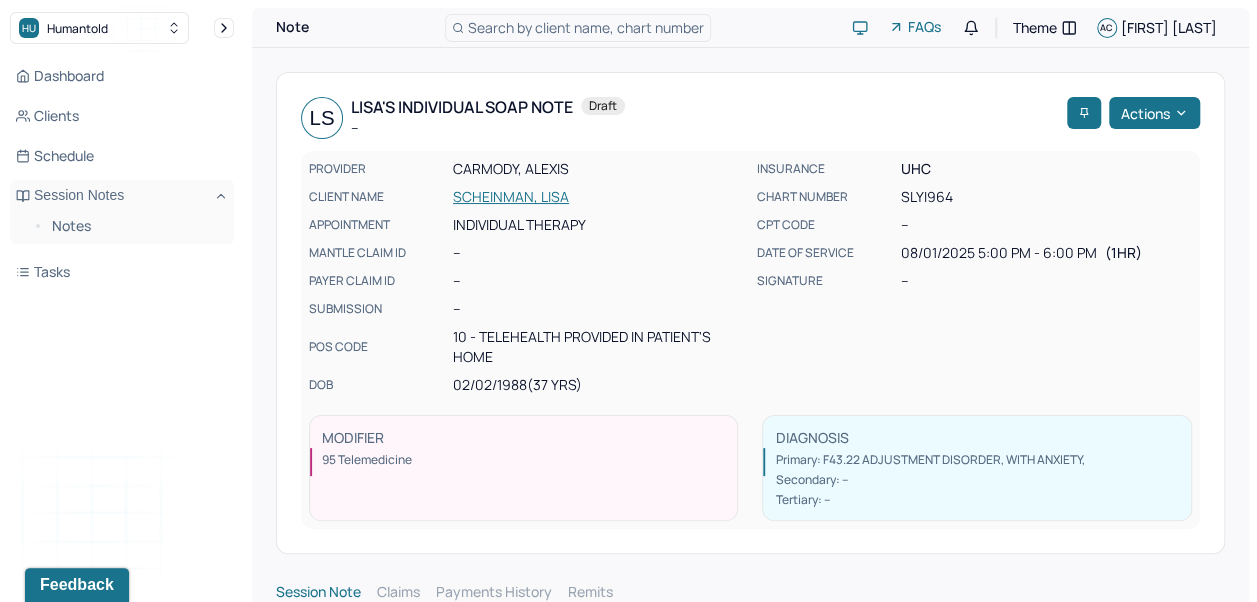 click on "Actions" at bounding box center (1154, 113) 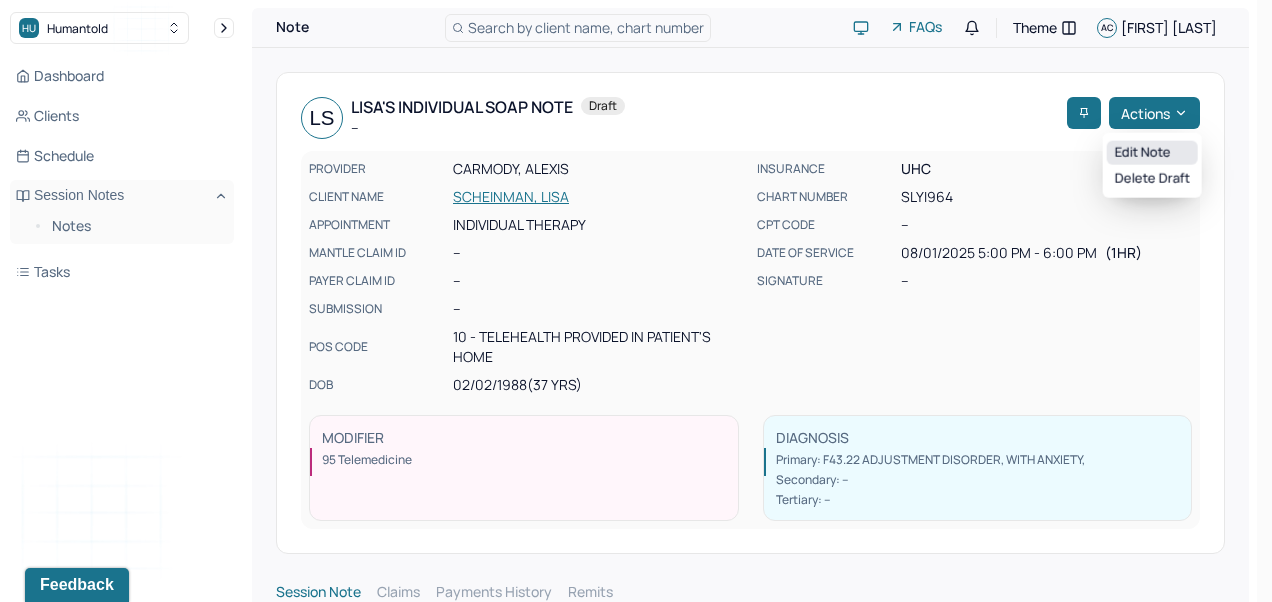 click on "Edit note" at bounding box center [1152, 153] 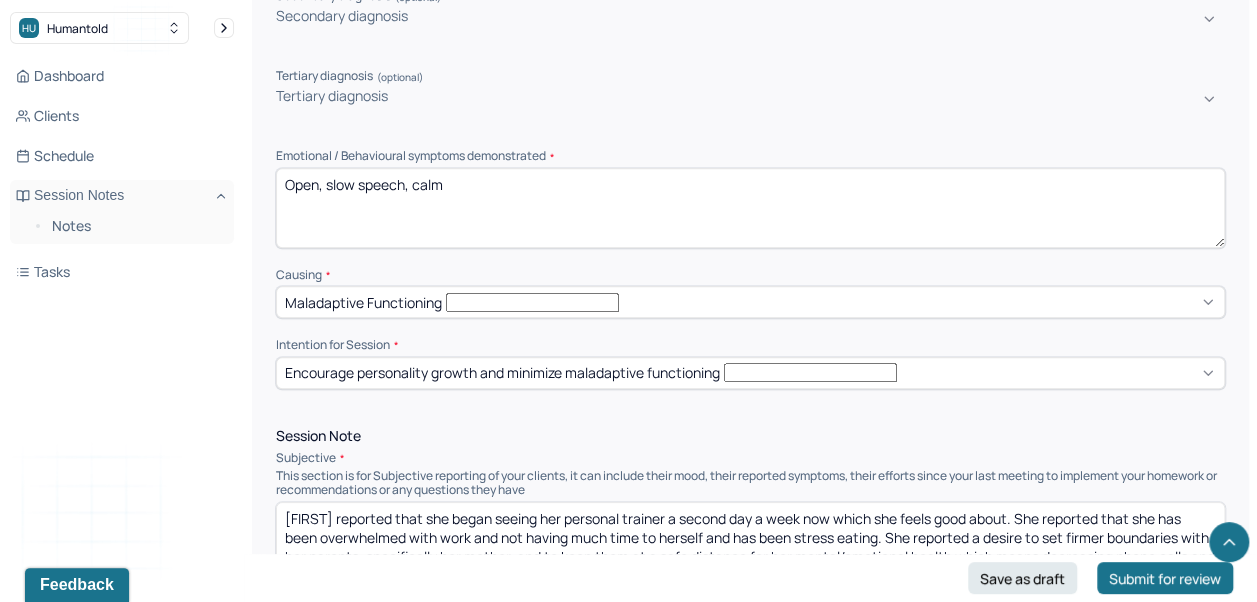 scroll, scrollTop: 802, scrollLeft: 0, axis: vertical 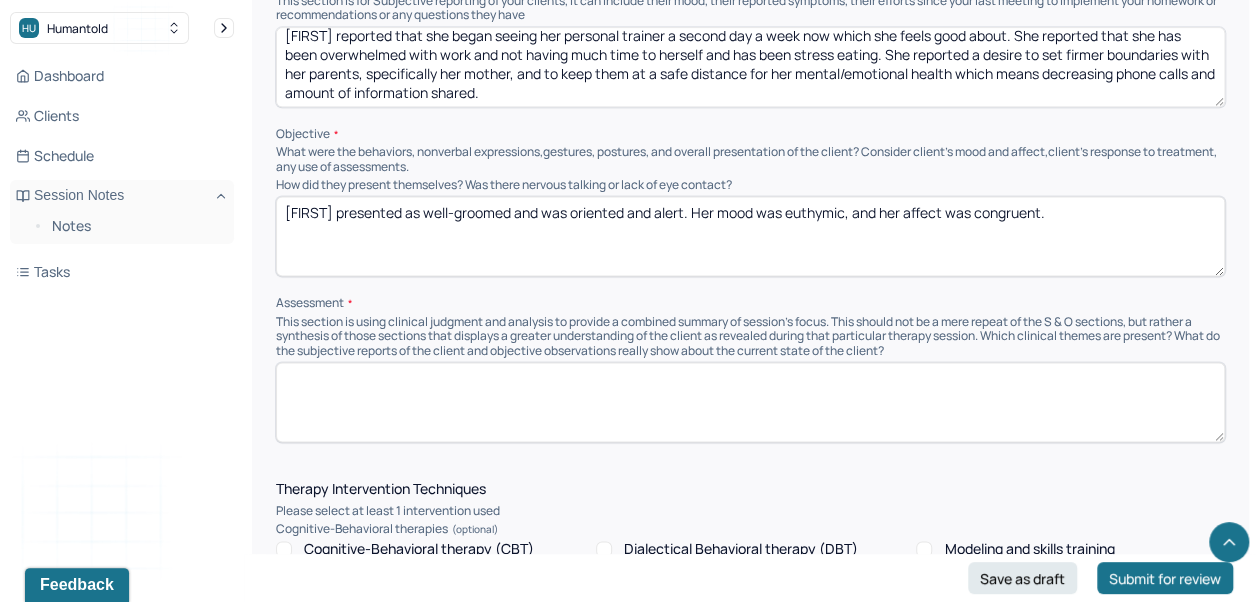 click at bounding box center [750, 402] 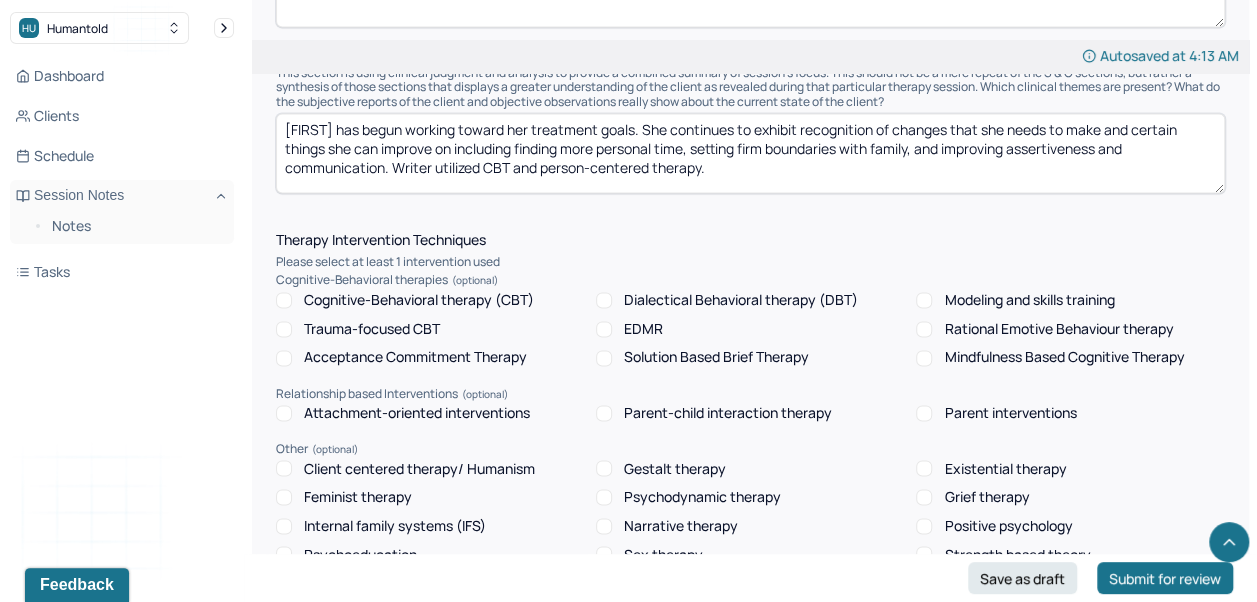 scroll, scrollTop: 1519, scrollLeft: 0, axis: vertical 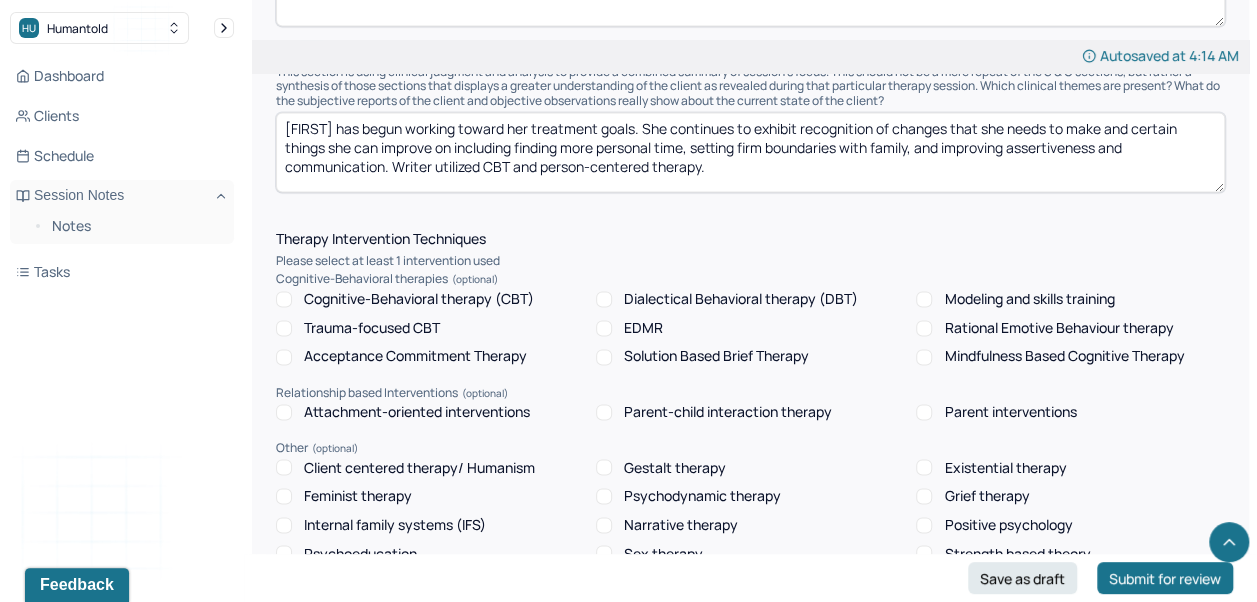 type on "[FIRST] has begun working toward her treatment goals. She continues to exhibit recognition of changes that she needs to make and certain things she can improve on including finding more personal time, setting firm boundaries with family, and improving assertiveness and communication. Writer utilized CBT and person-centered therapy." 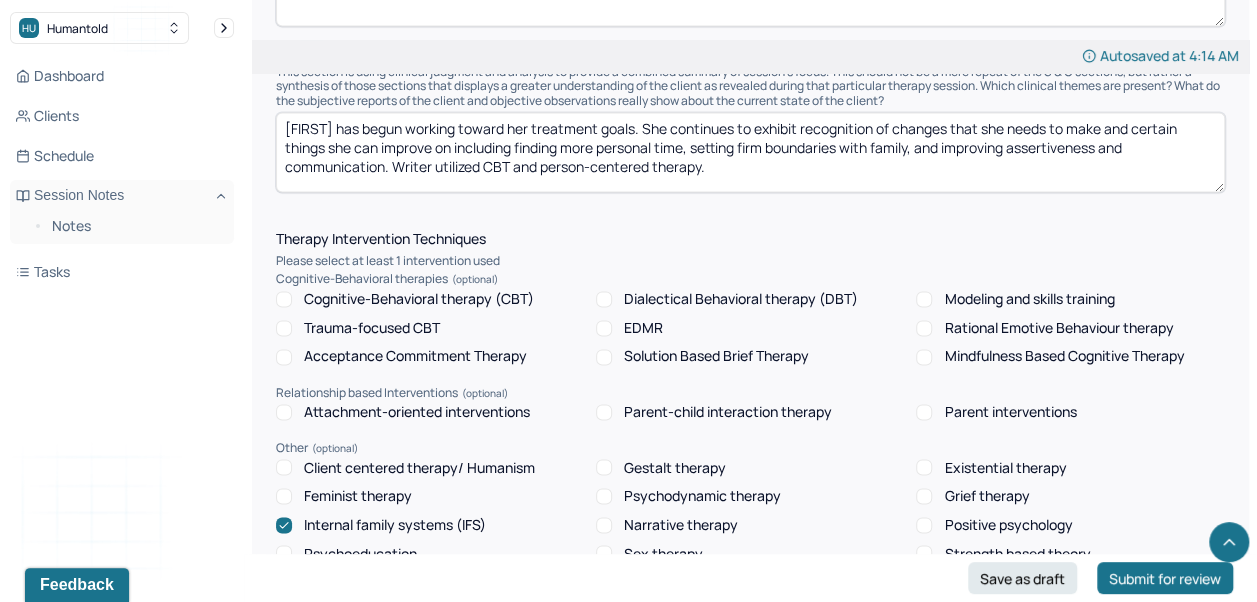 click on "Cognitive-Behavioral therapy (CBT)" at bounding box center [419, 299] 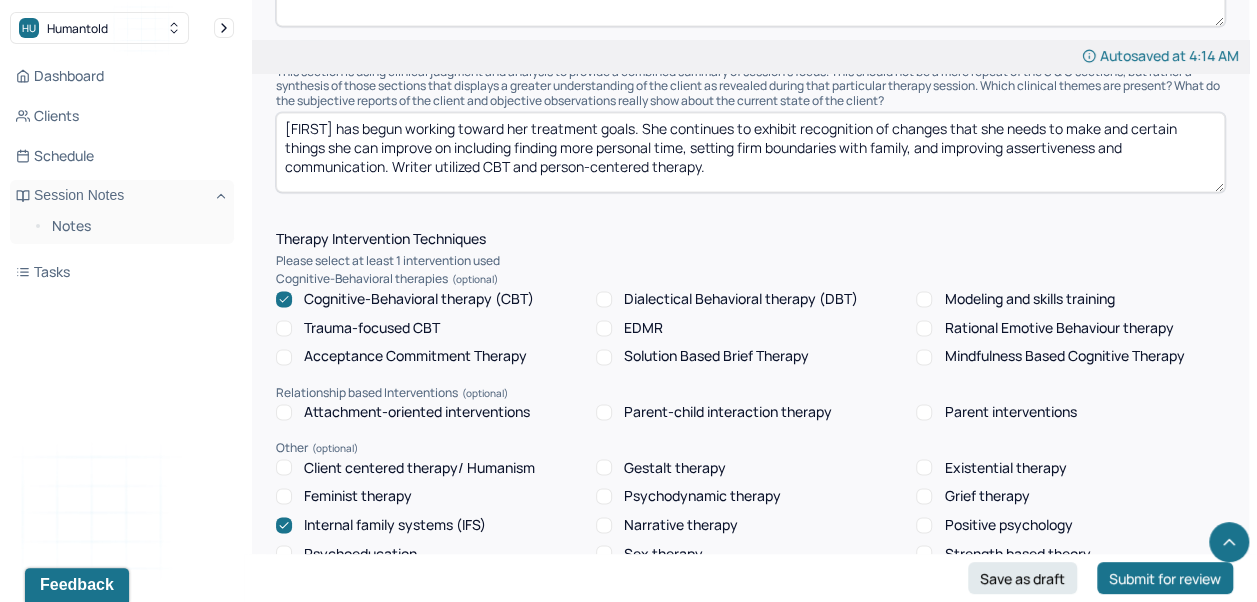 click on "Internal family systems (IFS)" at bounding box center [395, 524] 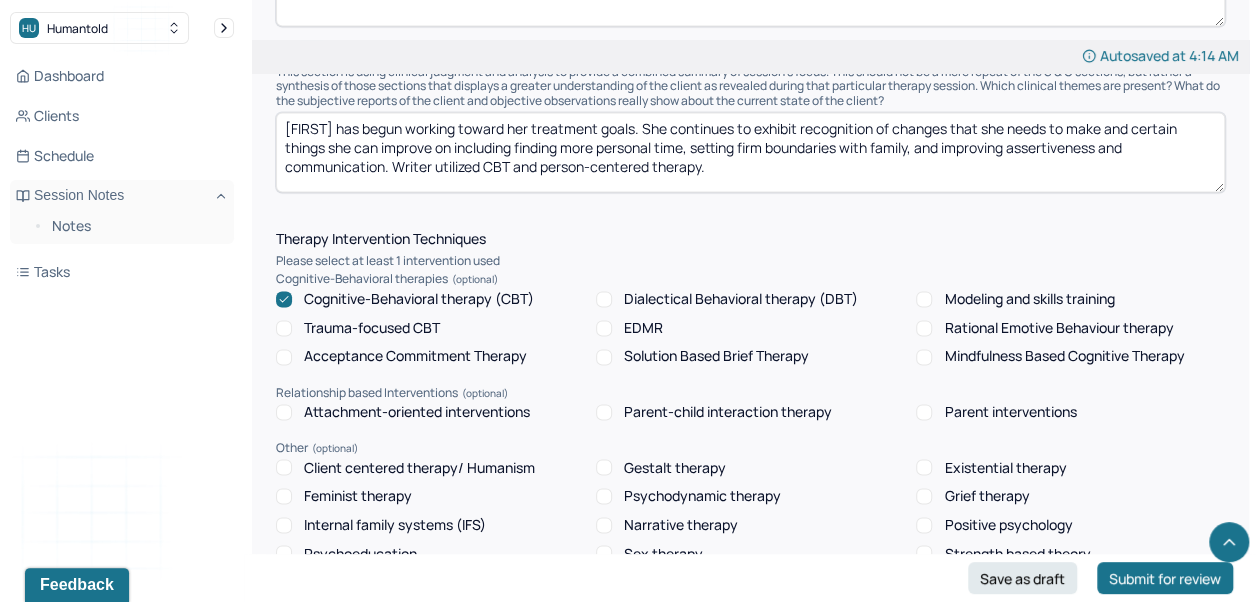 click on "Client centered therapy/ Humanism" at bounding box center [419, 467] 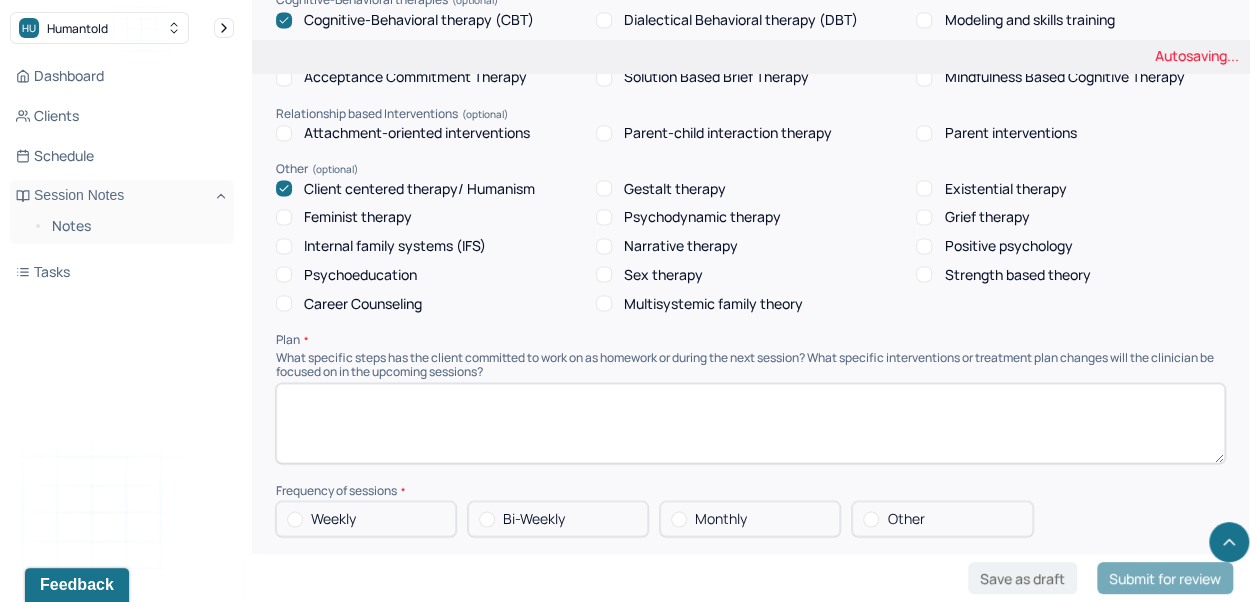 scroll, scrollTop: 1807, scrollLeft: 0, axis: vertical 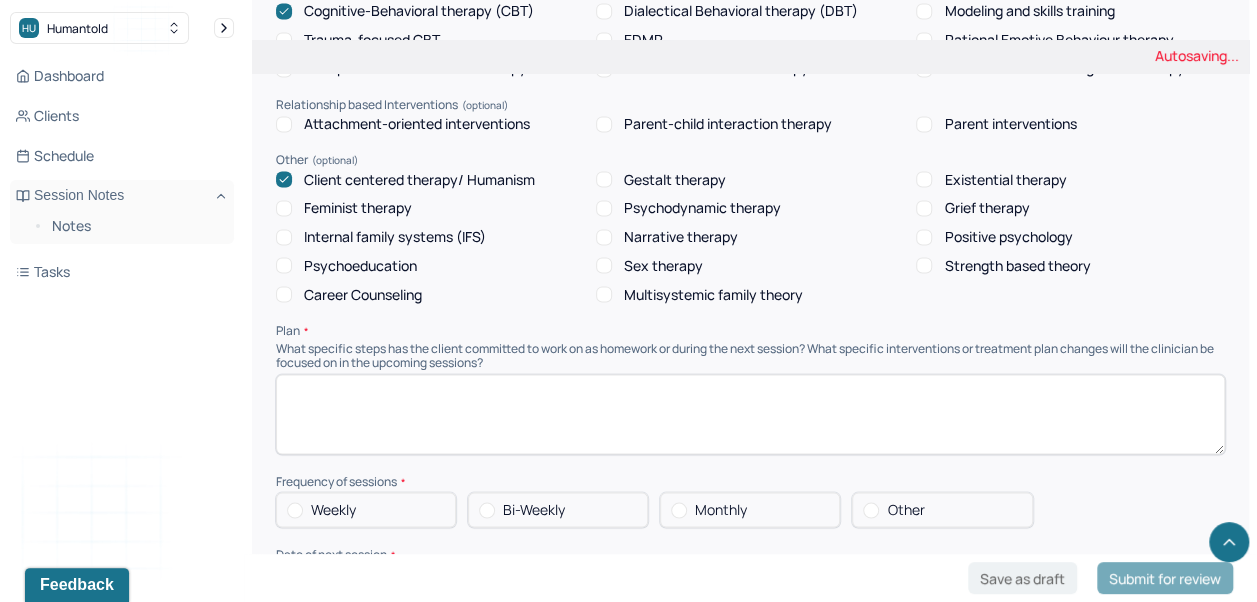 click at bounding box center [750, 414] 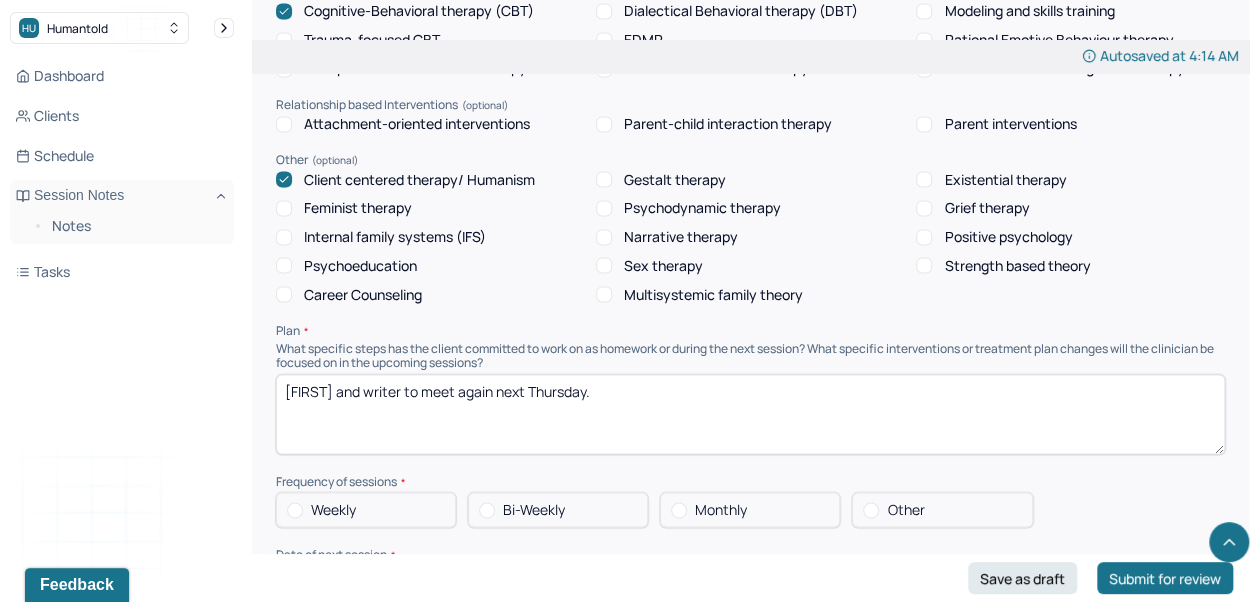 type on "[FIRST] and writer to meet again next Thursday." 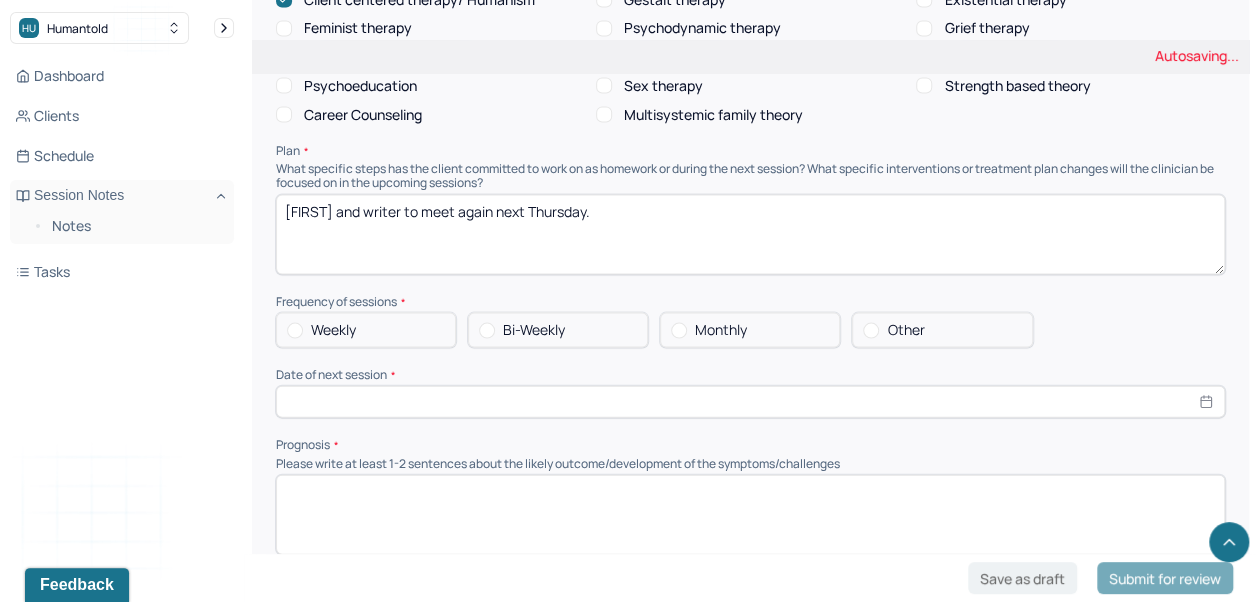 scroll, scrollTop: 1985, scrollLeft: 0, axis: vertical 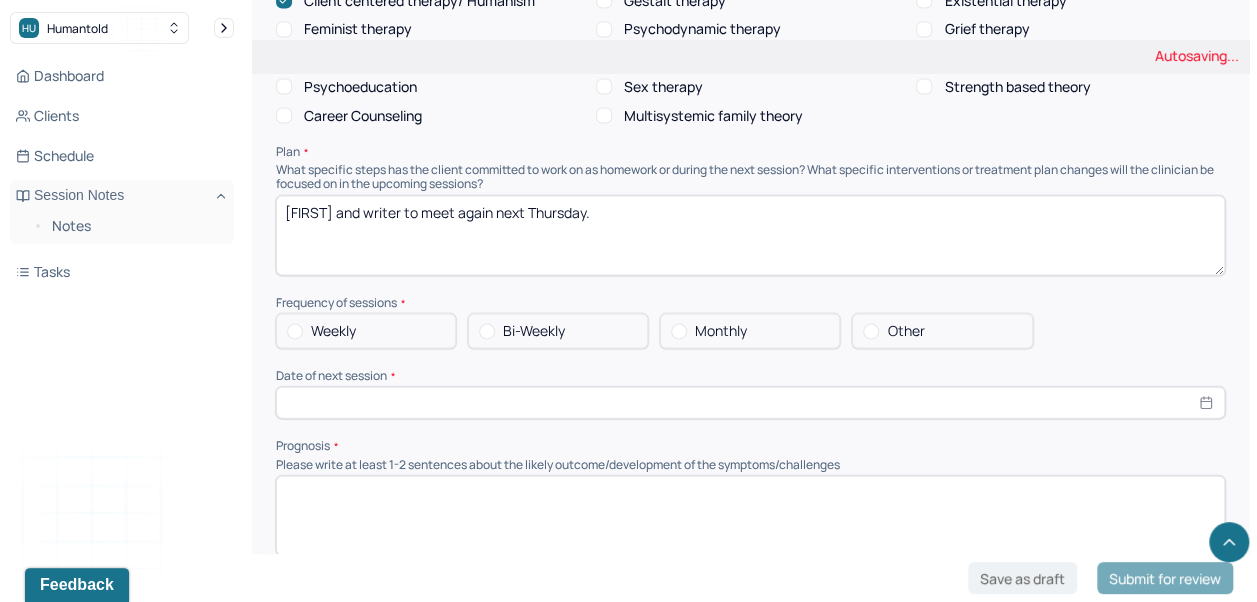 click on "Weekly" at bounding box center [366, 331] 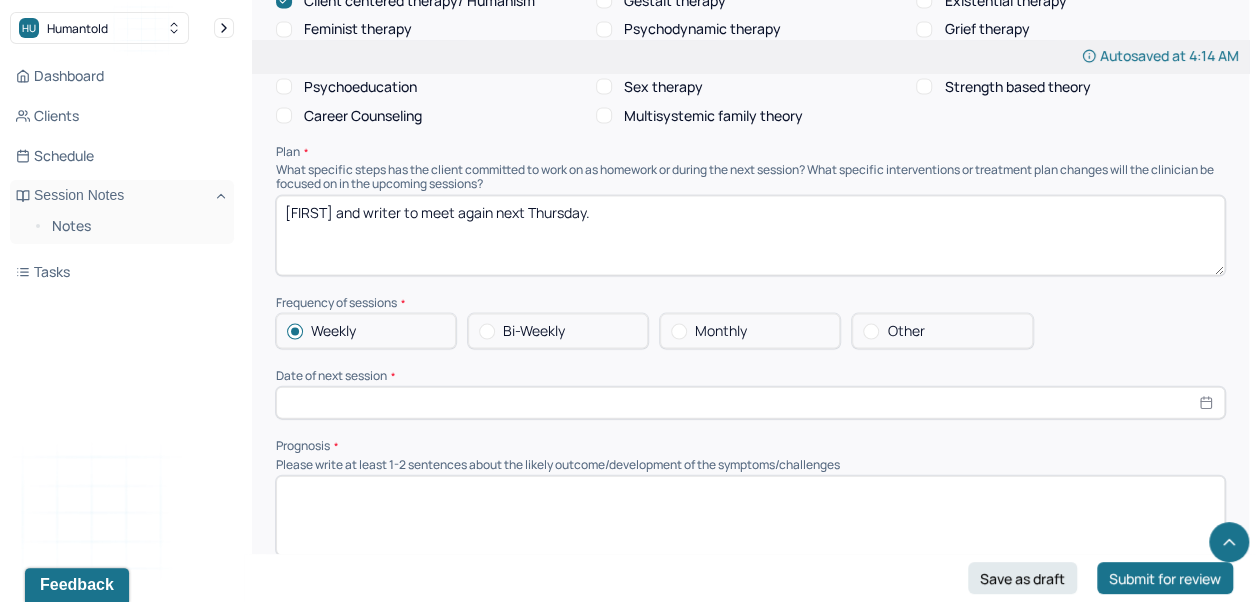 click at bounding box center [750, 403] 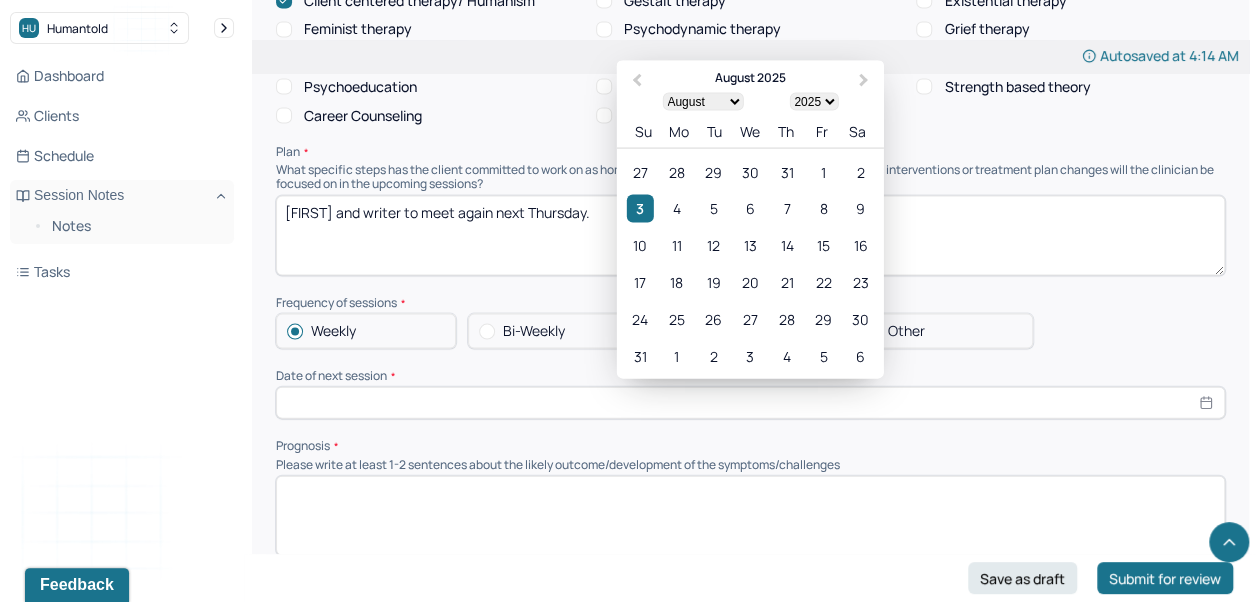 click on "7" at bounding box center [786, 209] 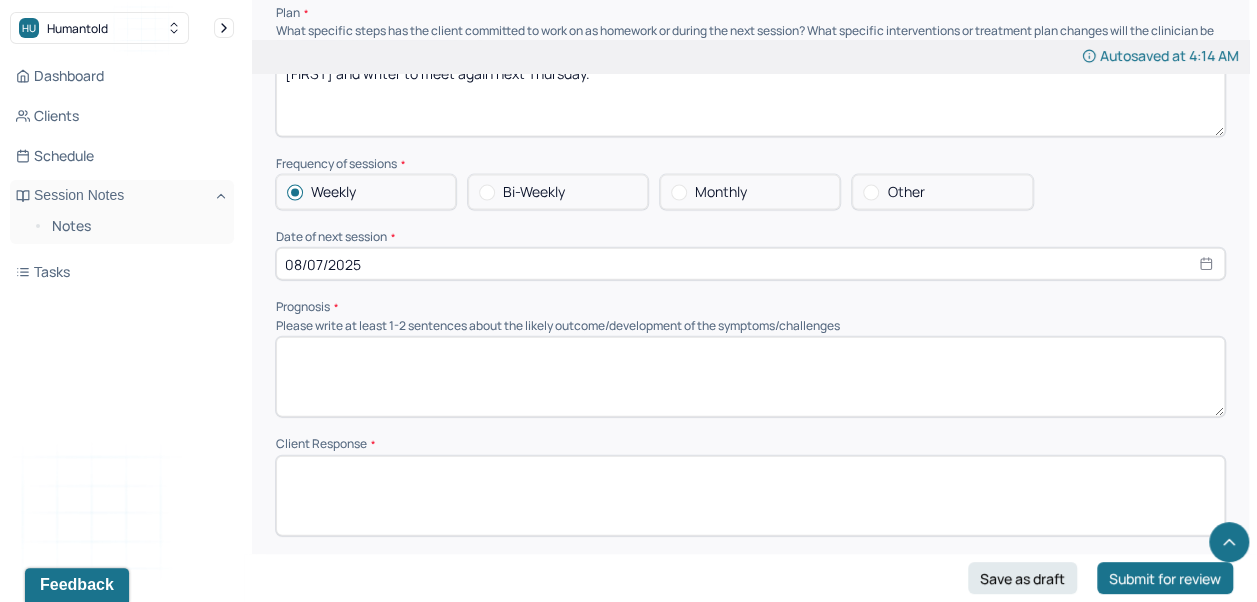scroll, scrollTop: 2129, scrollLeft: 0, axis: vertical 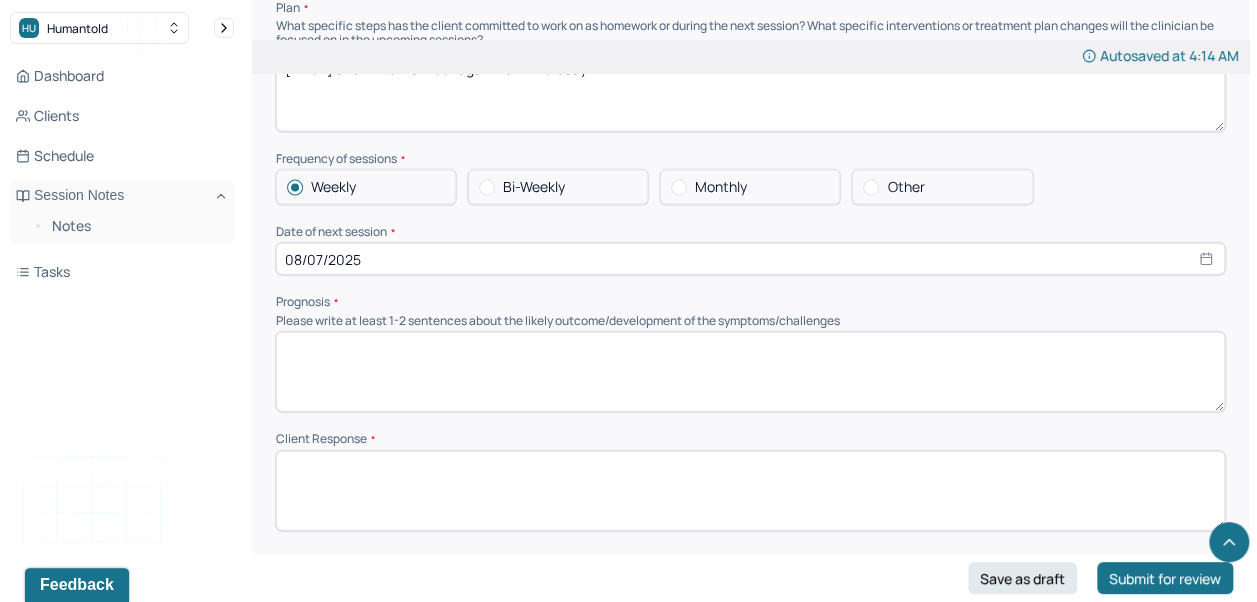 click at bounding box center (750, 372) 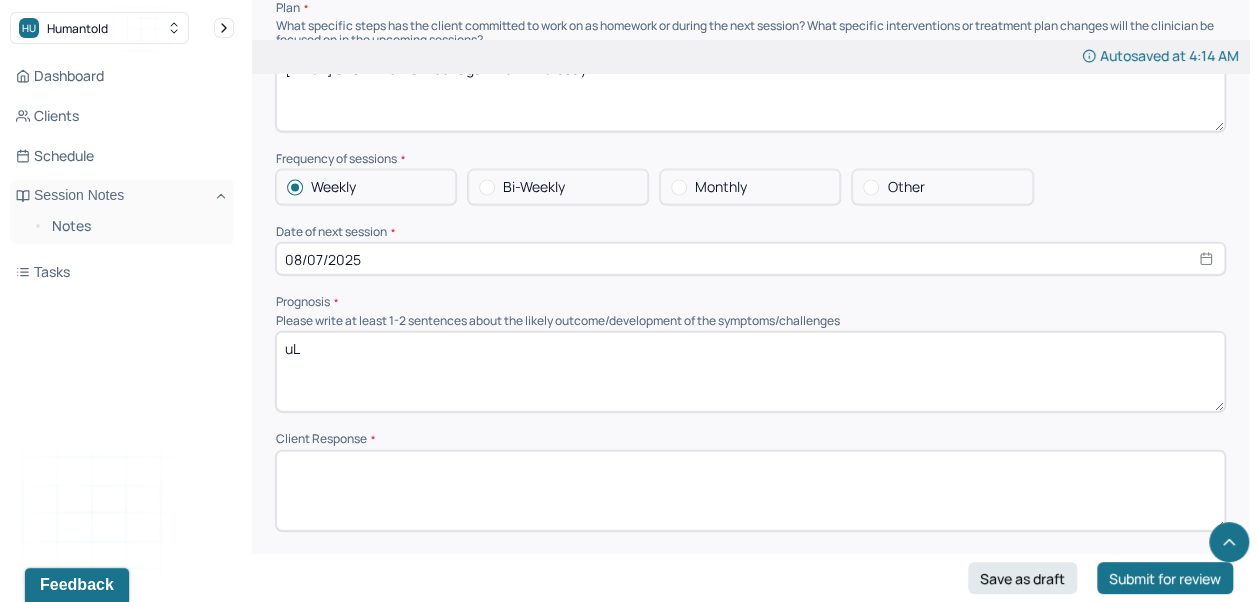 type on "u" 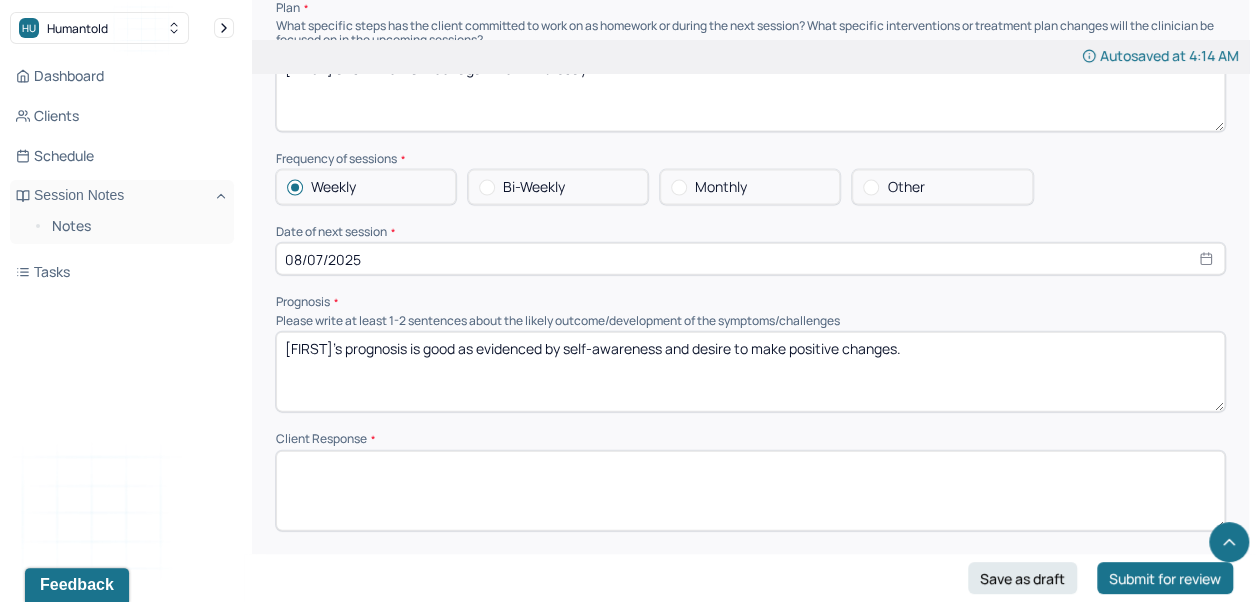 type on "[FIRST]'s prognosis is good as evidenced by self-awareness and desire to make positive changes." 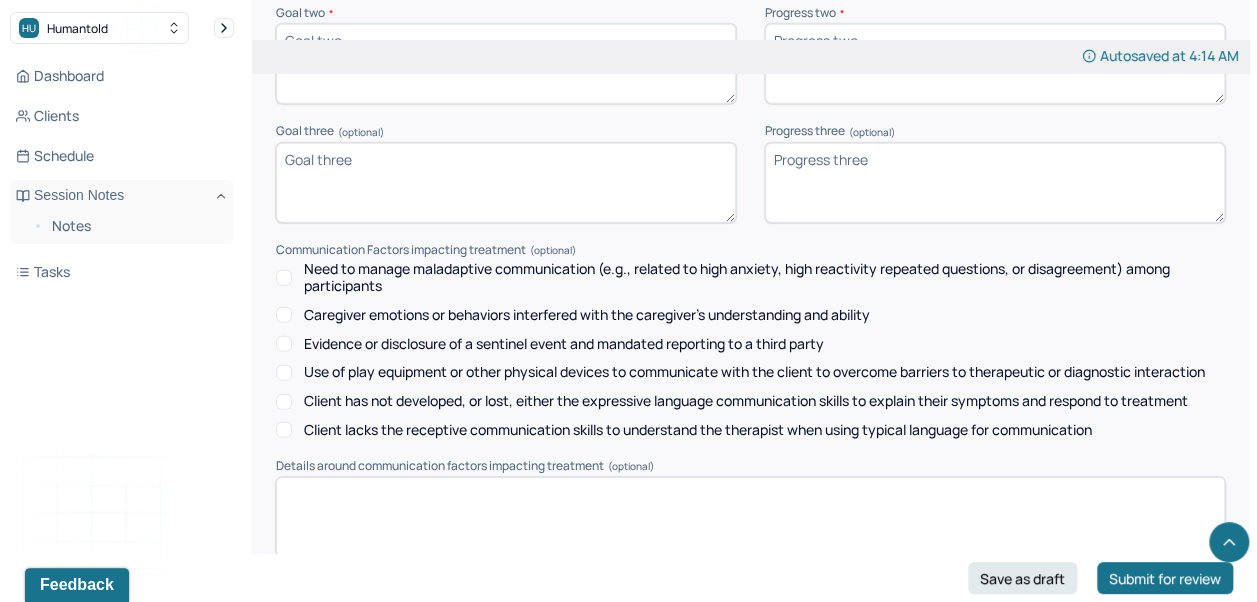 scroll, scrollTop: 2943, scrollLeft: 0, axis: vertical 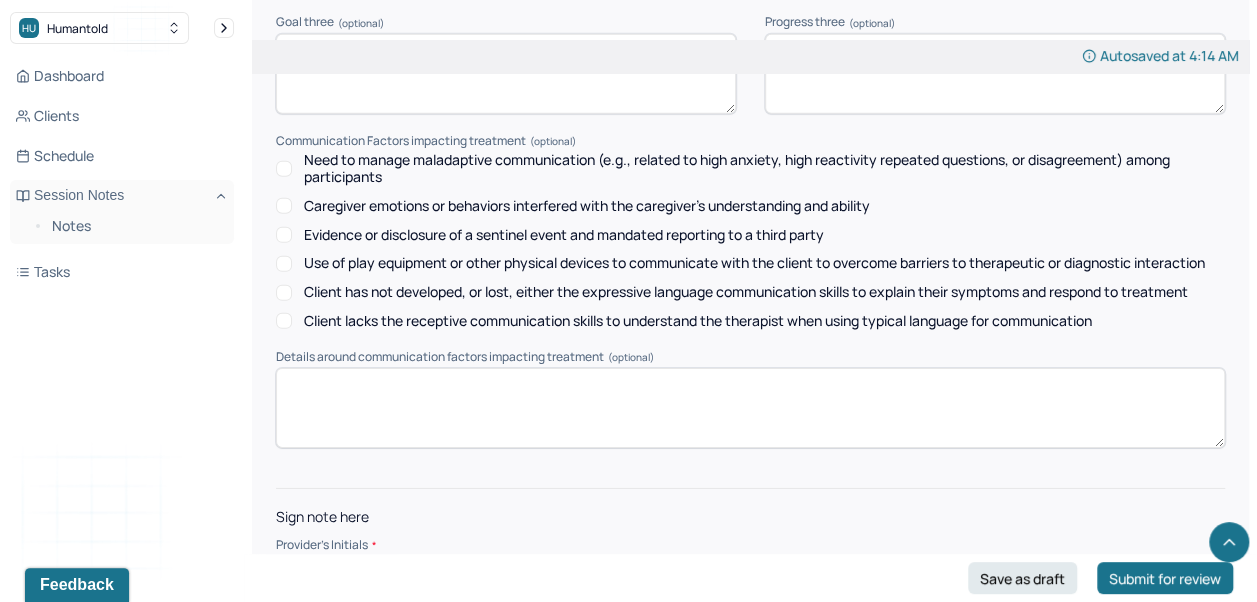 type on "[FIRST] was receptive and understanding." 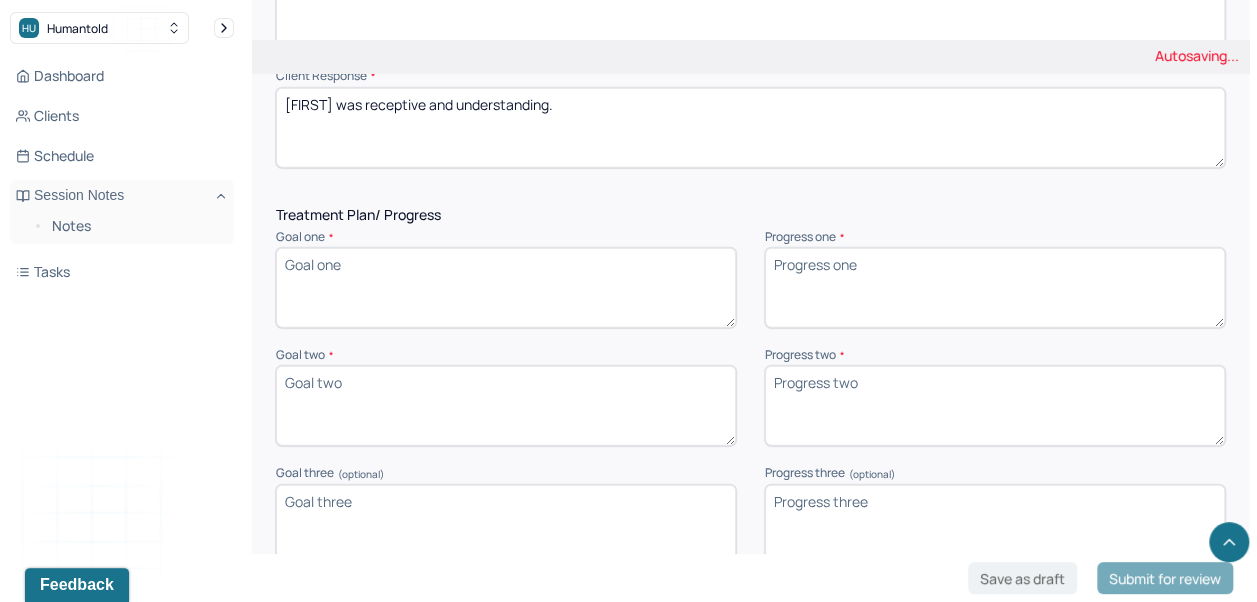scroll, scrollTop: 2489, scrollLeft: 0, axis: vertical 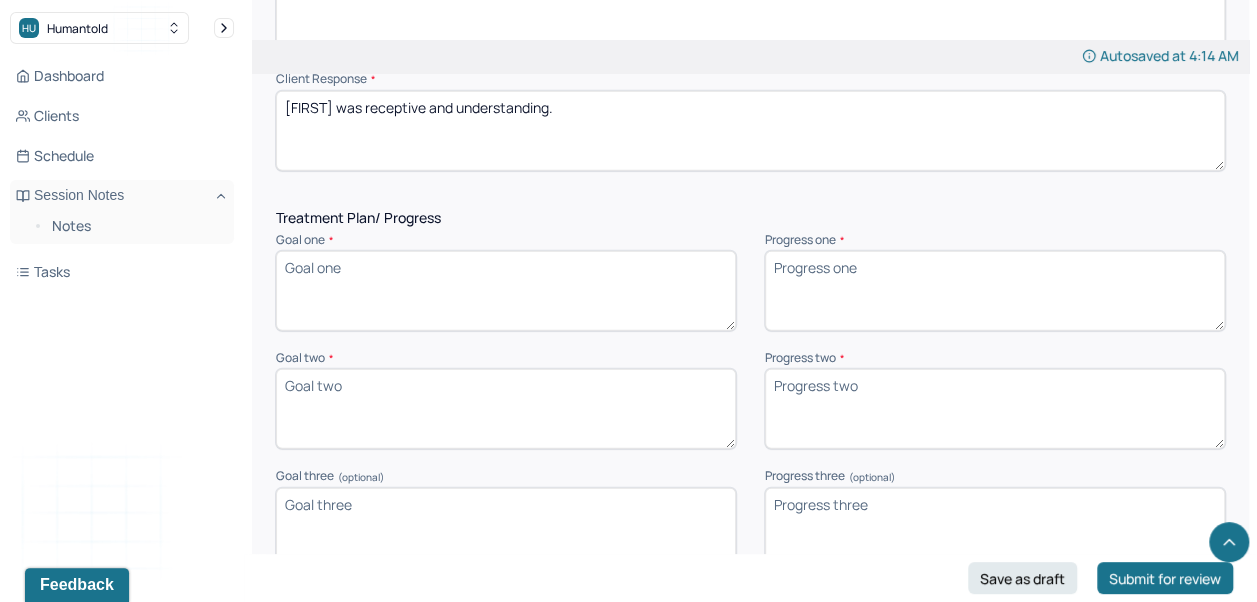 type on "AC" 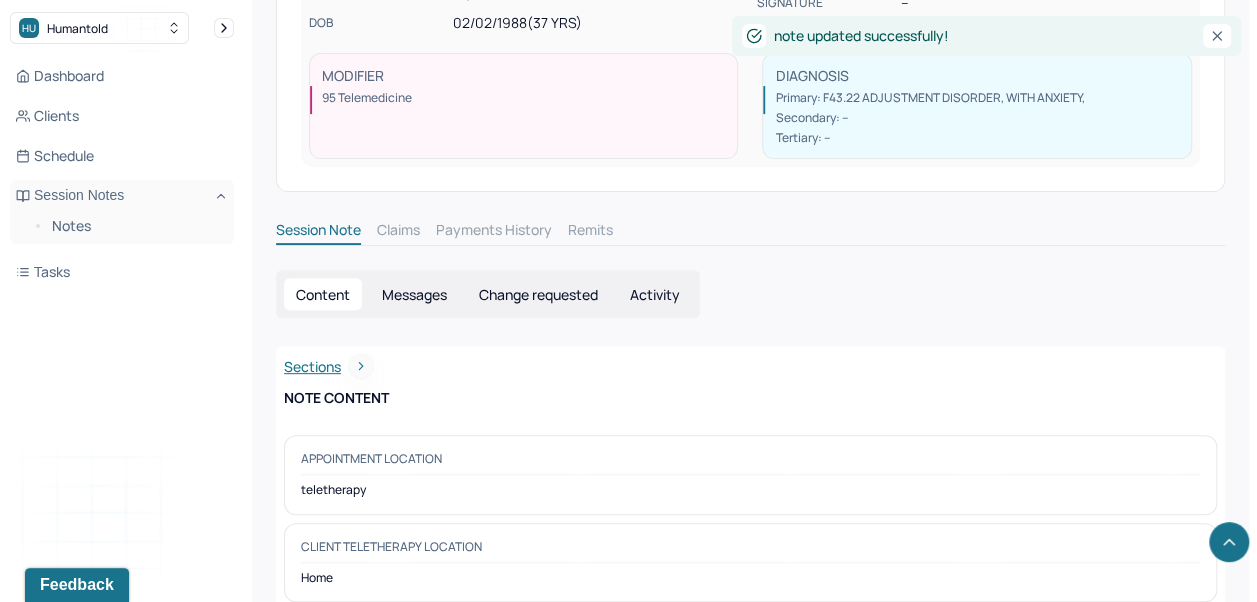 scroll, scrollTop: 0, scrollLeft: 0, axis: both 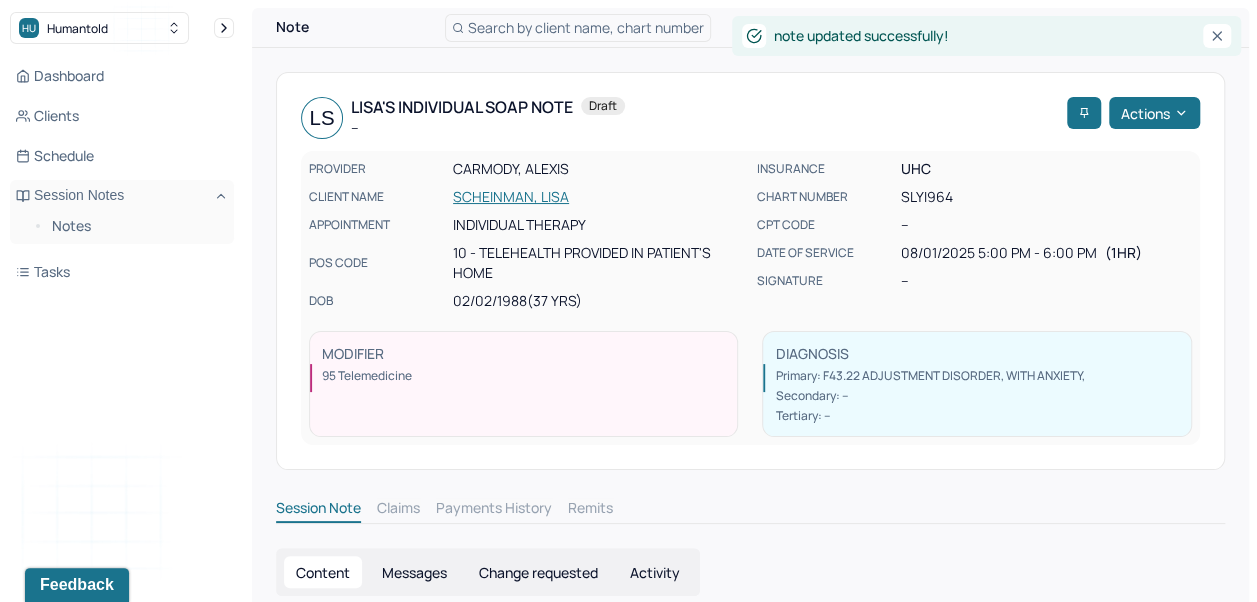 click on "SCHEINMAN, LISA" at bounding box center (598, 197) 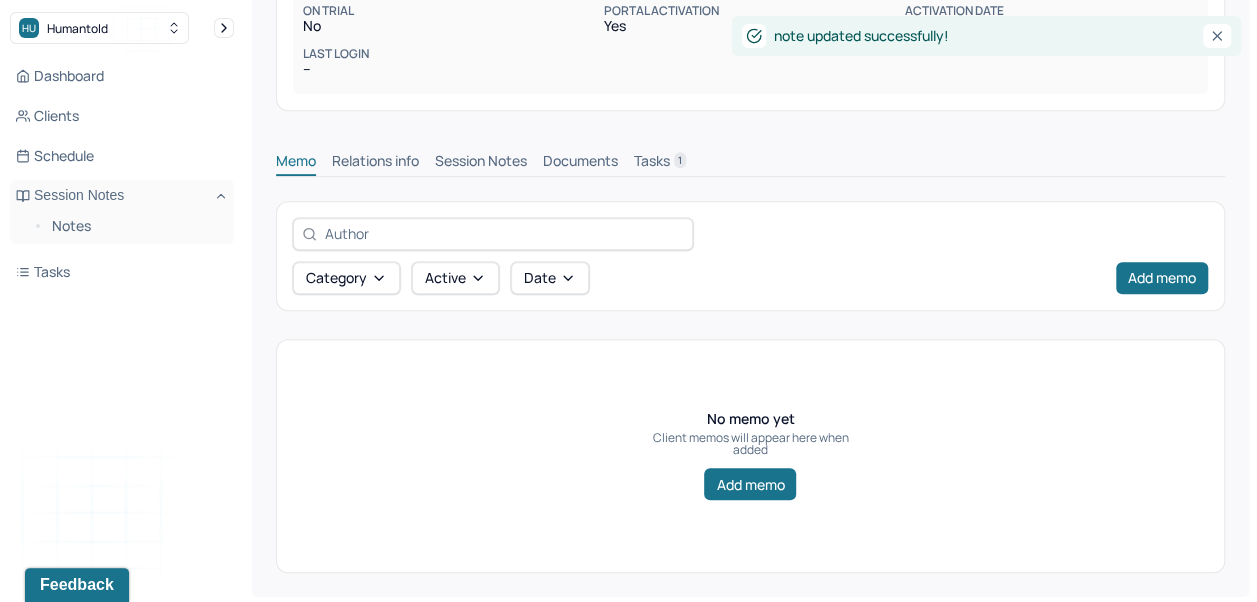 click on "Session Notes" at bounding box center [481, 163] 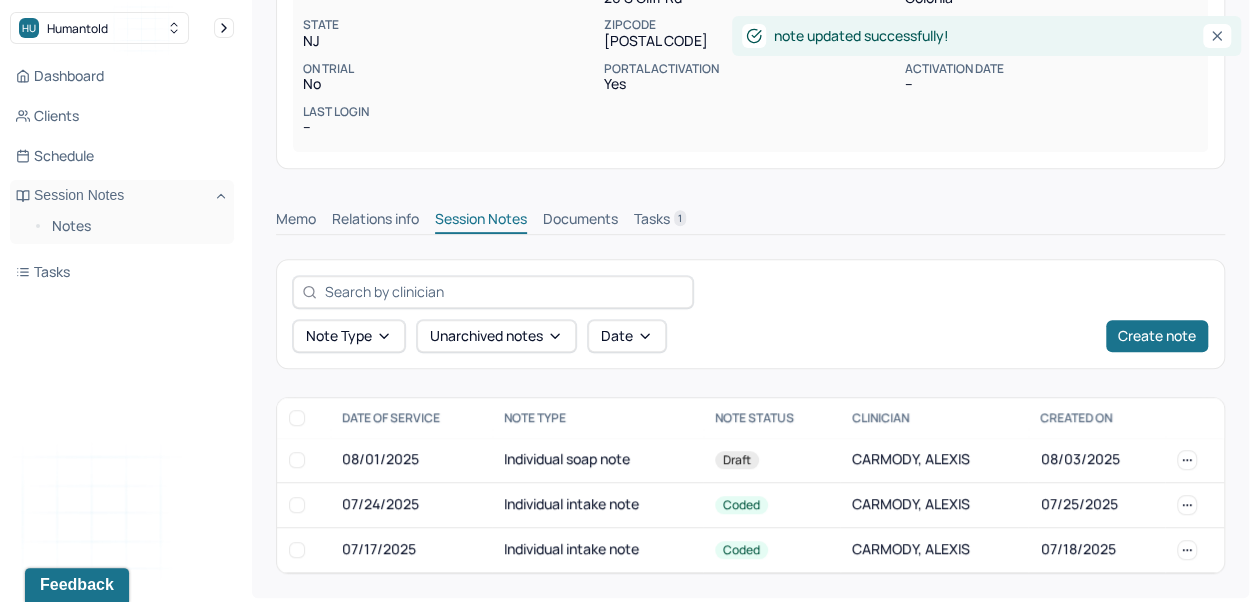 click on "Individual intake note" at bounding box center [597, 504] 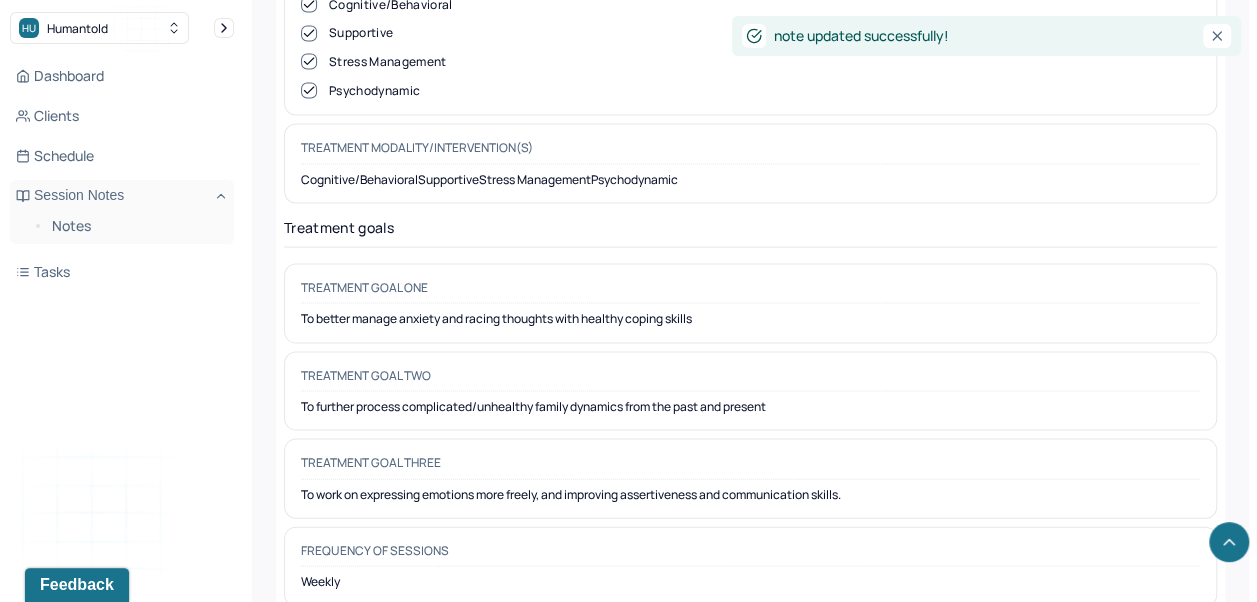 scroll, scrollTop: 9452, scrollLeft: 0, axis: vertical 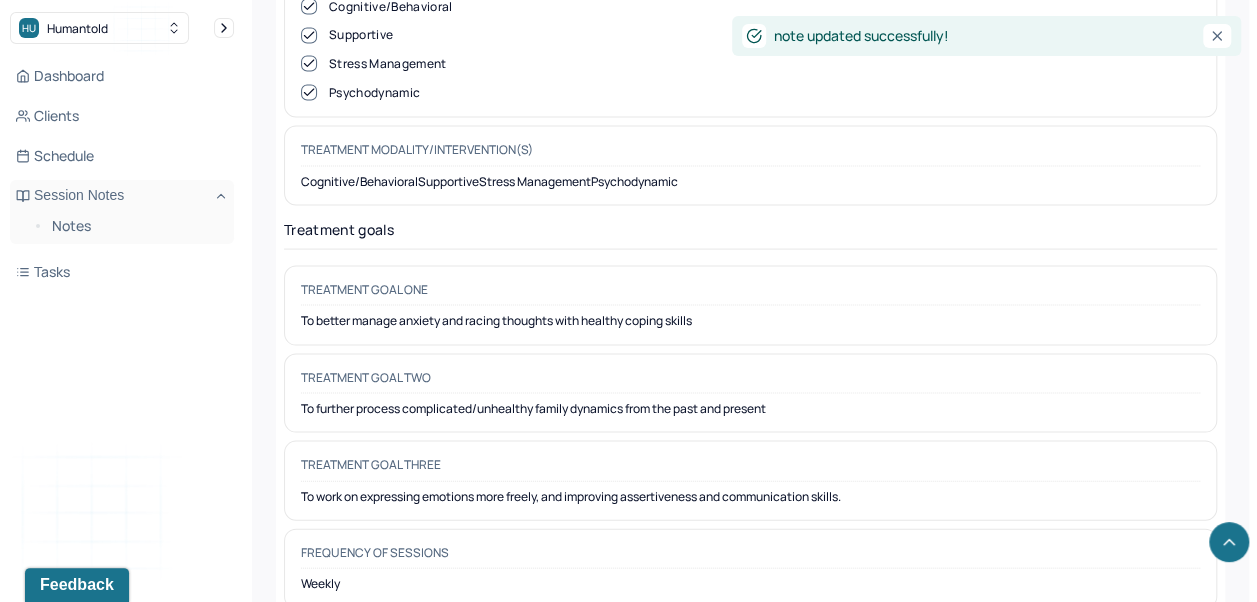click on "To work on expressing emotions more freely, and improving assertiveness and communication skills." at bounding box center (750, 497) 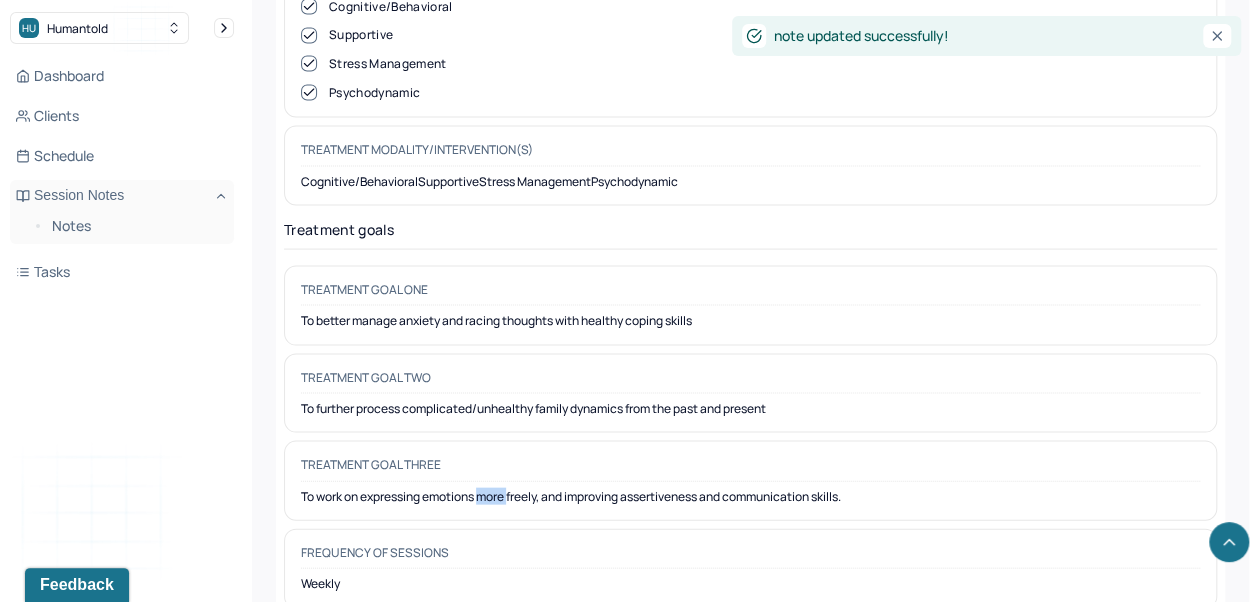 click on "To work on expressing emotions more freely, and improving assertiveness and communication skills." at bounding box center (750, 497) 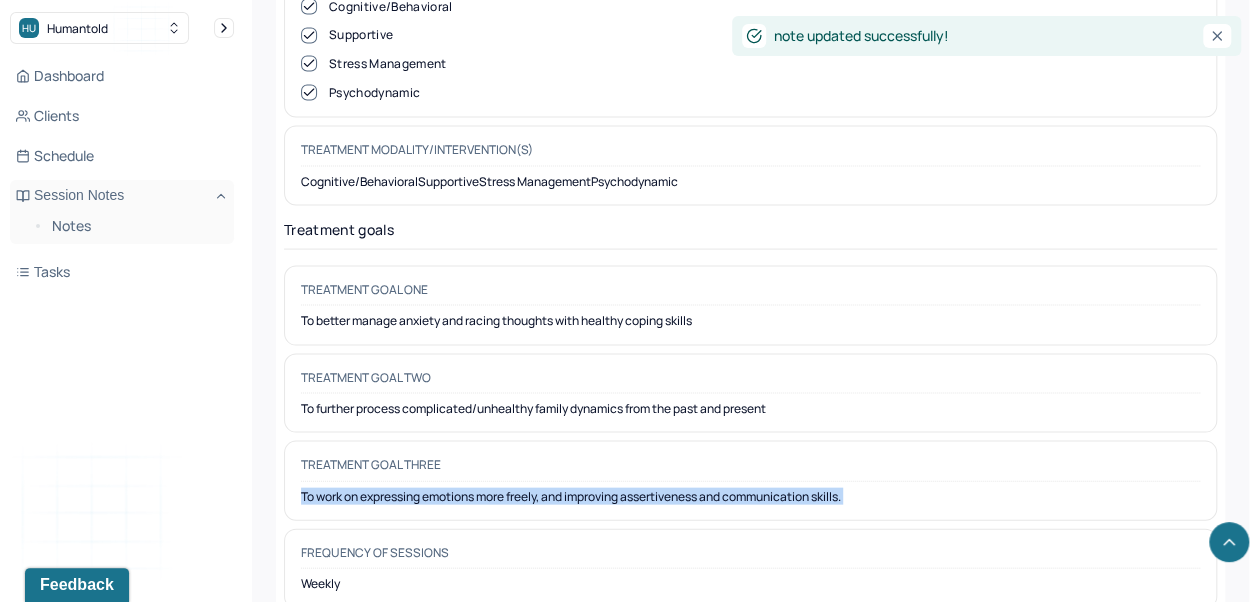 click on "To work on expressing emotions more freely, and improving assertiveness and communication skills." at bounding box center [750, 497] 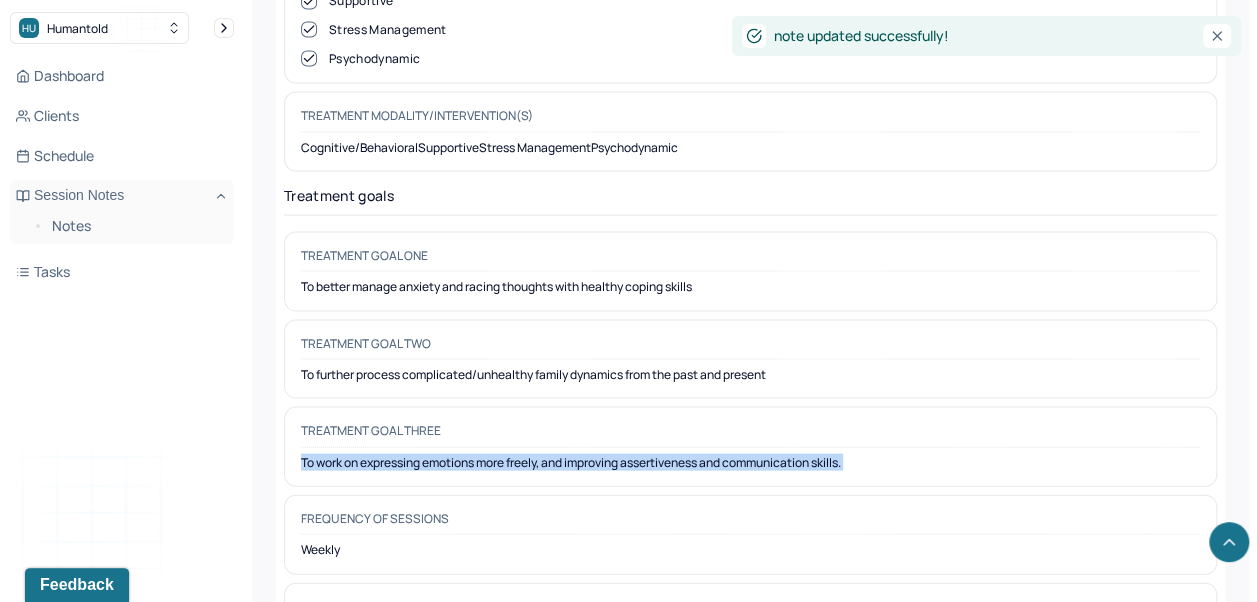 scroll, scrollTop: 9522, scrollLeft: 0, axis: vertical 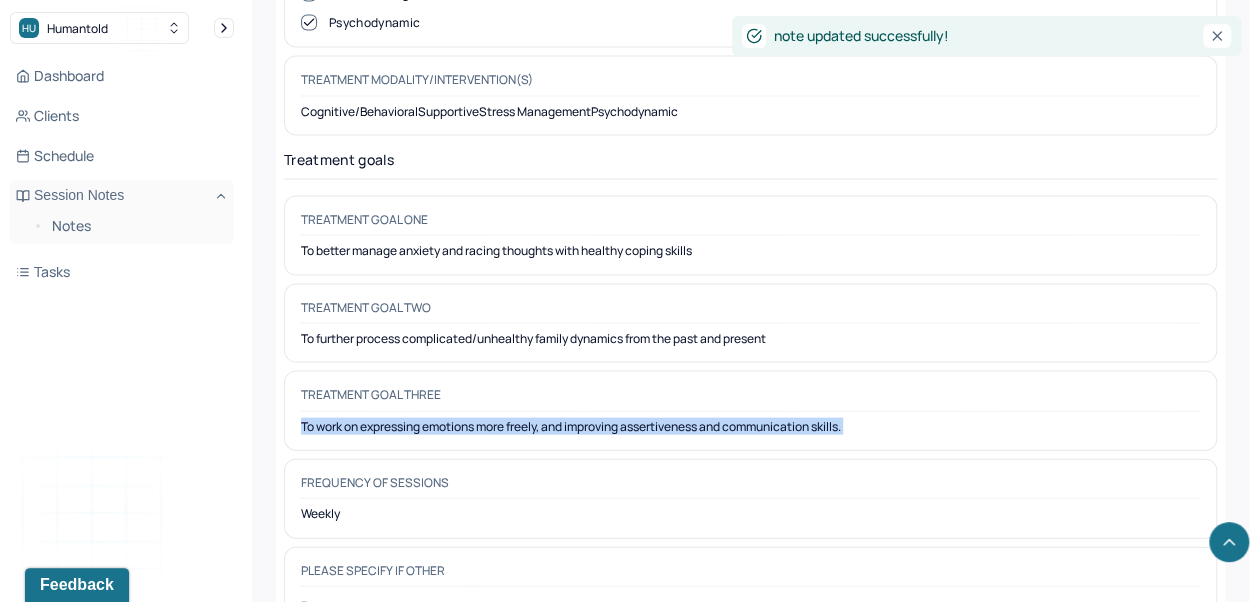 click on "Notes" at bounding box center (135, 226) 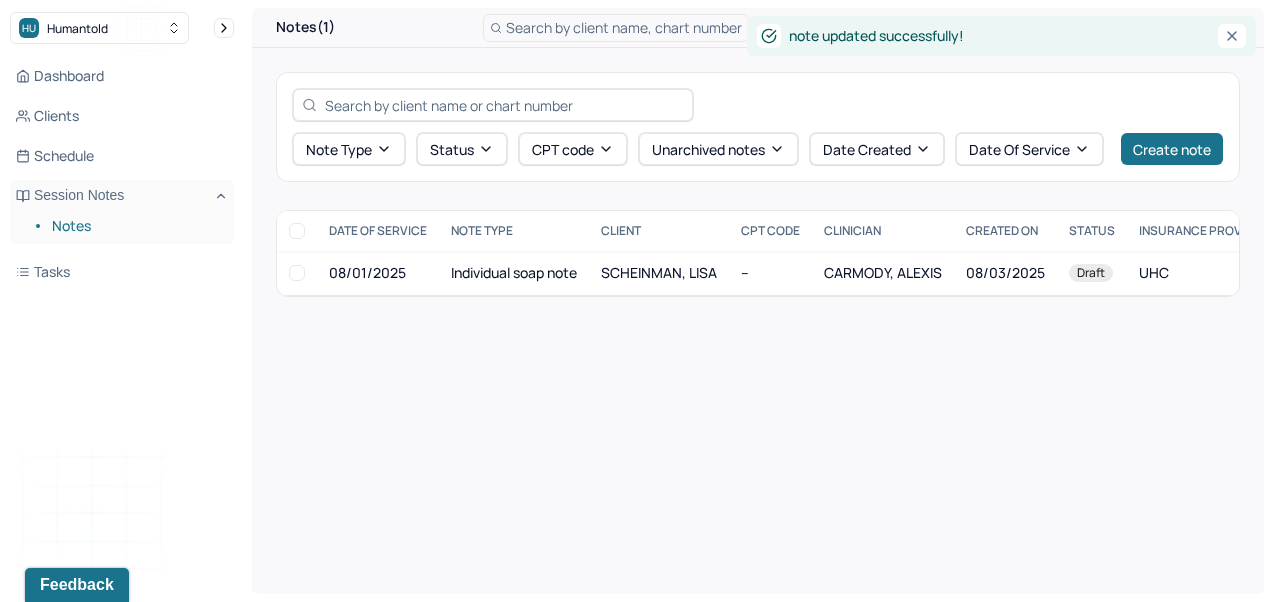 click on "--" at bounding box center [770, 273] 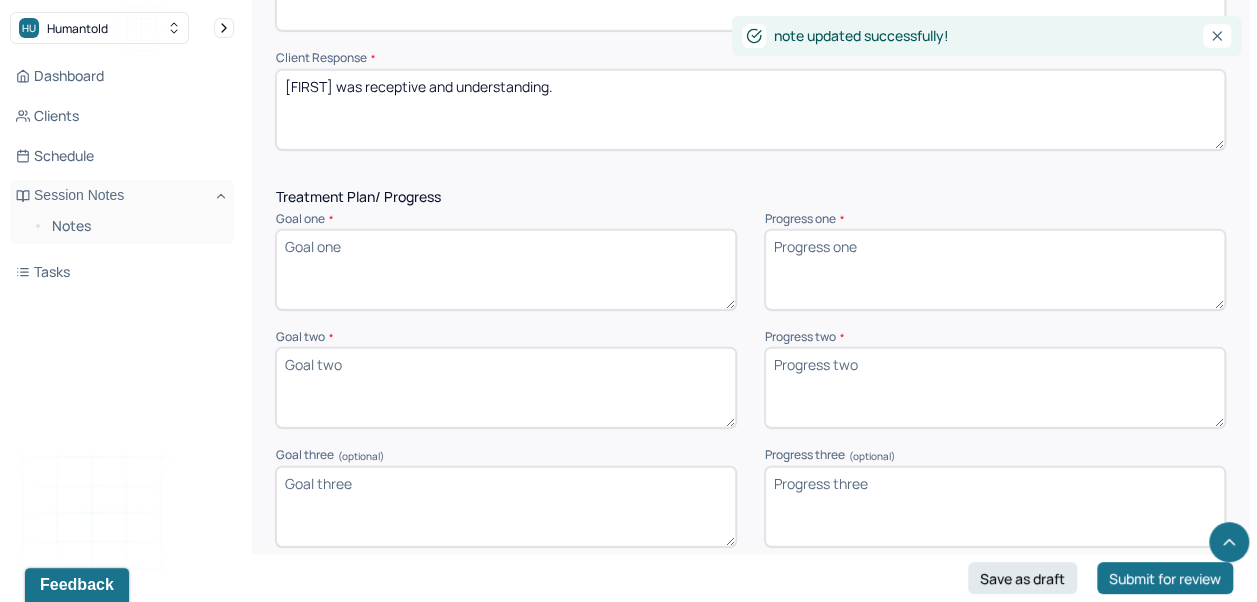 scroll, scrollTop: 2540, scrollLeft: 0, axis: vertical 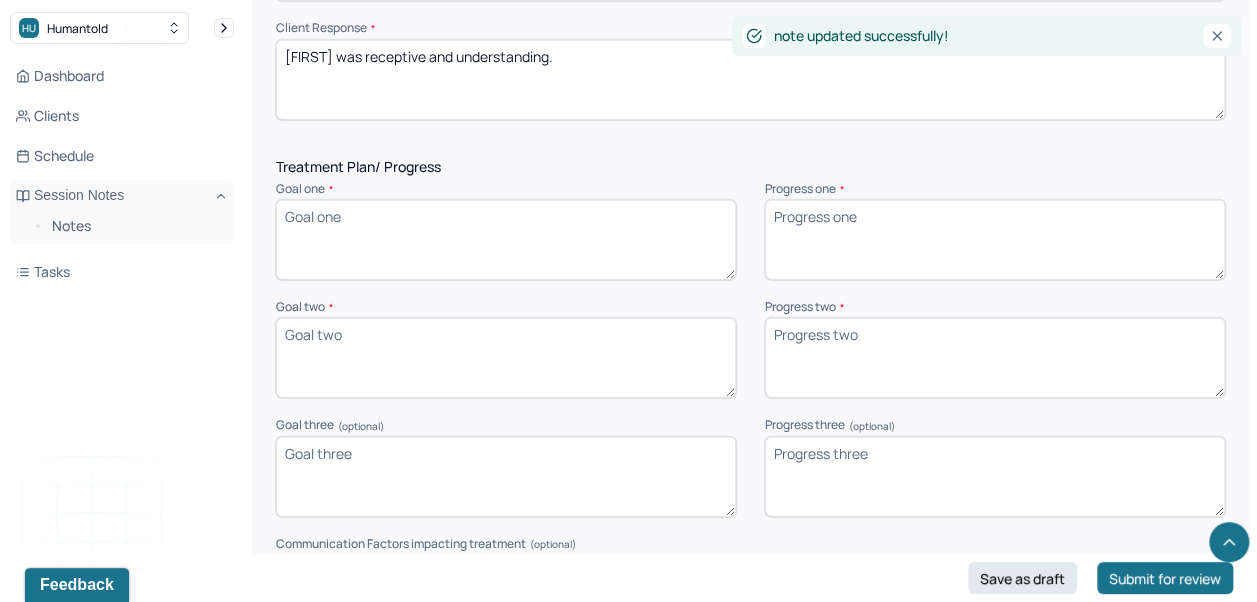 click on "Goal two *" at bounding box center (506, 358) 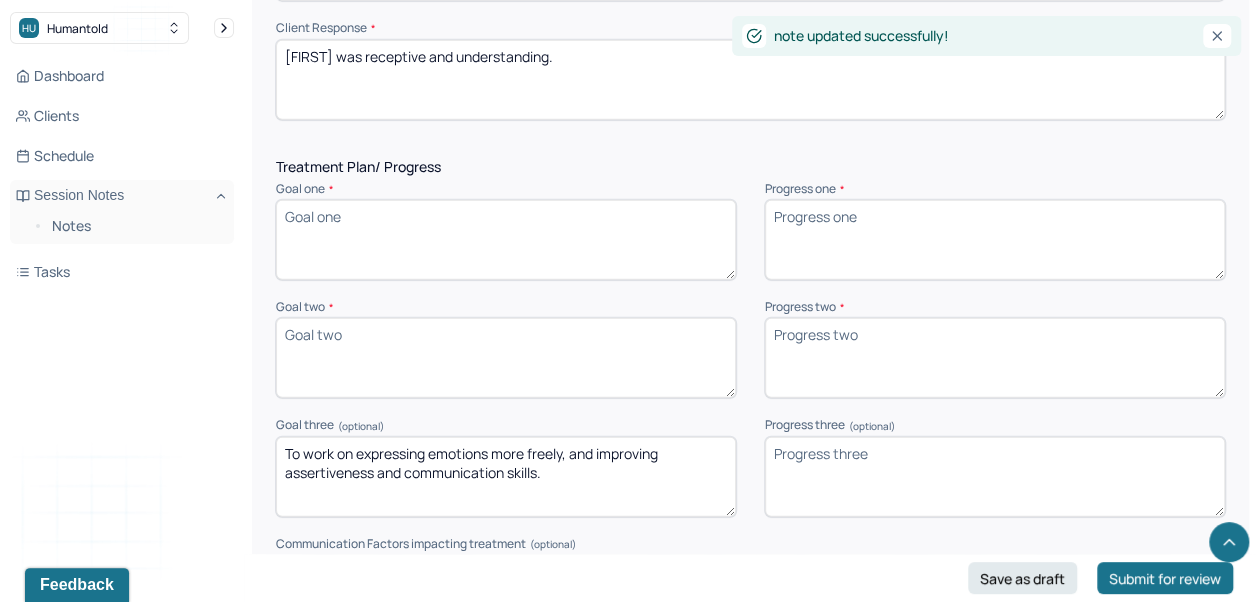 type on "To work on expressing emotions more freely, and improving assertiveness and communication skills." 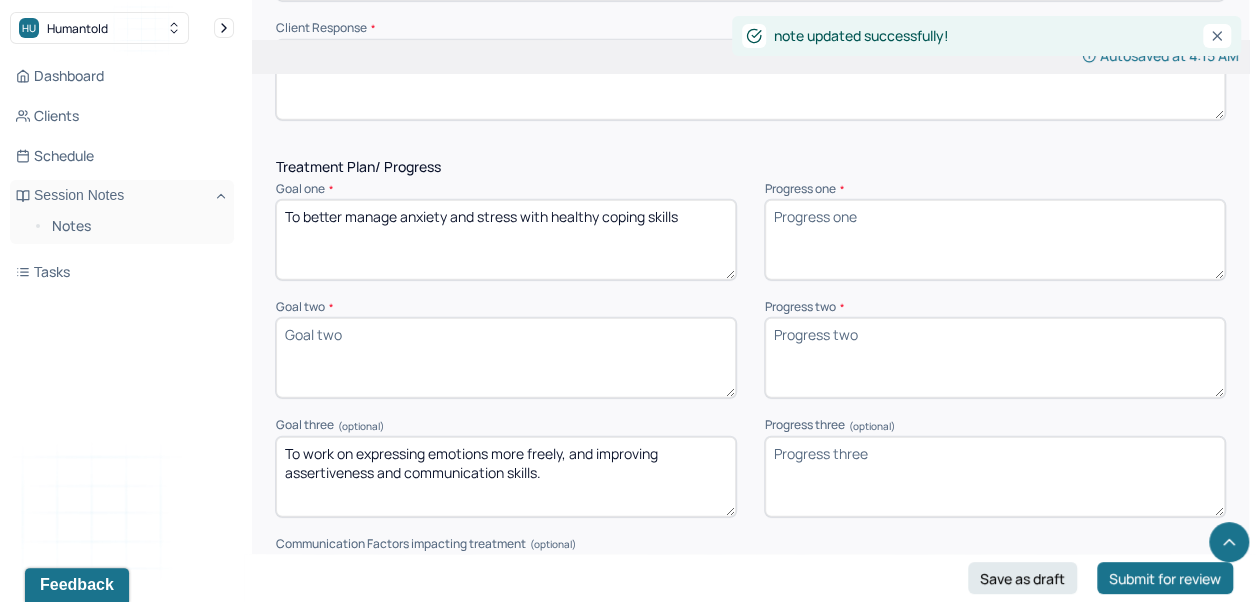 type on "To better manage anxiety and stress with healthy coping skills" 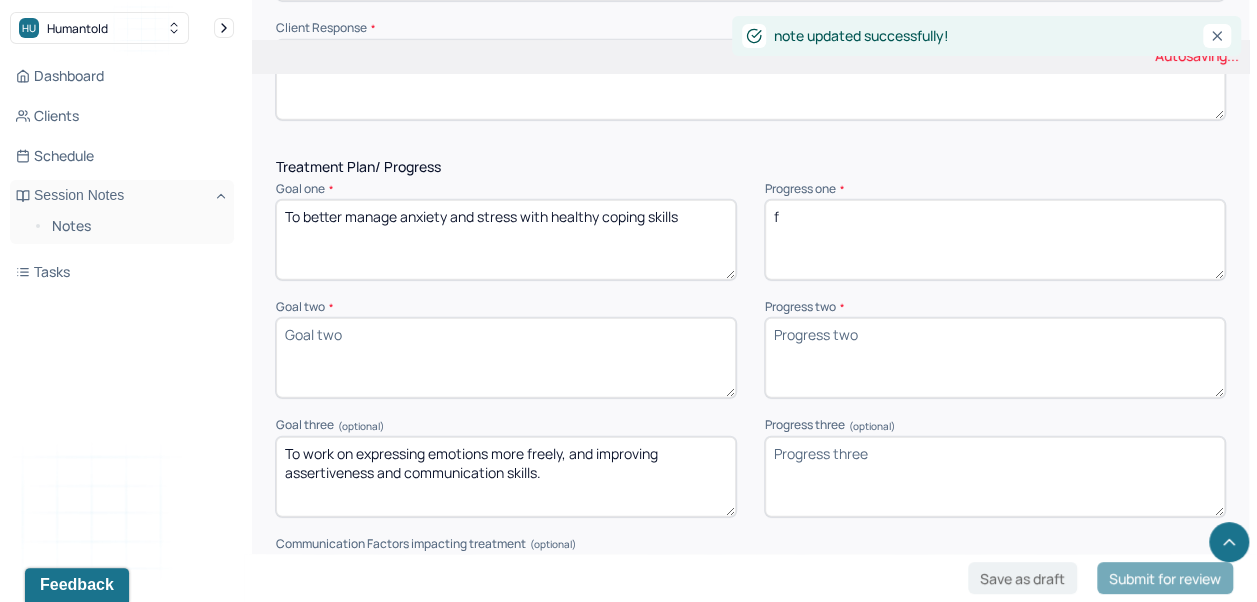 type 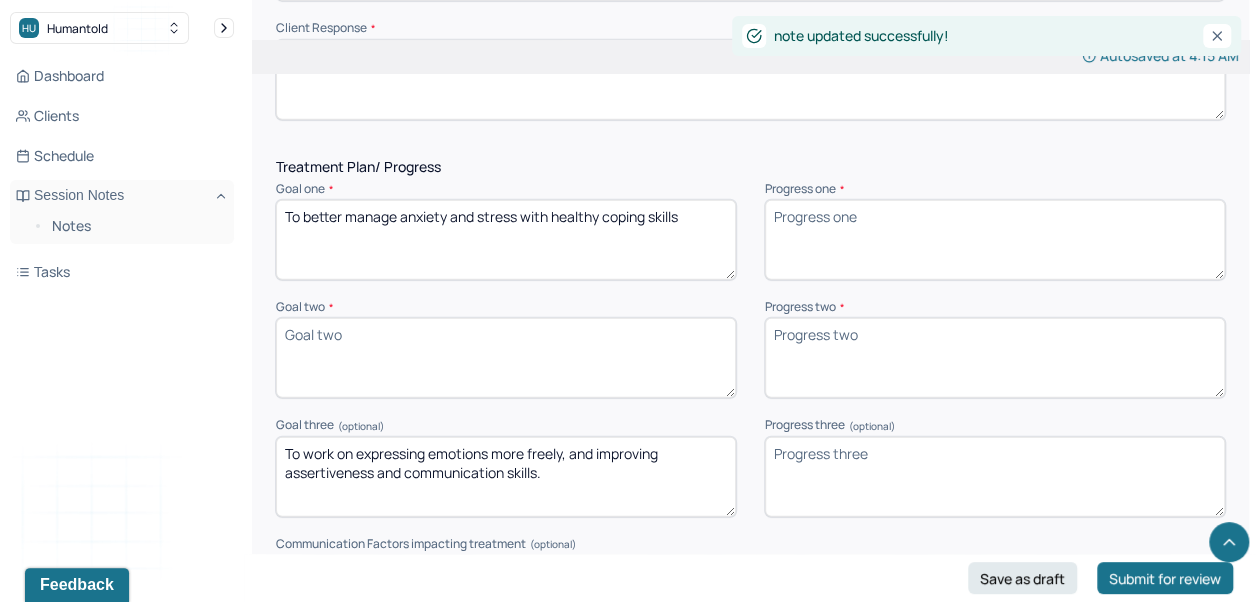 click on "Save as draft" at bounding box center (1022, 578) 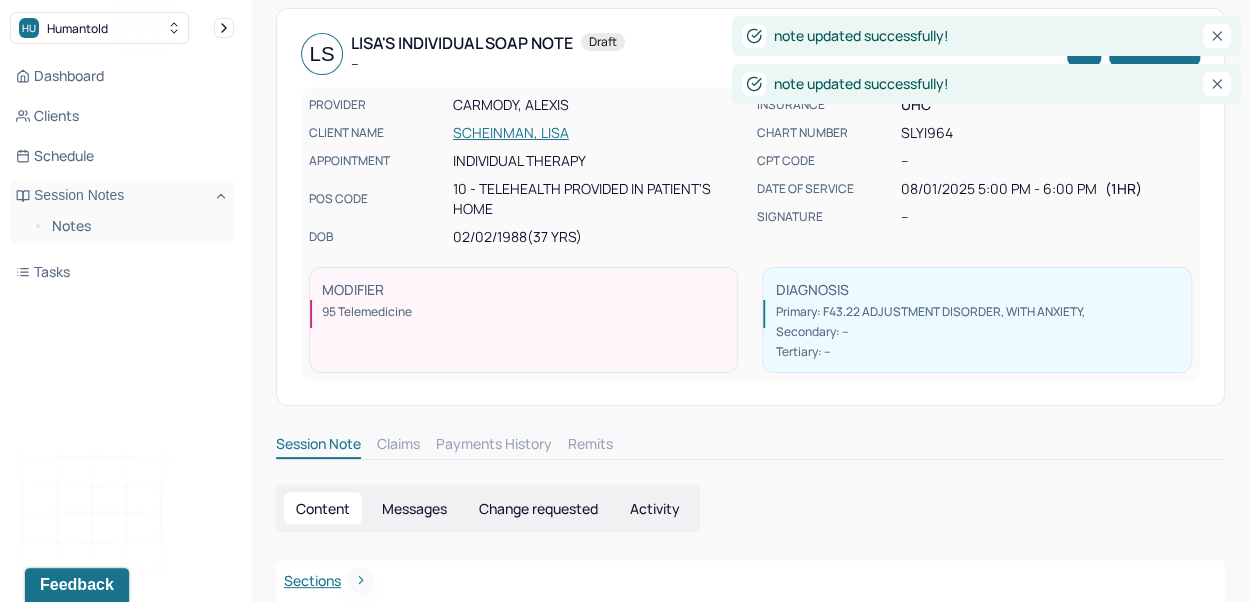 scroll, scrollTop: 0, scrollLeft: 0, axis: both 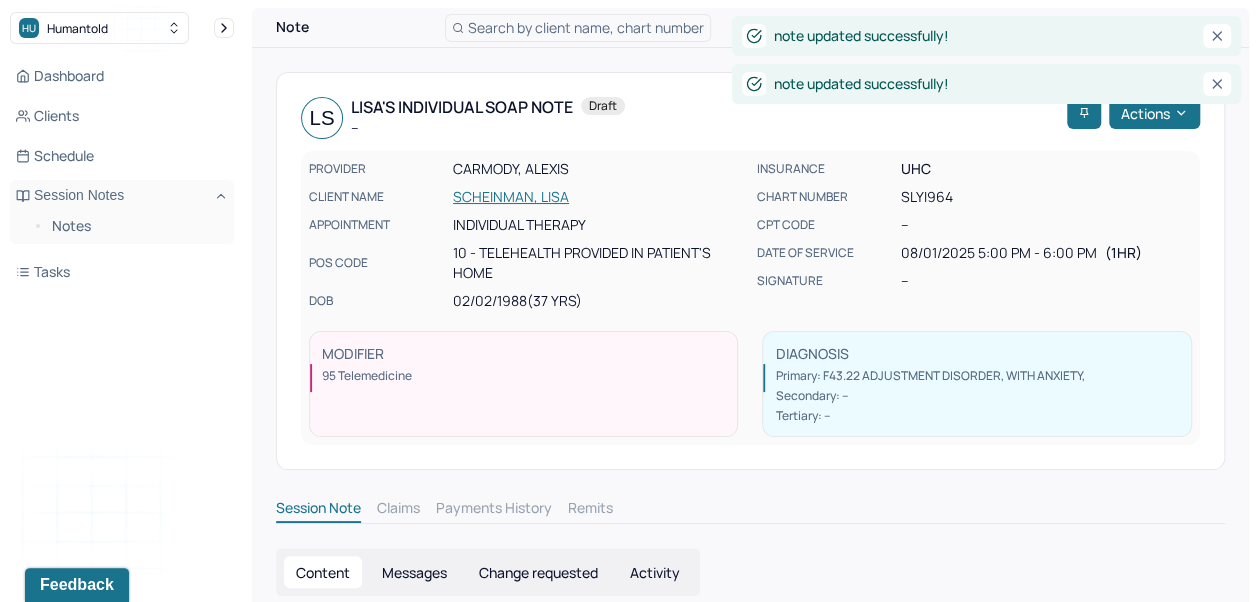 click on "SCHEINMAN, LISA" at bounding box center (598, 197) 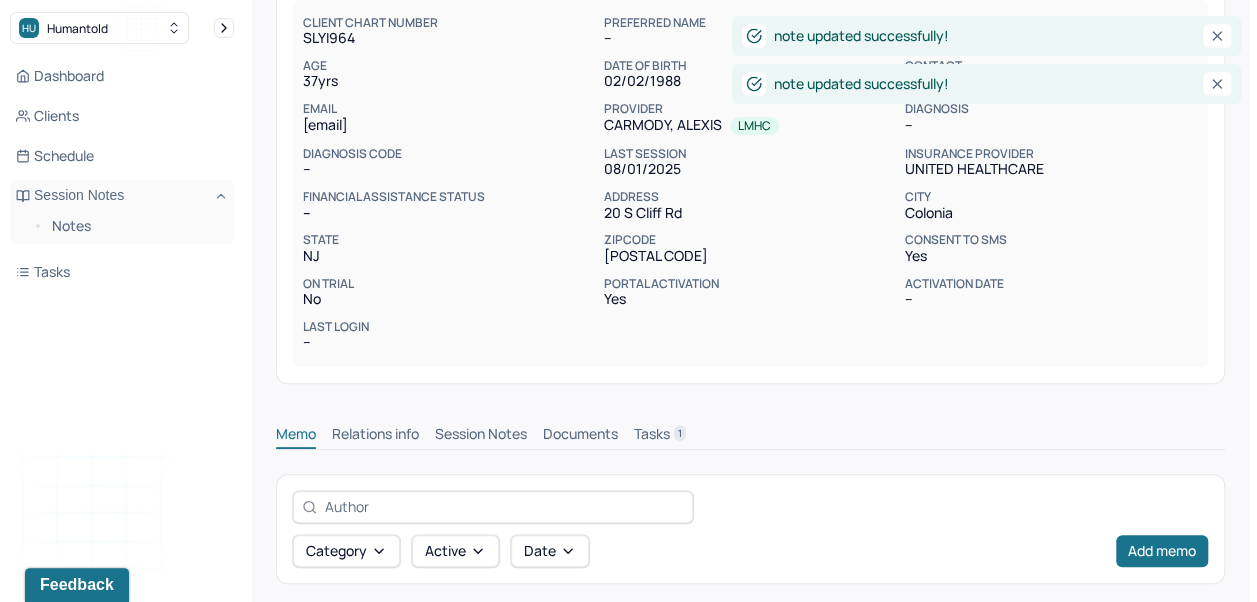 scroll, scrollTop: 451, scrollLeft: 0, axis: vertical 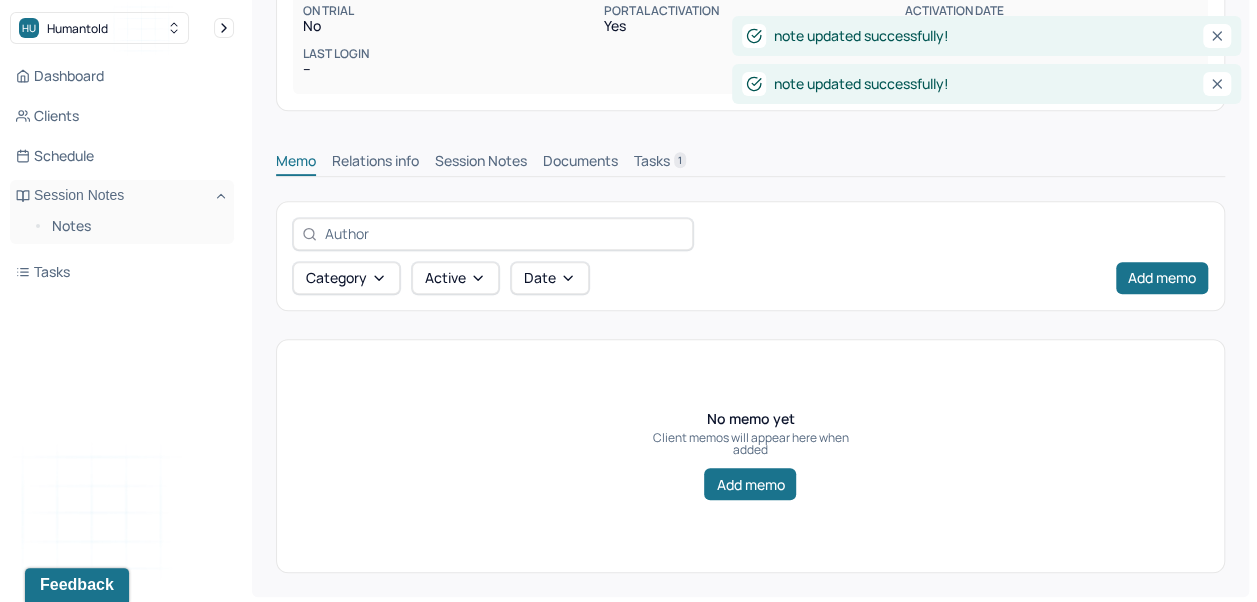 click on "Memo Relations info Session Notes Documents Tasks 1" at bounding box center (750, 156) 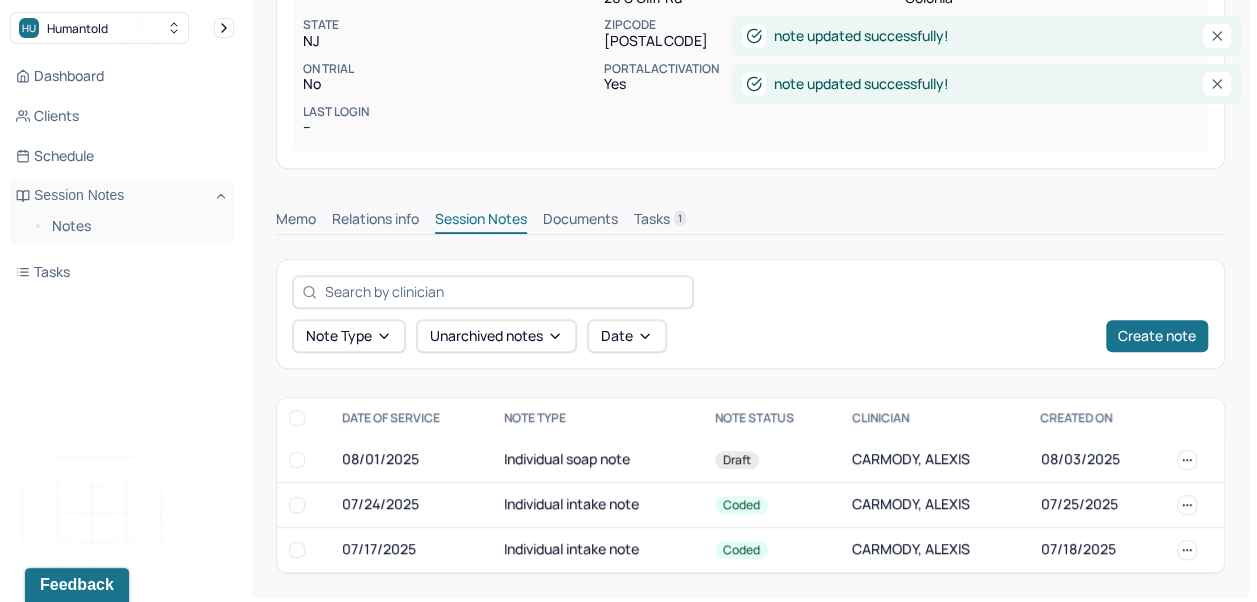 click on "Individual intake note" at bounding box center (597, 504) 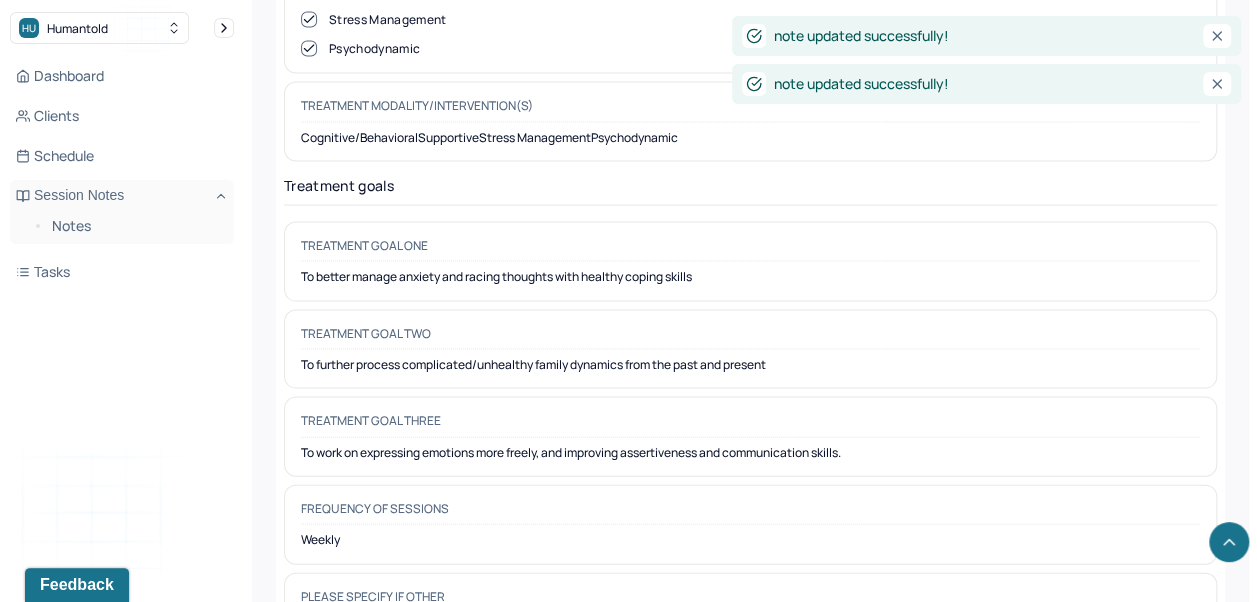 scroll, scrollTop: 9517, scrollLeft: 0, axis: vertical 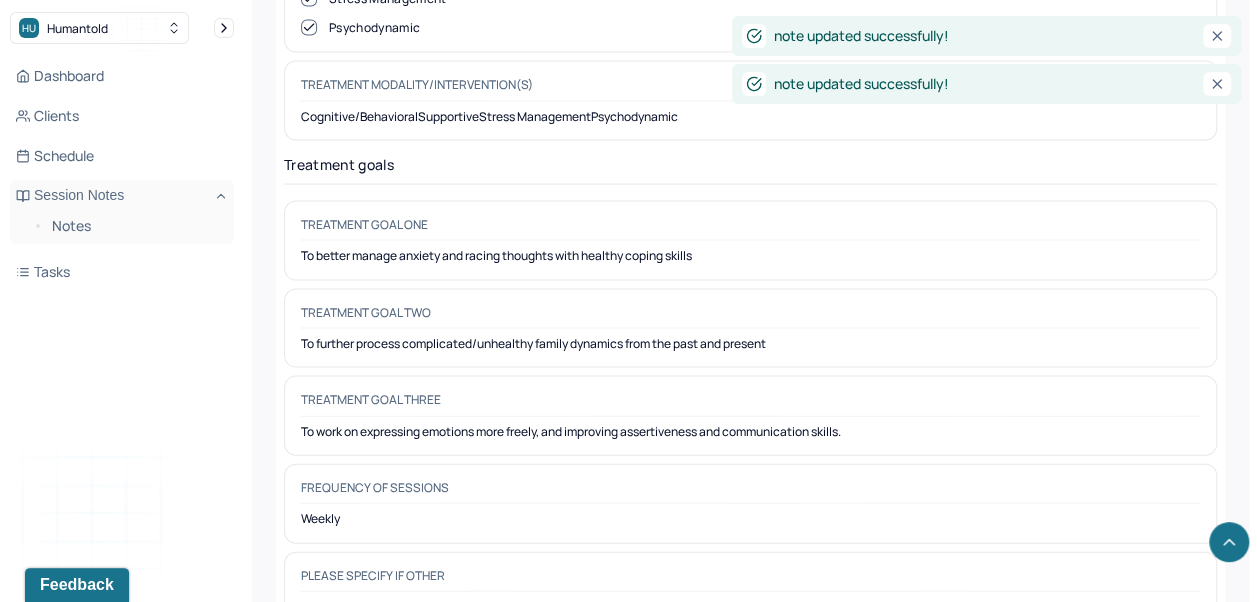 click on "To further process complicated/unhealthy family dynamics from the past and present" at bounding box center (750, 344) 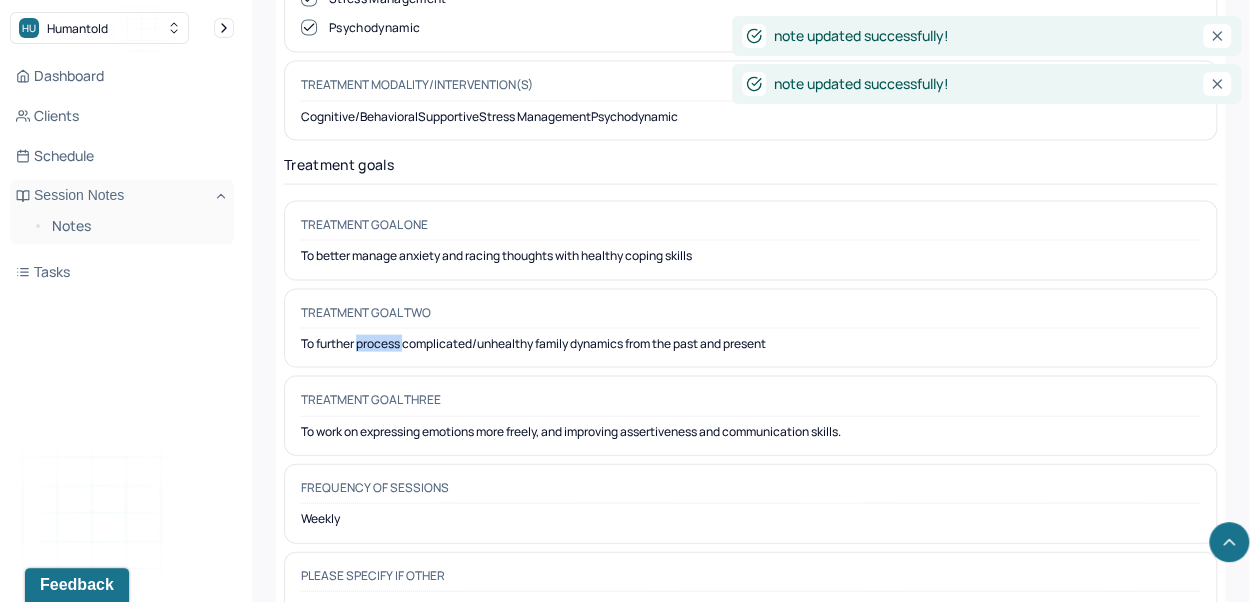 click on "To further process complicated/unhealthy family dynamics from the past and present" at bounding box center [750, 344] 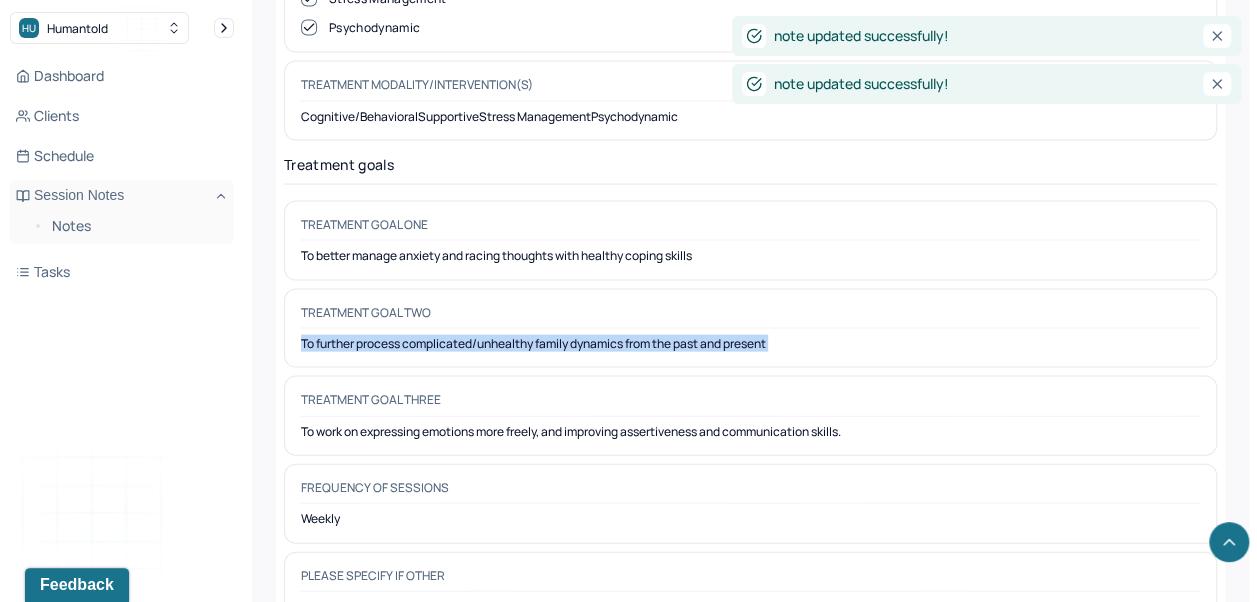 click on "To further process complicated/unhealthy family dynamics from the past and present" at bounding box center [750, 344] 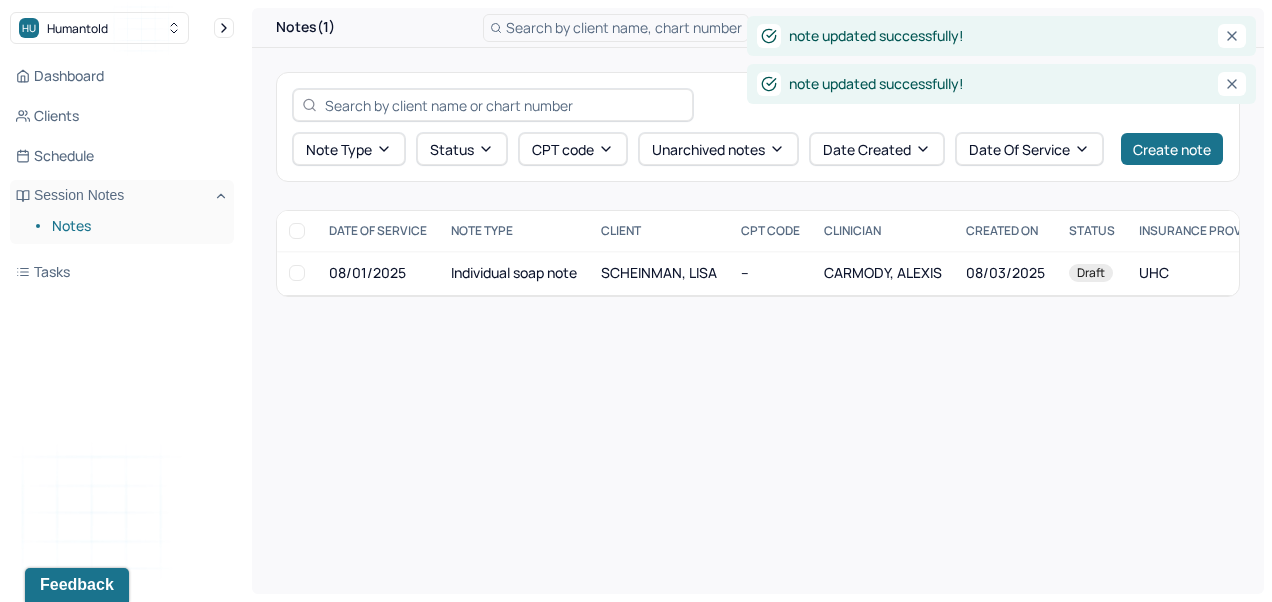 click on "SCHEINMAN, LISA" at bounding box center [659, 272] 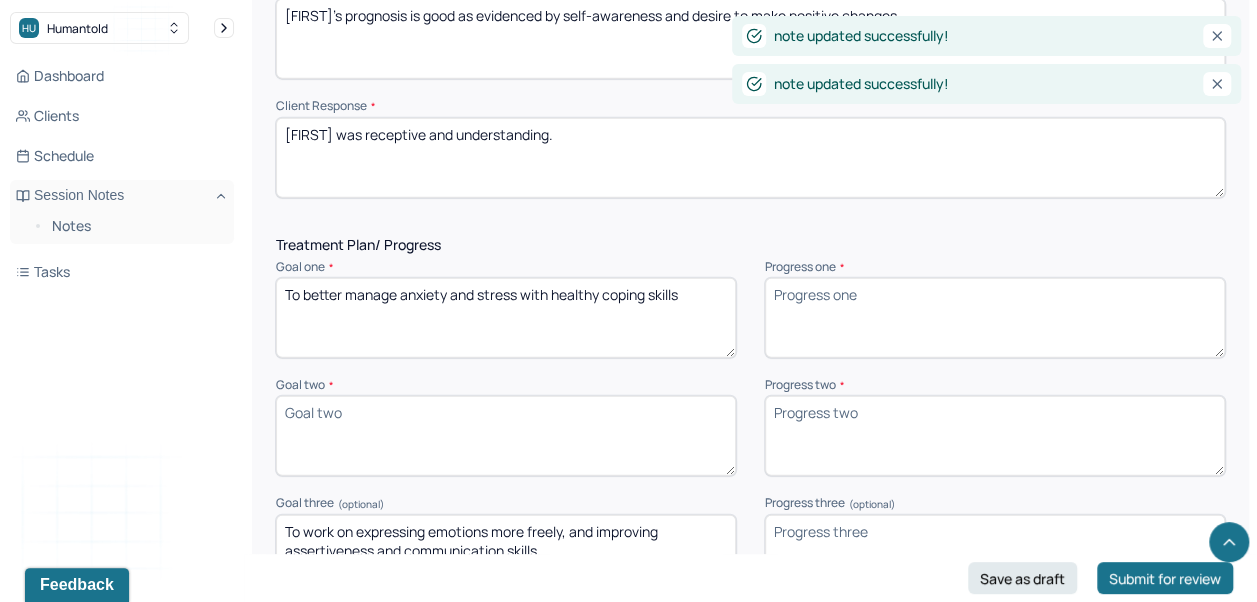scroll, scrollTop: 2450, scrollLeft: 0, axis: vertical 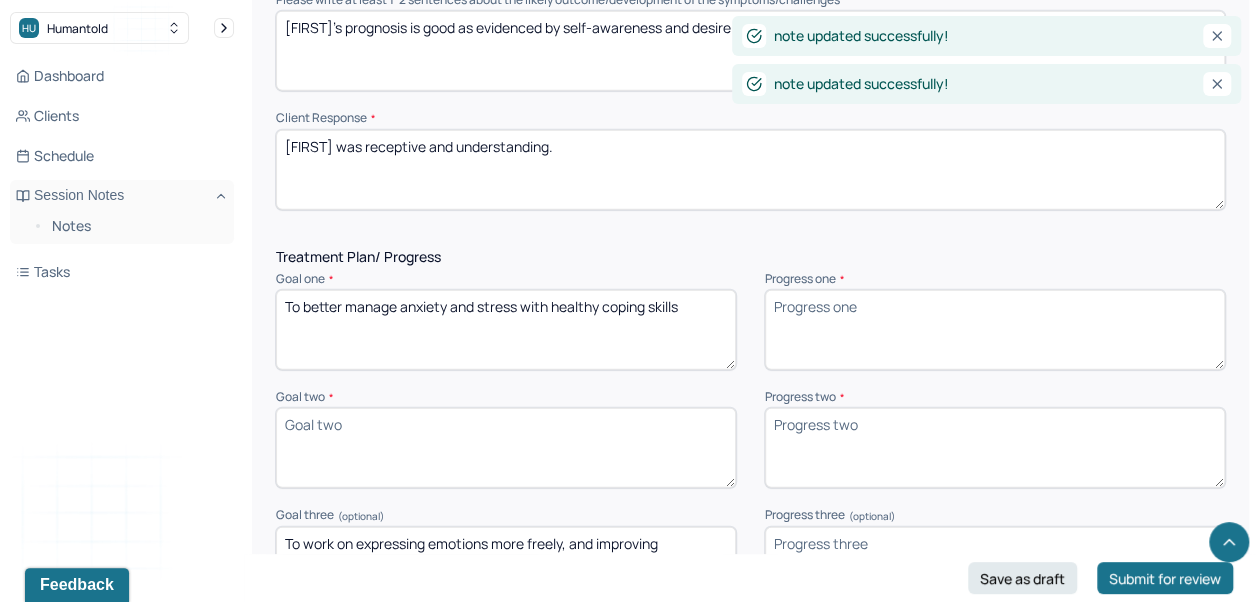 click on "Goal two *" at bounding box center (506, 448) 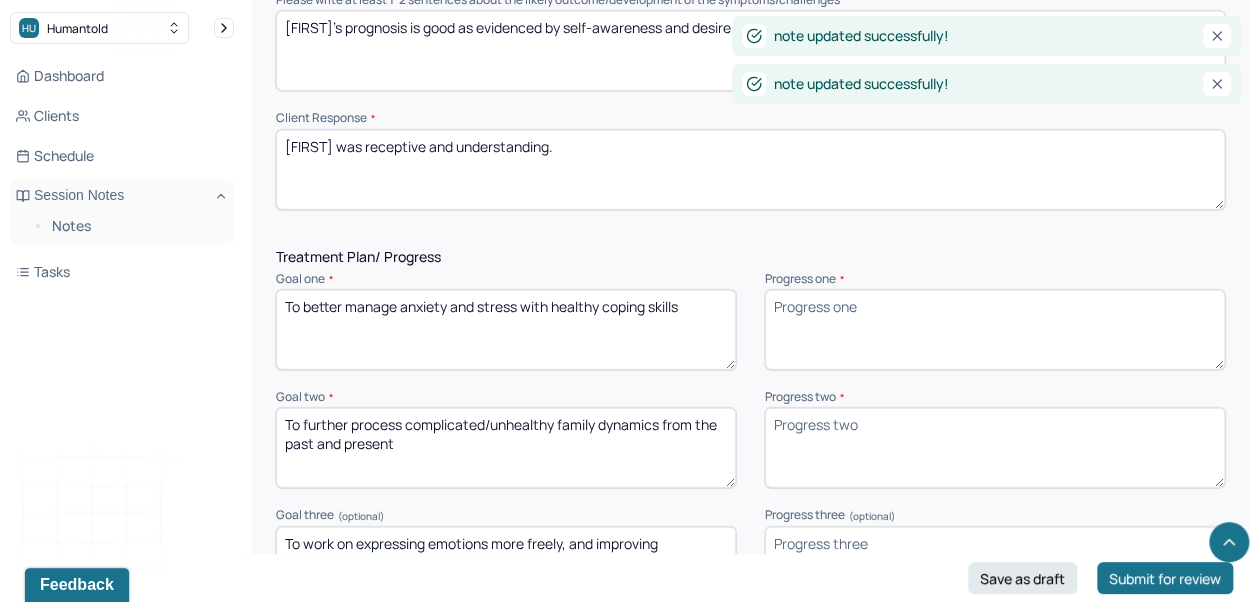 type on "To further process complicated/unhealthy family dynamics from the past and present" 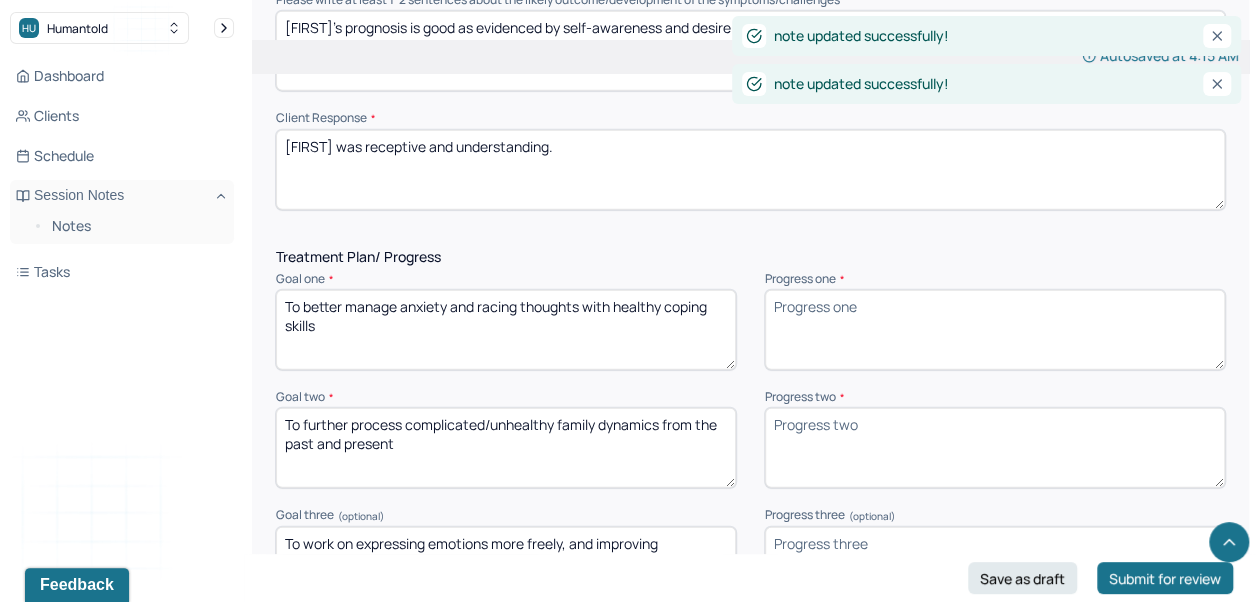 click on "To better manage anxiety and stress with healthy coping skills" at bounding box center (506, 330) 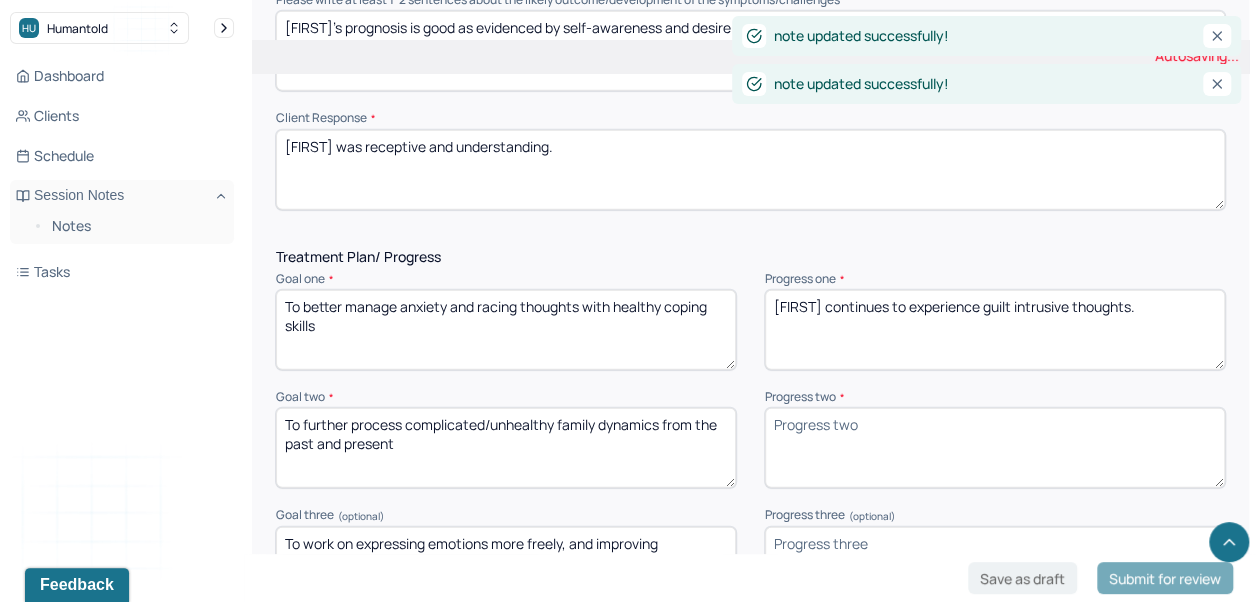 click on "[FIRST] continues to experience guilt intrusive thoughts" at bounding box center [995, 330] 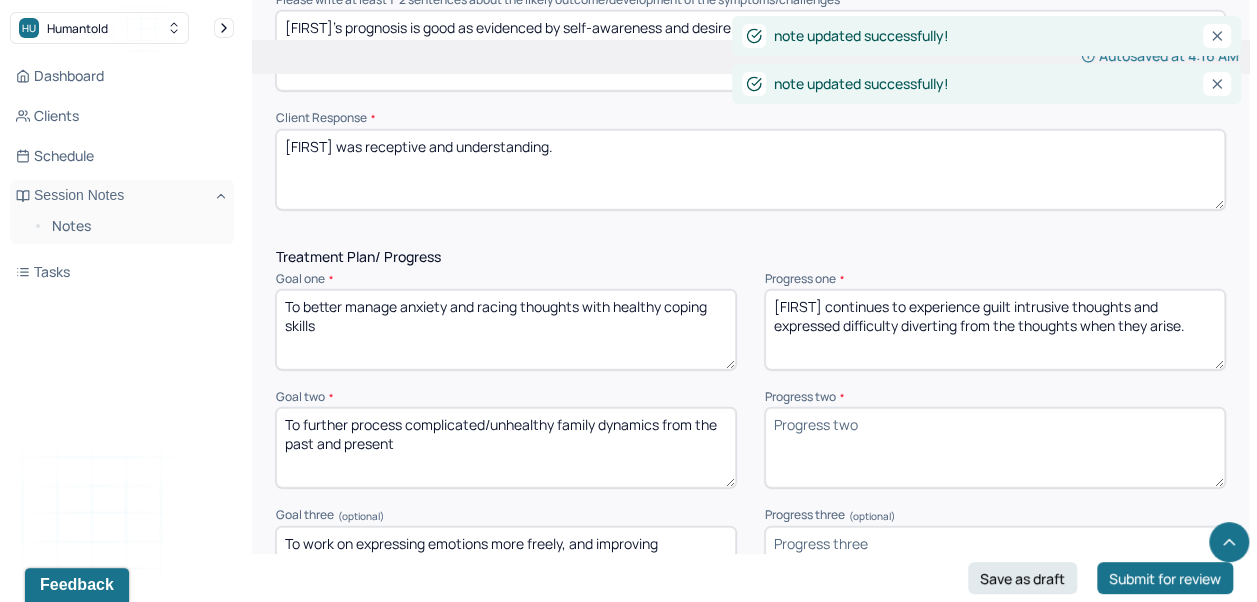 type on "[FIRST] continues to experience guilt intrusive thoughts and expressed difficulty diverting from the thoughts when they arise." 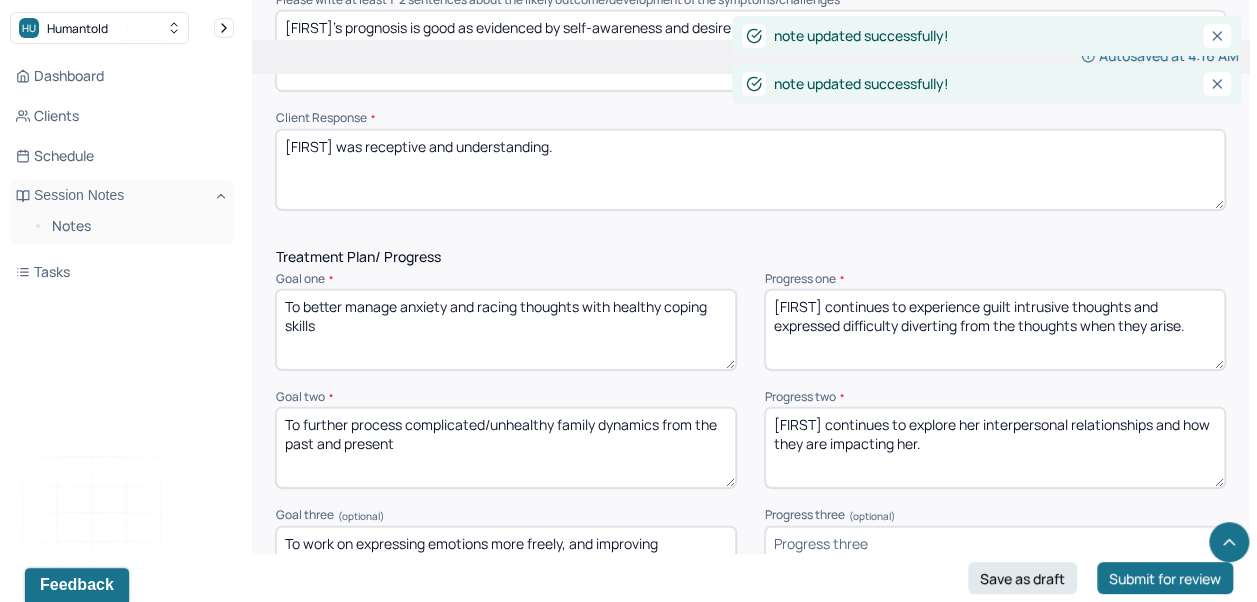 type on "[FIRST] continues to explore her interpersonal relationships and how they are impacting her." 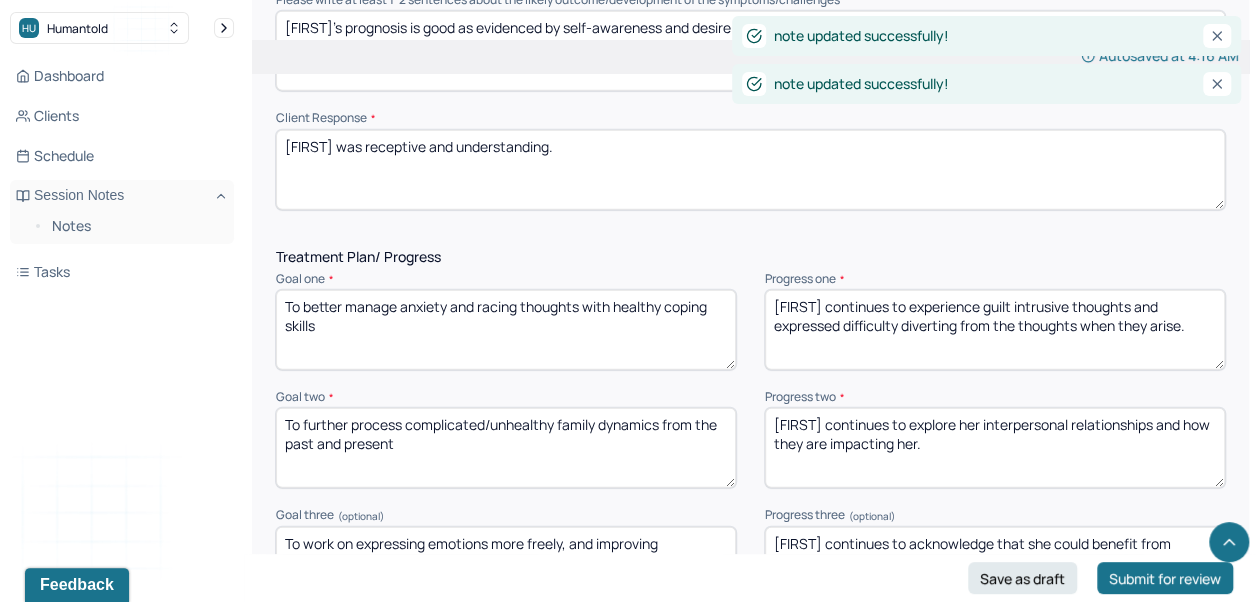 type on "[FIRST] continues to acknowledge that she could benefit from assertiveness training and improving communication skills." 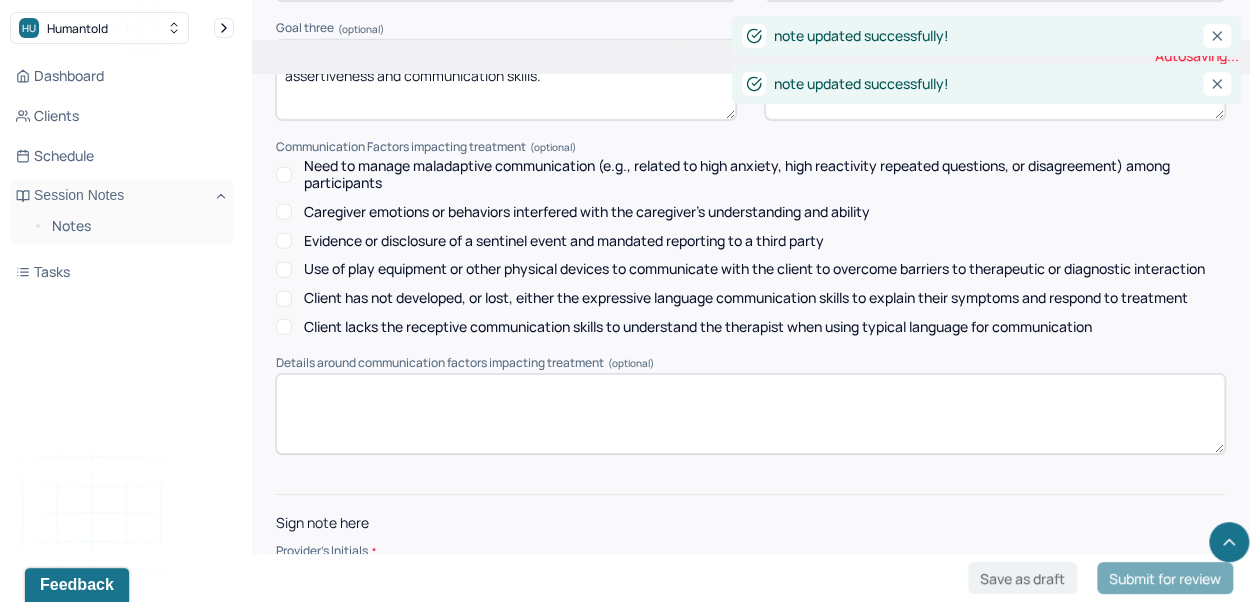 scroll, scrollTop: 2943, scrollLeft: 0, axis: vertical 